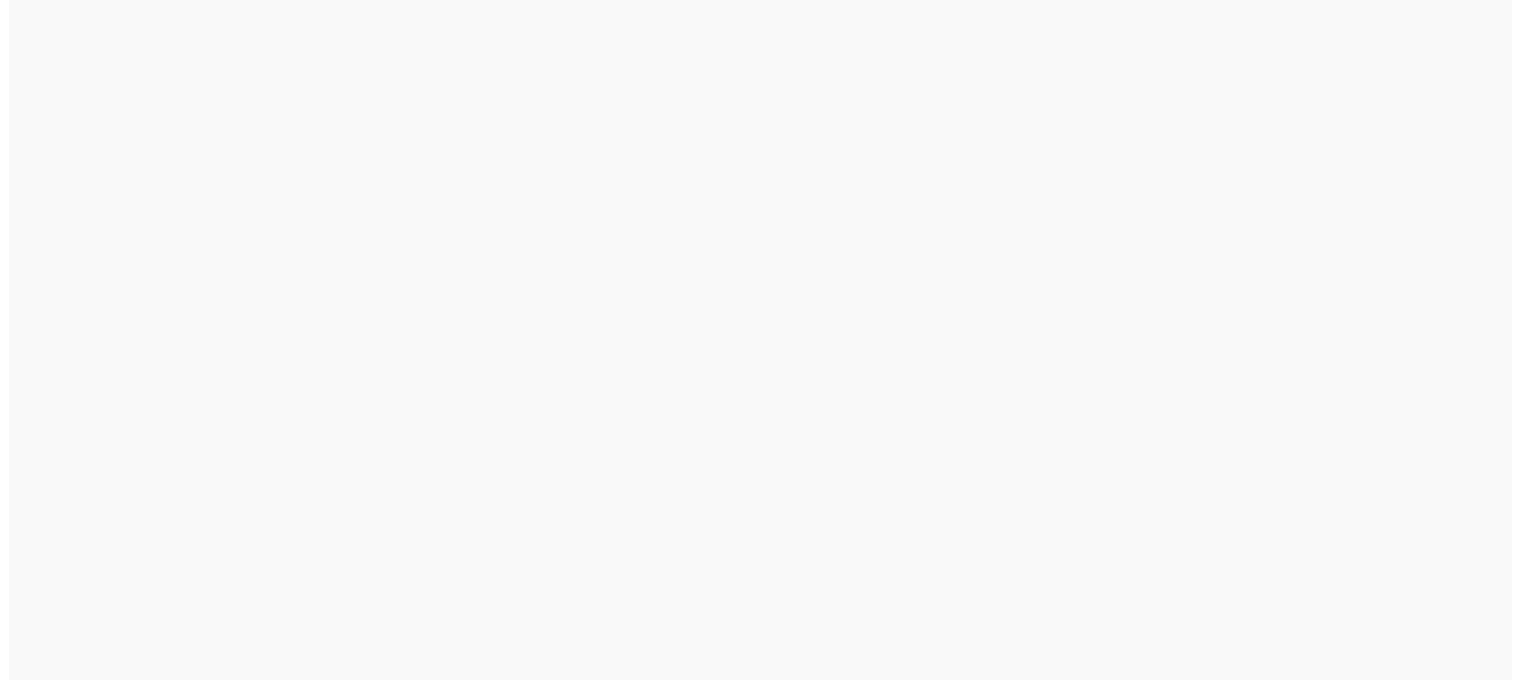 scroll, scrollTop: 0, scrollLeft: 0, axis: both 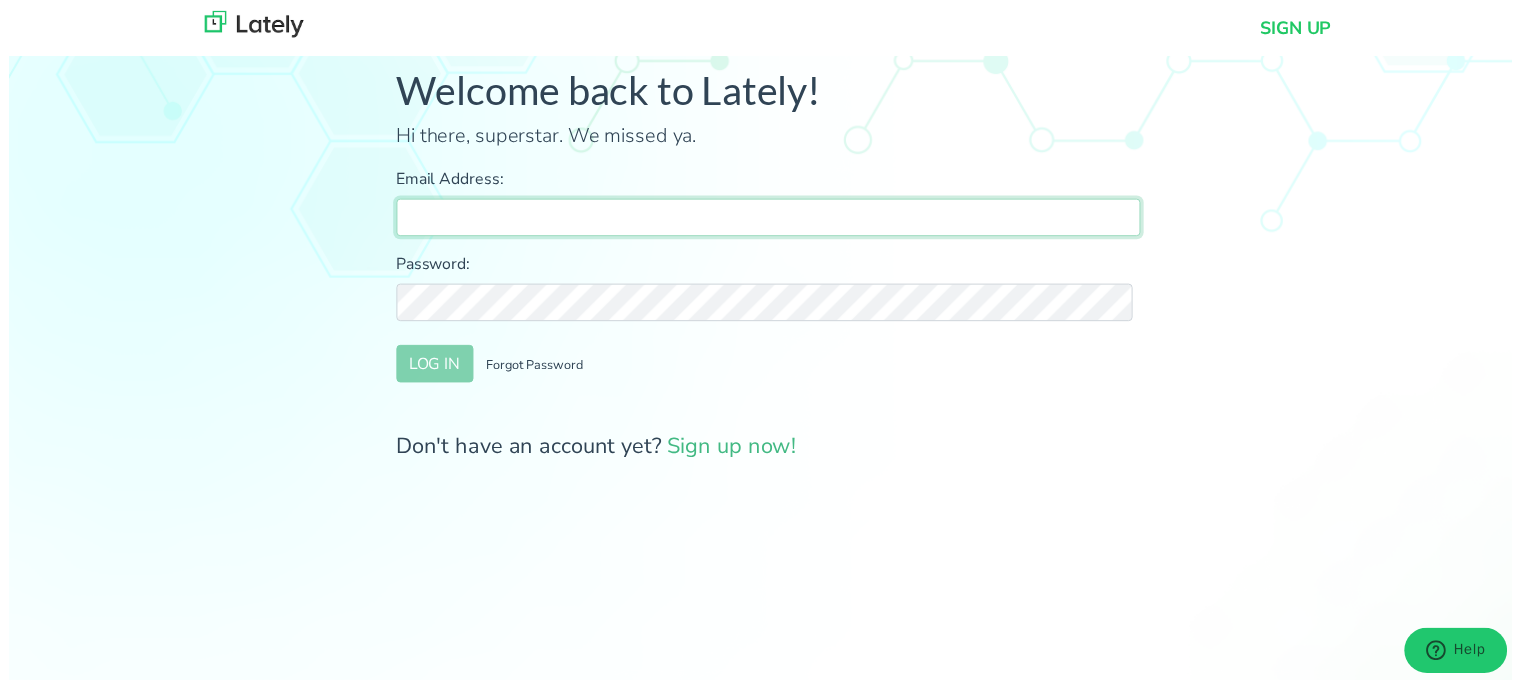 click on "Email Address:" at bounding box center (768, 220) 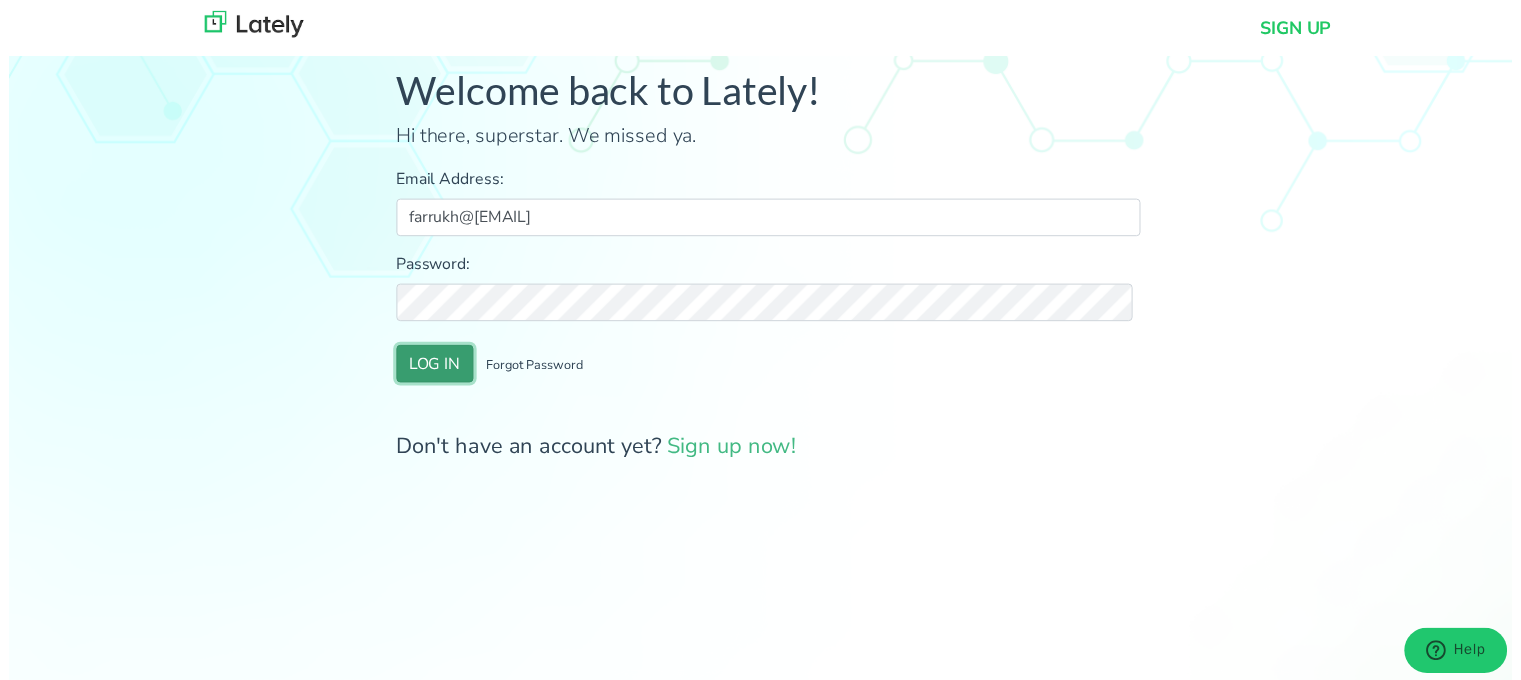 click on "LOG IN" at bounding box center (431, 368) 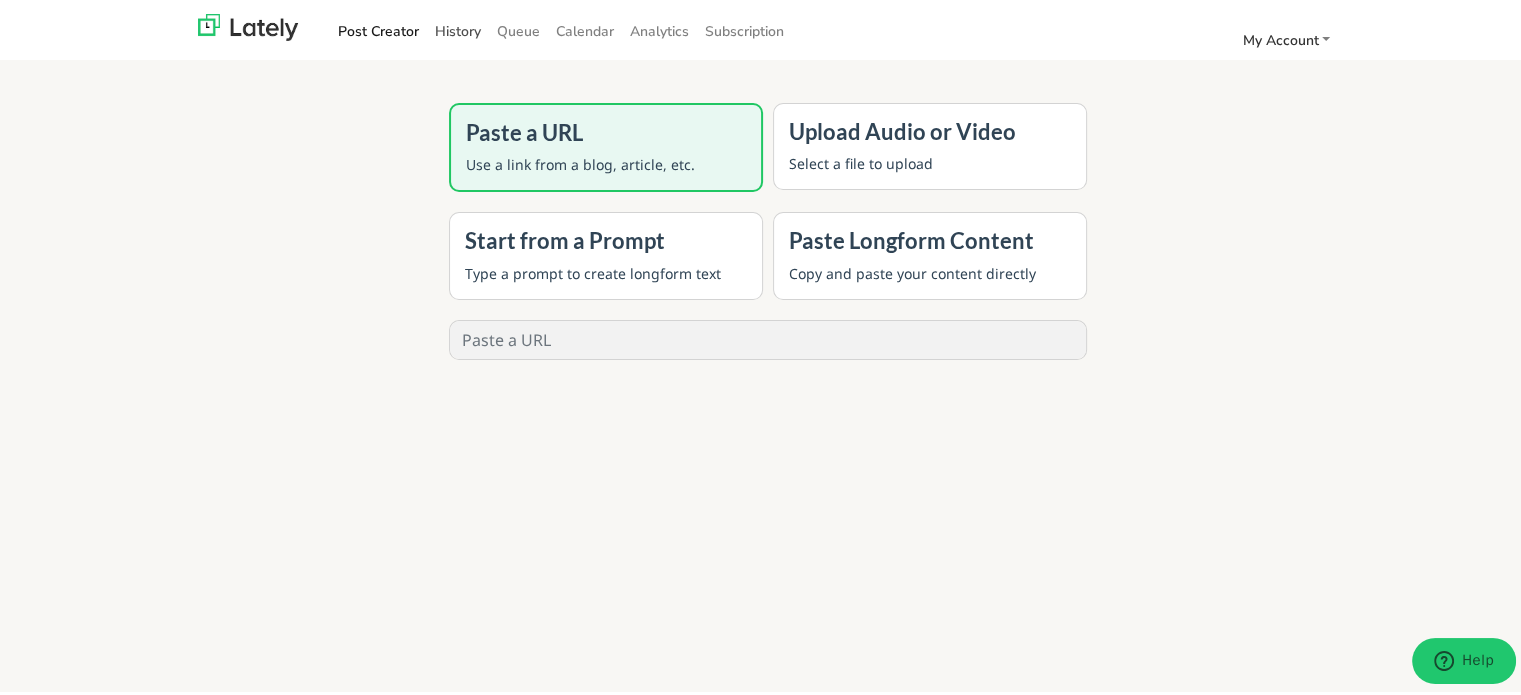 click on "History" at bounding box center [458, 28] 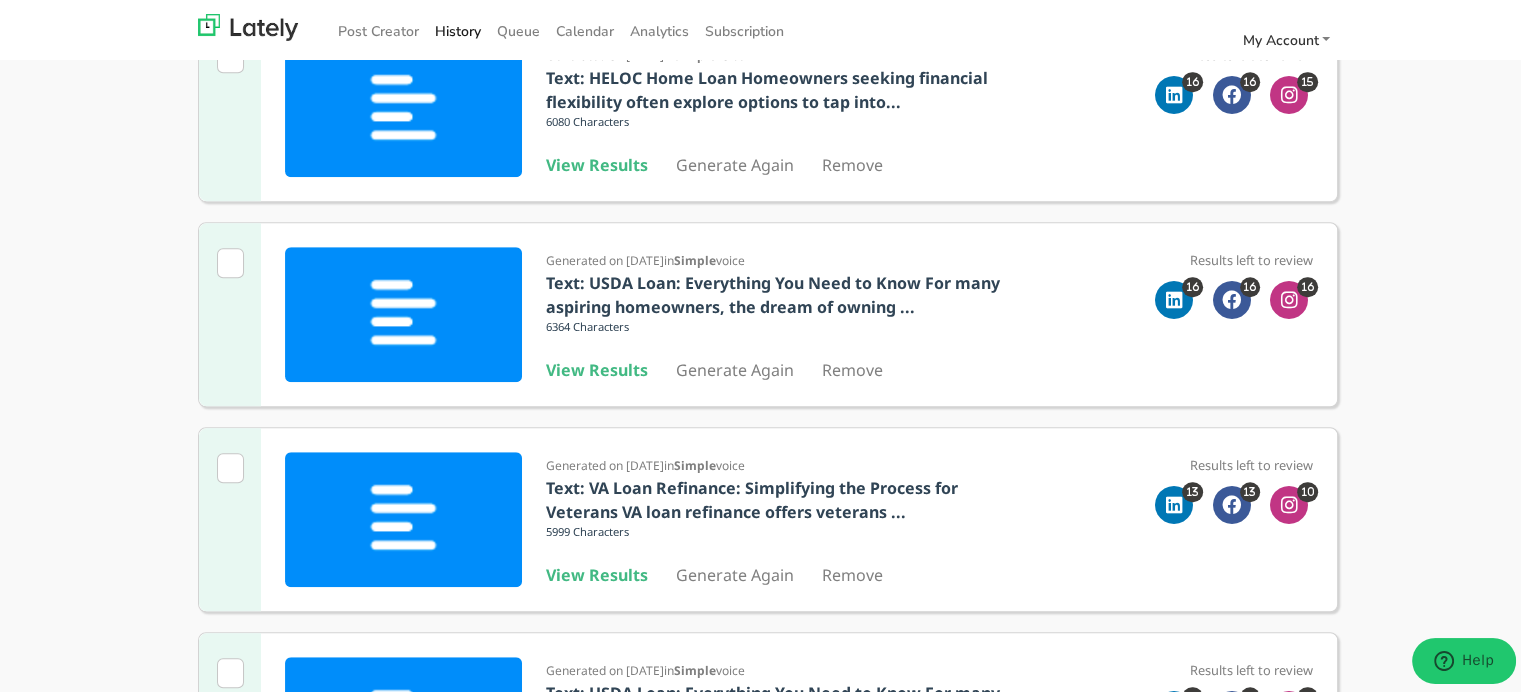 scroll, scrollTop: 1400, scrollLeft: 0, axis: vertical 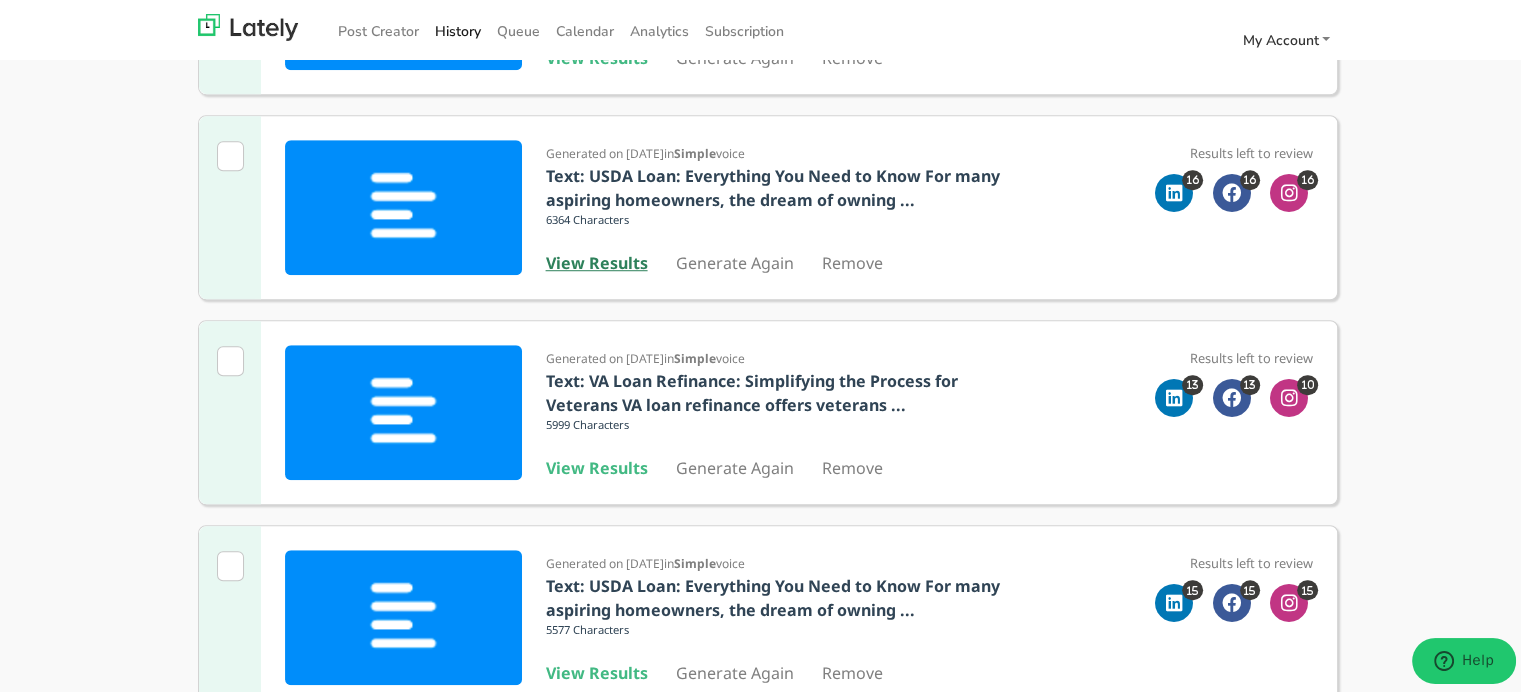 click on "View Results" at bounding box center [597, 260] 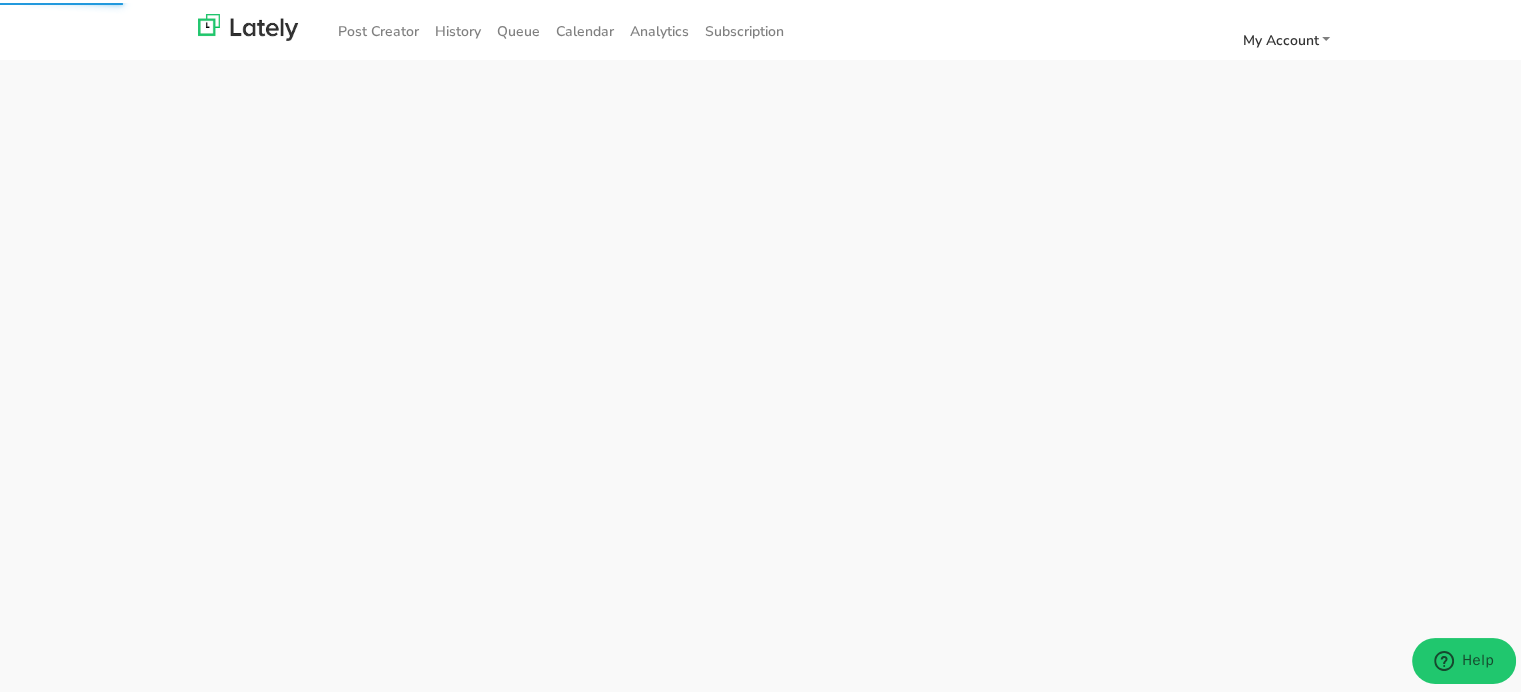 scroll, scrollTop: 0, scrollLeft: 0, axis: both 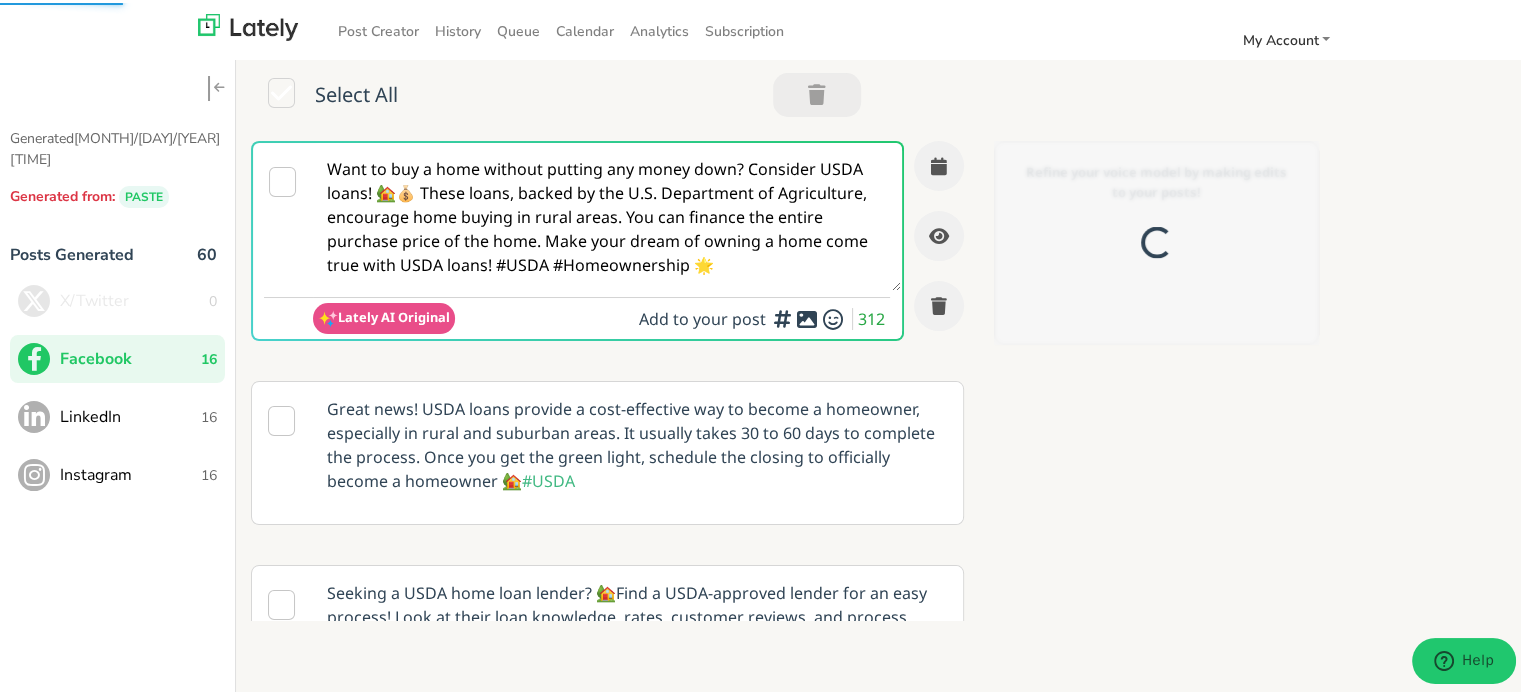 click on "Want to buy a home without putting any money down? Consider USDA loans! 🏡💰 These loans, backed by the U.S. Department of Agriculture, encourage home buying in rural areas. You can finance the entire purchase price of the home. Make your dream of owning a home come true with USDA loans! #USDA #Homeownership 🌟" at bounding box center [607, 214] 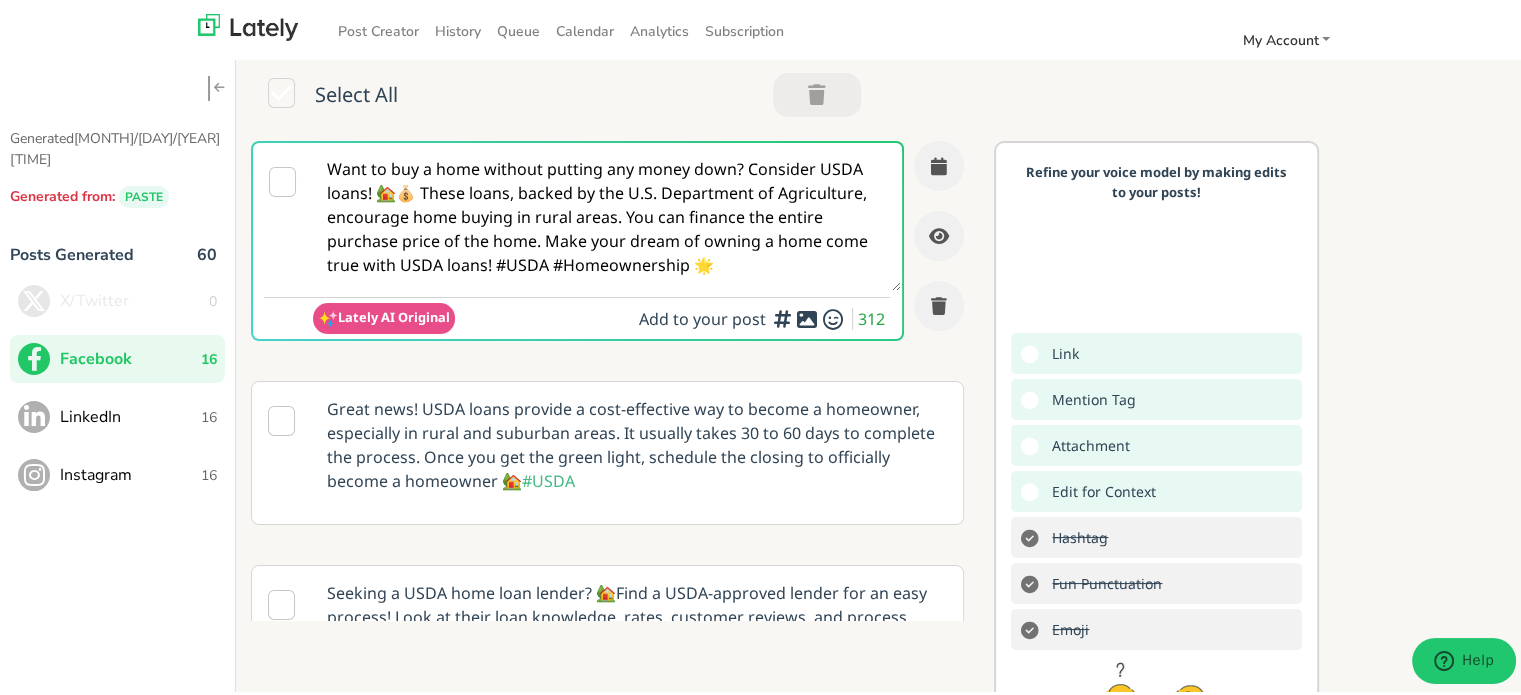 click on "Want to buy a home without putting any money down? Consider USDA loans! 🏡💰 These loans, backed by the U.S. Department of Agriculture, encourage home buying in rural areas. You can finance the entire purchase price of the home. Make your dream of owning a home come true with USDA loans! #USDA #Homeownership 🌟" at bounding box center [607, 214] 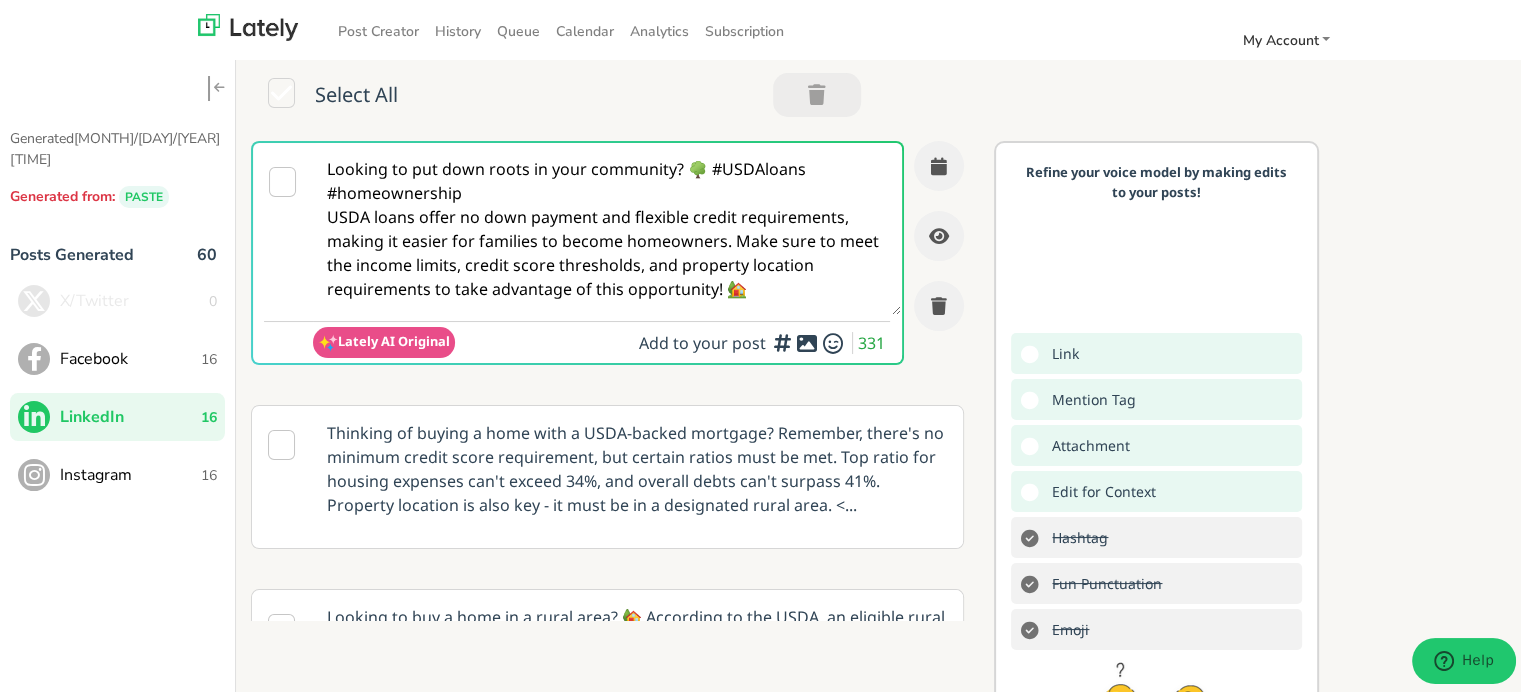 scroll, scrollTop: 0, scrollLeft: 0, axis: both 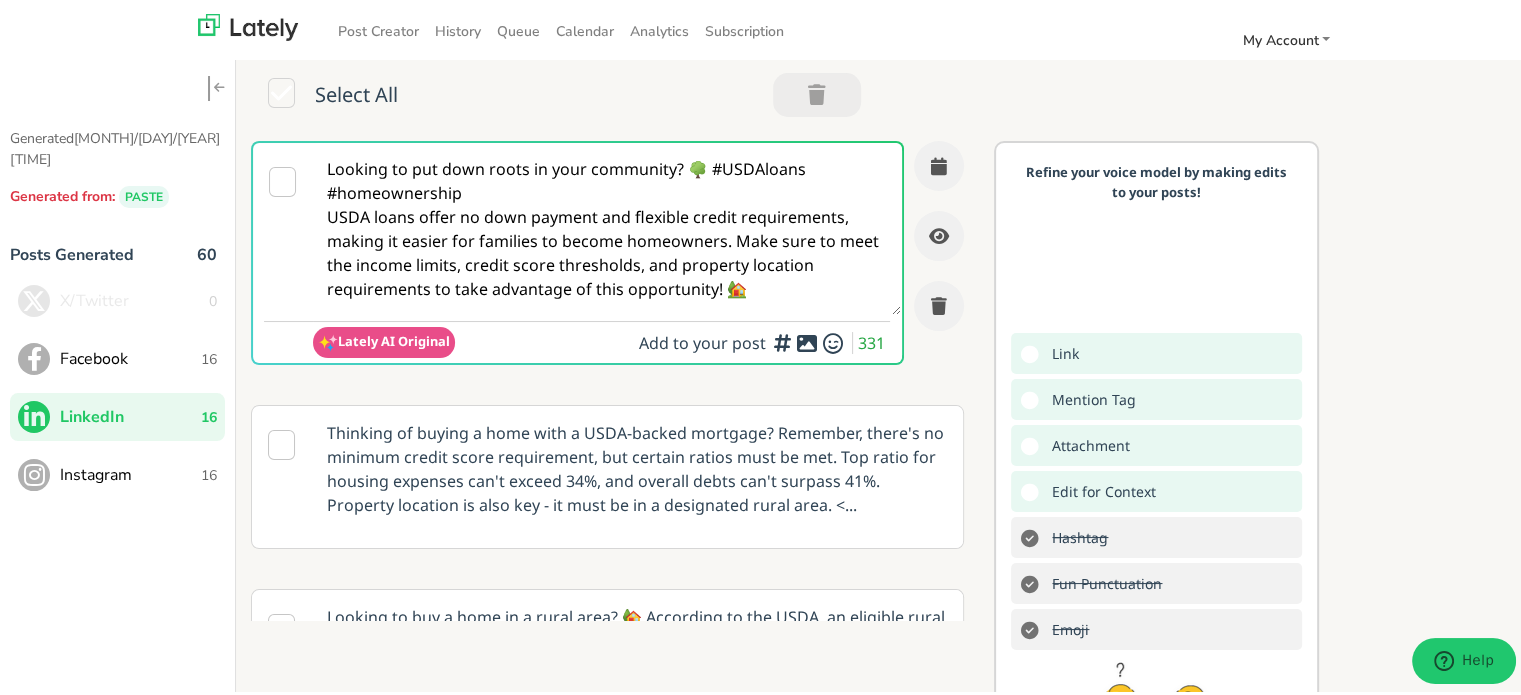 click on "Looking to put down roots in your community? 🌳 #USDAloans #homeownership
USDA loans offer no down payment and flexible credit requirements, making it easier for families to become homeowners. Make sure to meet the income limits, credit score thresholds, and property location requirements to take advantage of this opportunity! 🏡" at bounding box center [607, 226] 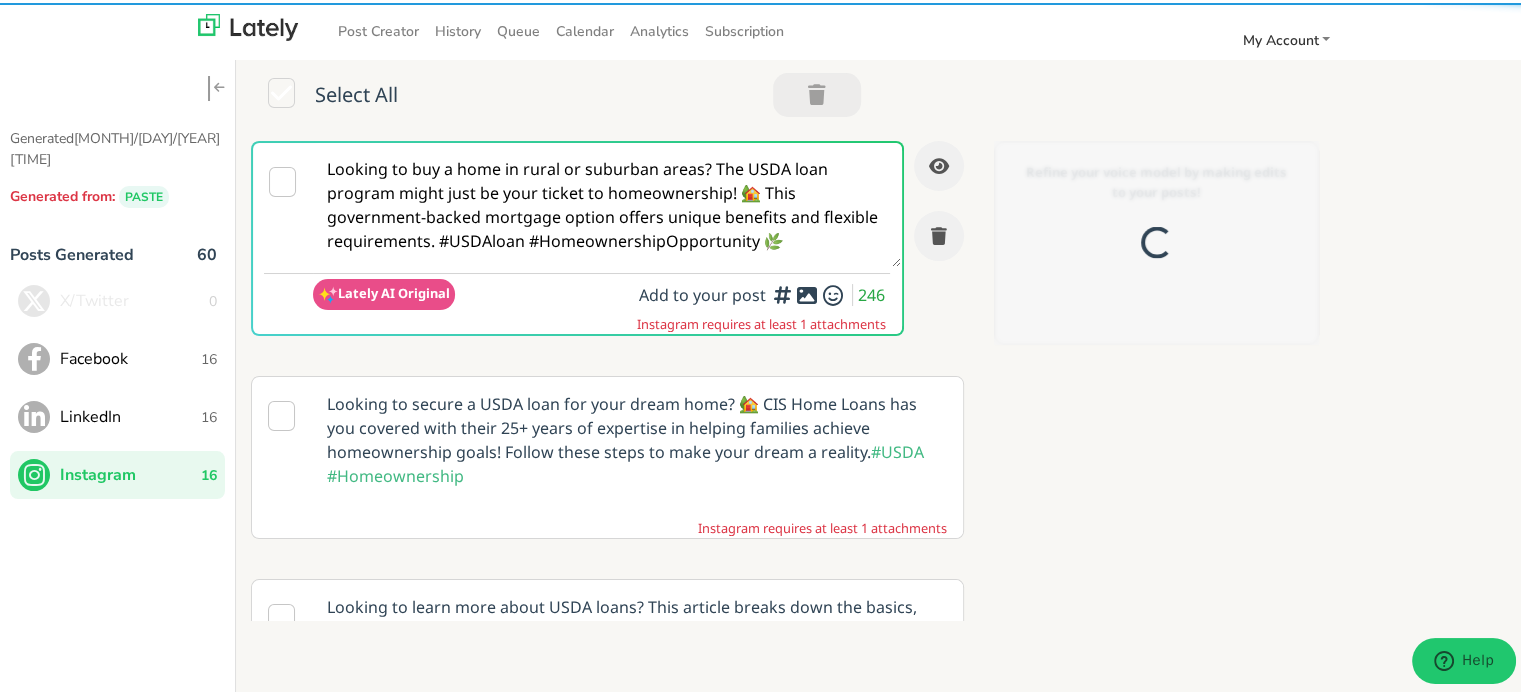 click on "Looking to buy a home in rural or suburban areas? The USDA loan program might just be your ticket to homeownership! 🏡 This government-backed mortgage option offers unique benefits and flexible requirements. #USDAloan #HomeownershipOpportunity 🌿" at bounding box center [607, 202] 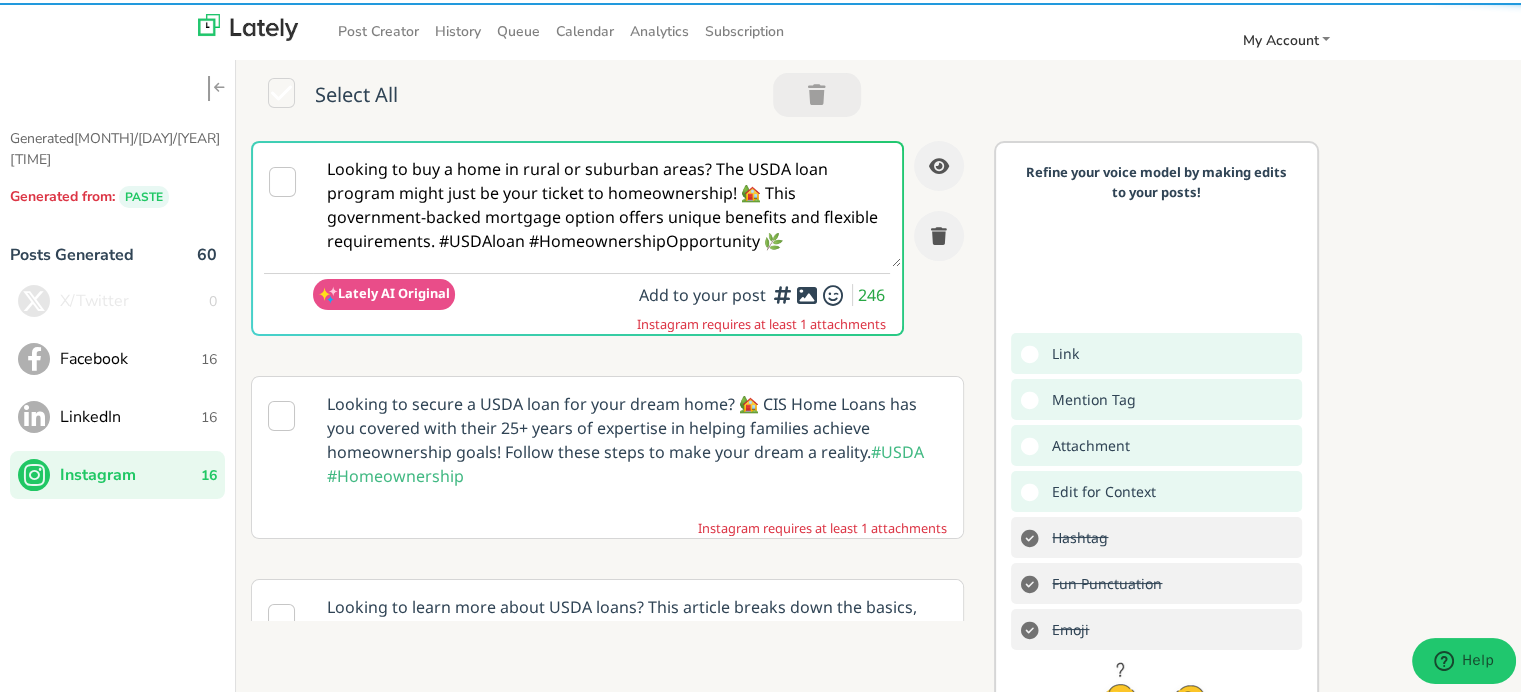 click on "Looking to buy a home in rural or suburban areas? The USDA loan program might just be your ticket to homeownership! 🏡 This government-backed mortgage option offers unique benefits and flexible requirements. #USDAloan #HomeownershipOpportunity 🌿" at bounding box center (607, 202) 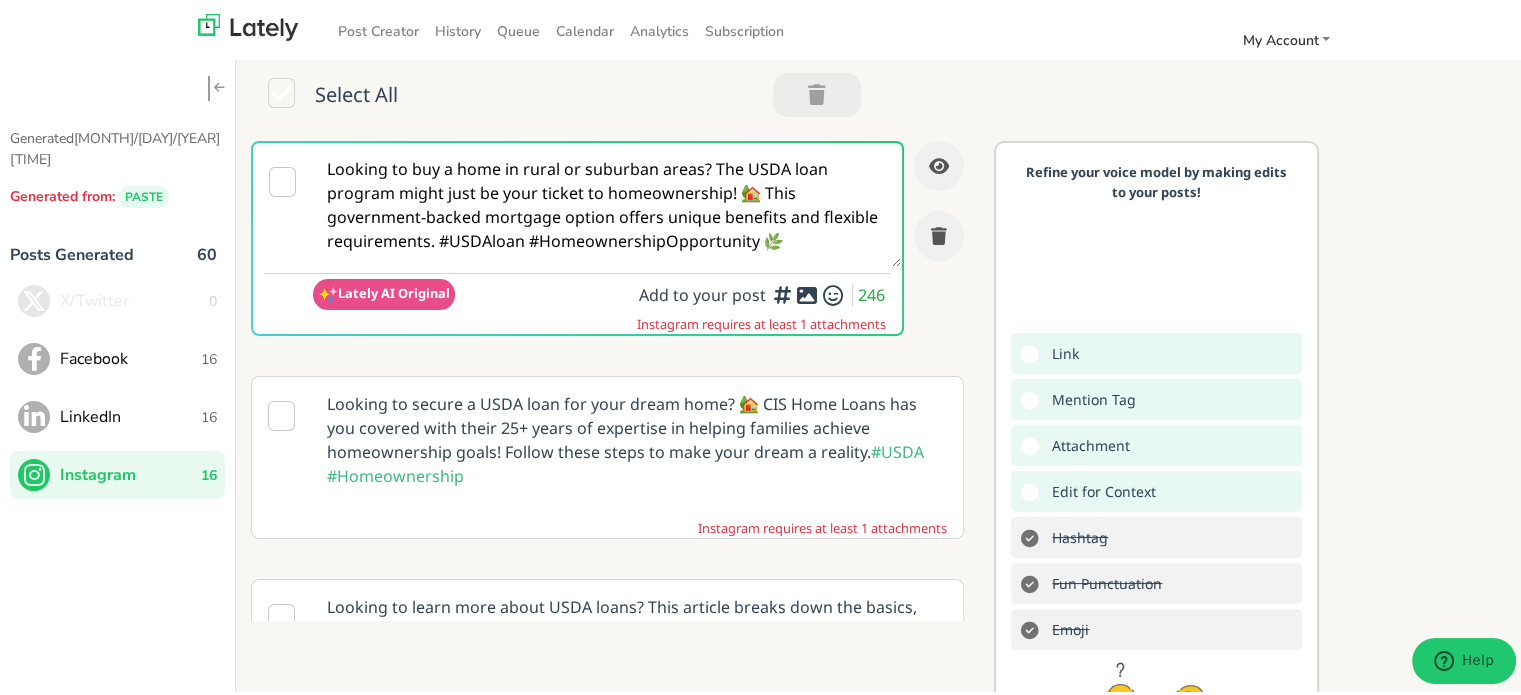 click on "Facebook" at bounding box center [130, 356] 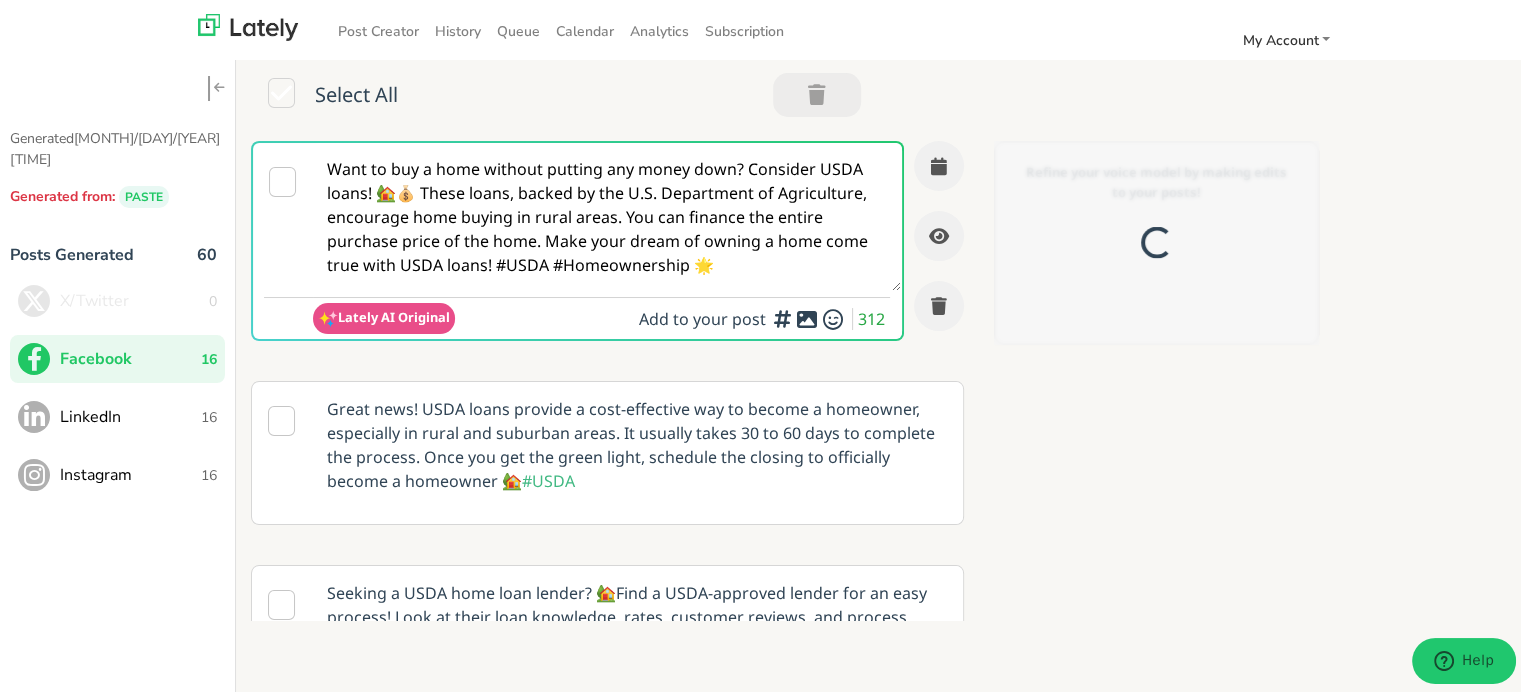 scroll, scrollTop: 0, scrollLeft: 0, axis: both 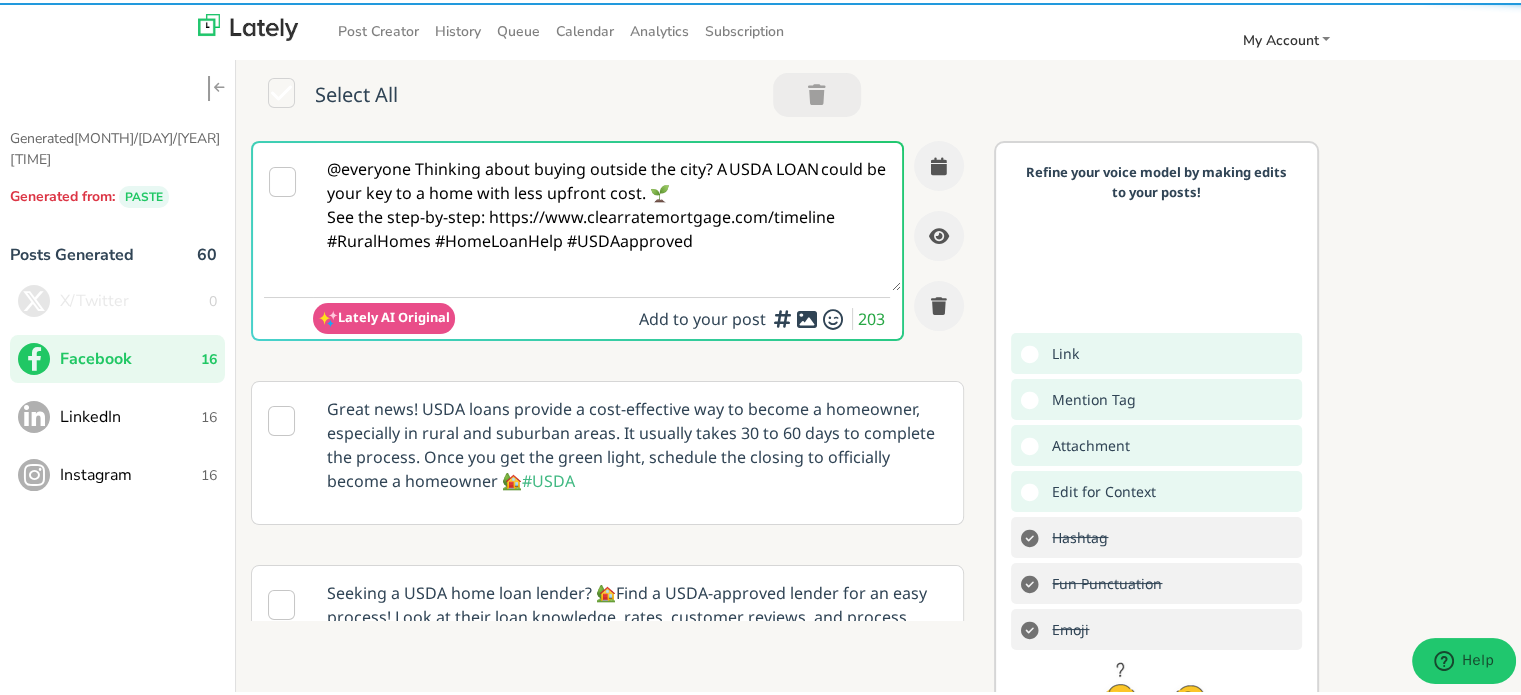 click on "@everyone Thinking about buying outside the city? A USDA LOAN could be your key to a home with less upfront cost. 🌱
See the step-by-step: https://www.clearratemortgage.com/timeline
#RuralHomes #HomeLoanHelp #USDAapproved" at bounding box center (607, 214) 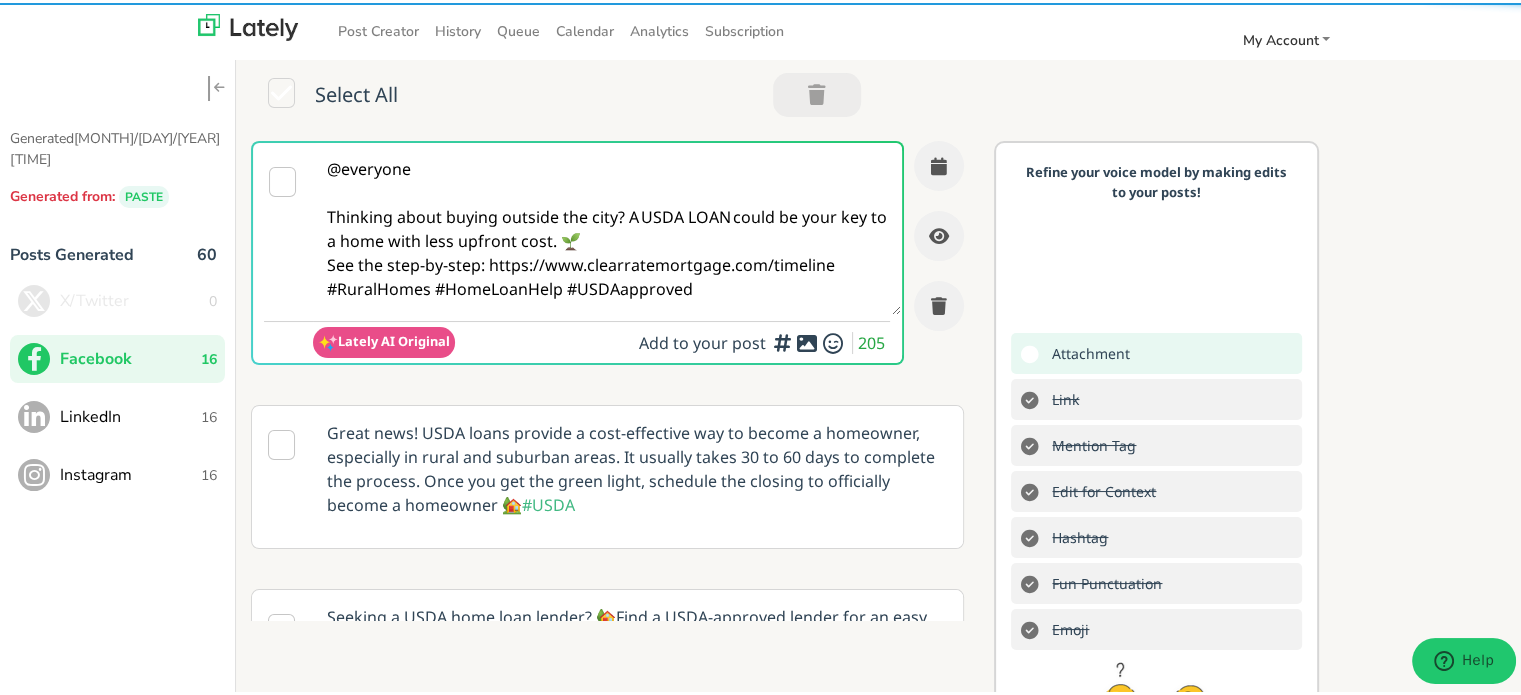 click on "@everyone
Thinking about buying outside the city? A USDA LOAN could be your key to a home with less upfront cost. 🌱
See the step-by-step: https://www.clearratemortgage.com/timeline
#RuralHomes #HomeLoanHelp #USDAapproved" at bounding box center [607, 226] 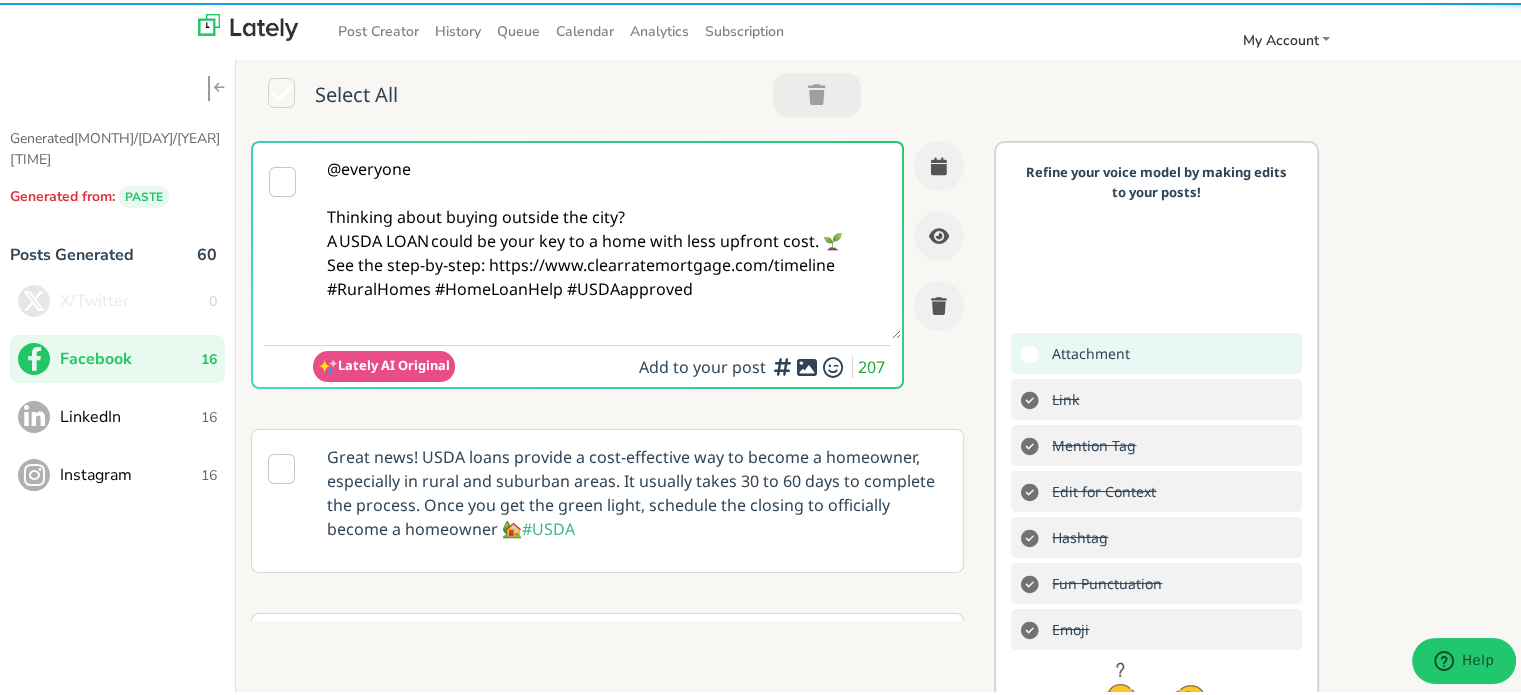 click on "@everyone
Thinking about buying outside the city?
A USDA LOAN could be your key to a home with less upfront cost. 🌱
See the step-by-step: https://www.clearratemortgage.com/timeline
#RuralHomes #HomeLoanHelp #USDAapproved" at bounding box center [607, 238] 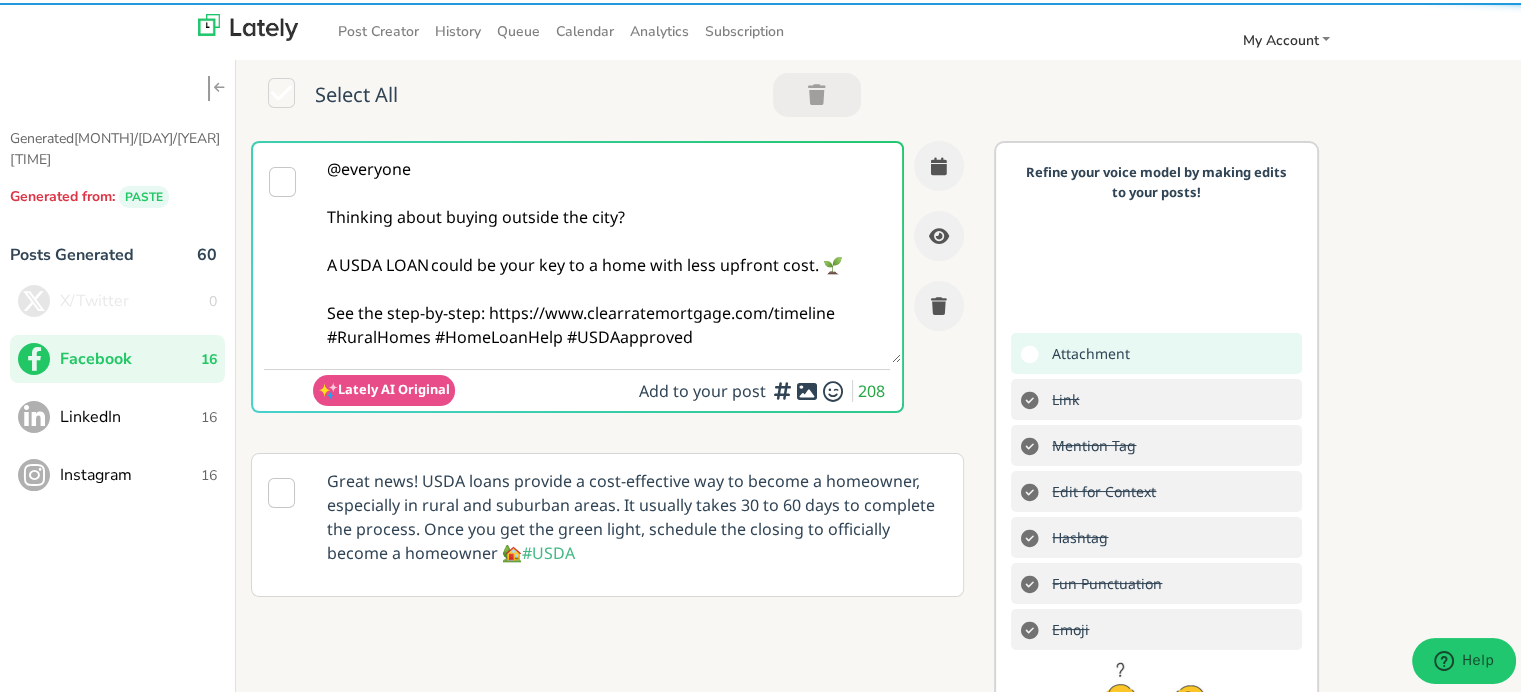 click on "@everyone
Thinking about buying outside the city?
A USDA LOAN could be your key to a home with less upfront cost. 🌱
See the step-by-step: https://www.clearratemortgage.com/timeline
#RuralHomes #HomeLoanHelp #USDAapproved" at bounding box center (607, 250) 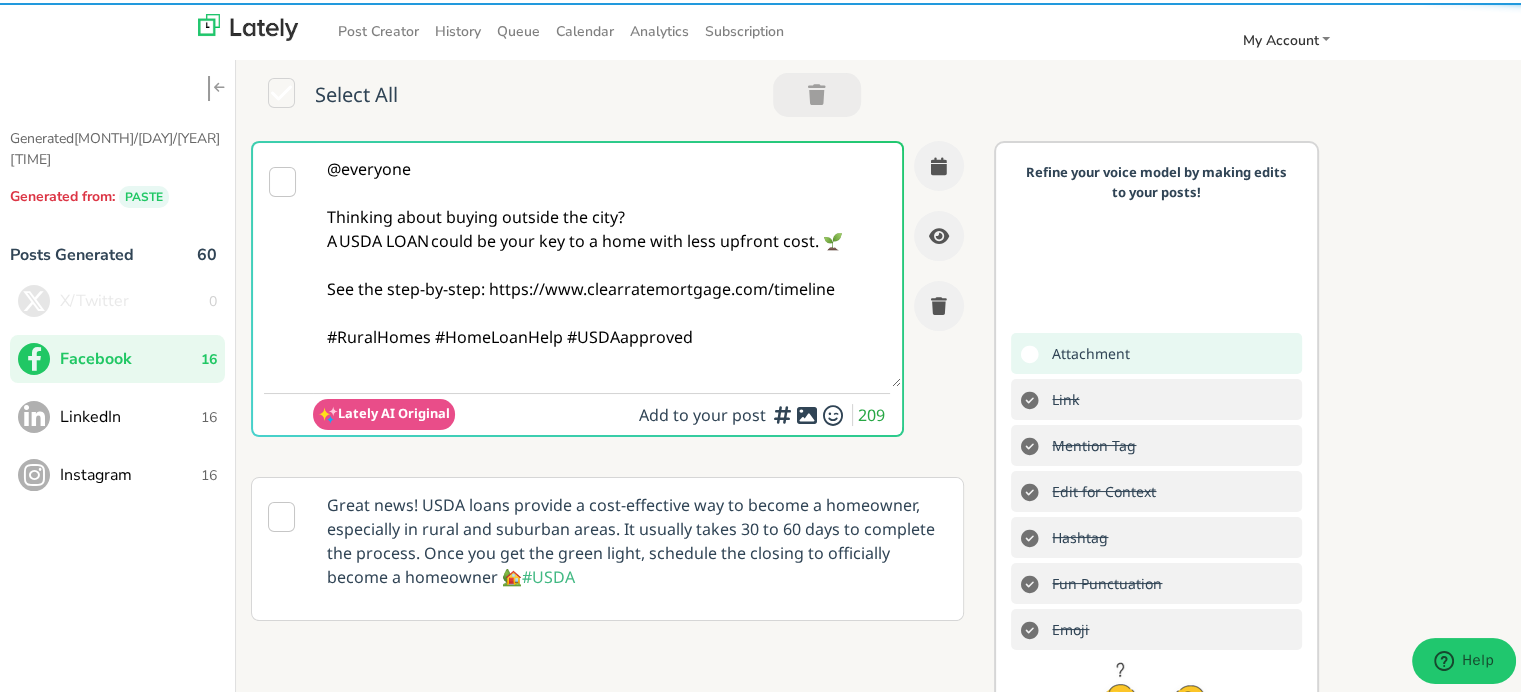 click on "@everyone
Thinking about buying outside the city?
A USDA LOAN could be your key to a home with less upfront cost. 🌱
See the step-by-step: https://www.clearratemortgage.com/timeline
#RuralHomes #HomeLoanHelp #USDAapproved" at bounding box center [607, 262] 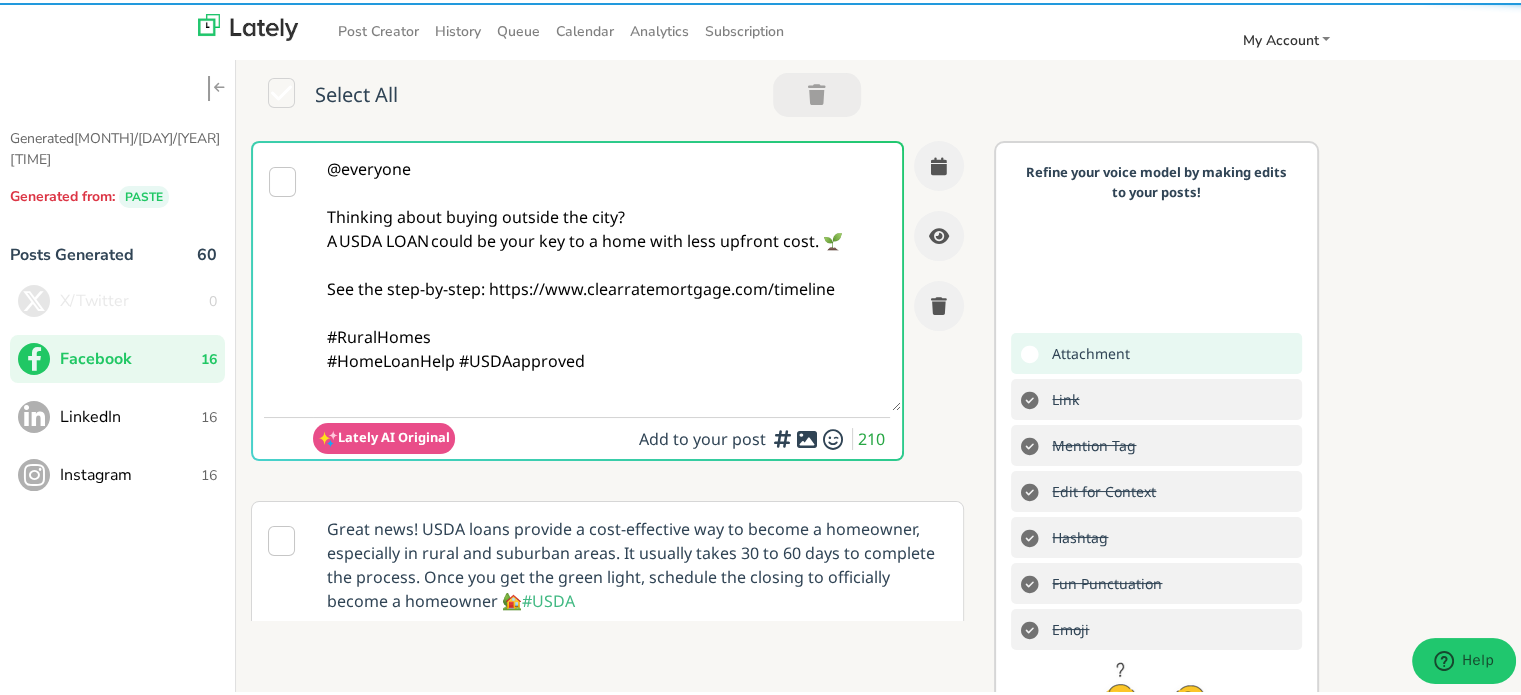 click on "@everyone
Thinking about buying outside the city?
A USDA LOAN could be your key to a home with less upfront cost. 🌱
See the step-by-step: https://www.clearratemortgage.com/timeline
#RuralHomes
#HomeLoanHelp #USDAapproved" at bounding box center [607, 274] 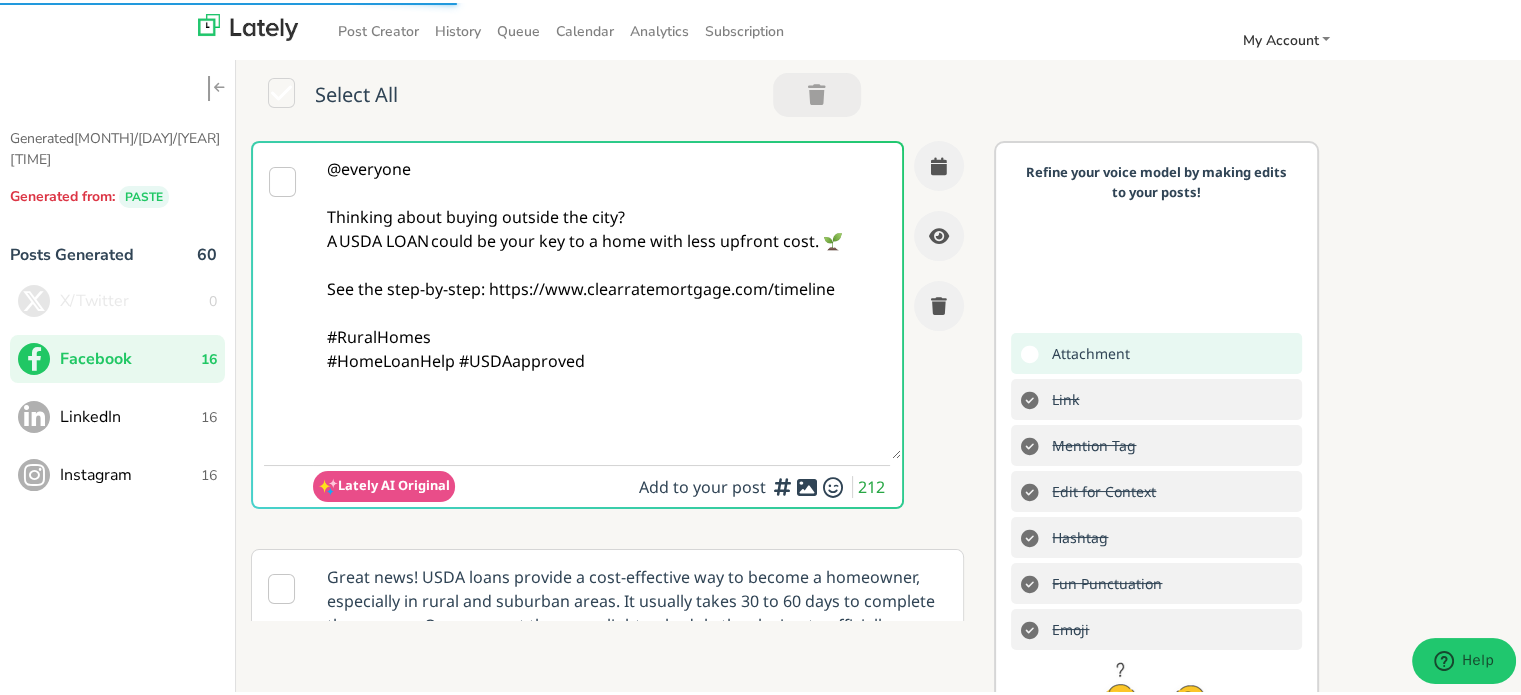 paste on "Follow Us On Our Social Media Platforms!
Facebook: https://www.facebook.com/clearratemortgage
LinkedIn: https://www.linkedin.com/company/clear-rate-mortgage/posts/?feedView=all
Instagram: https://www.instagram.com/clear.rate.mortgage/" 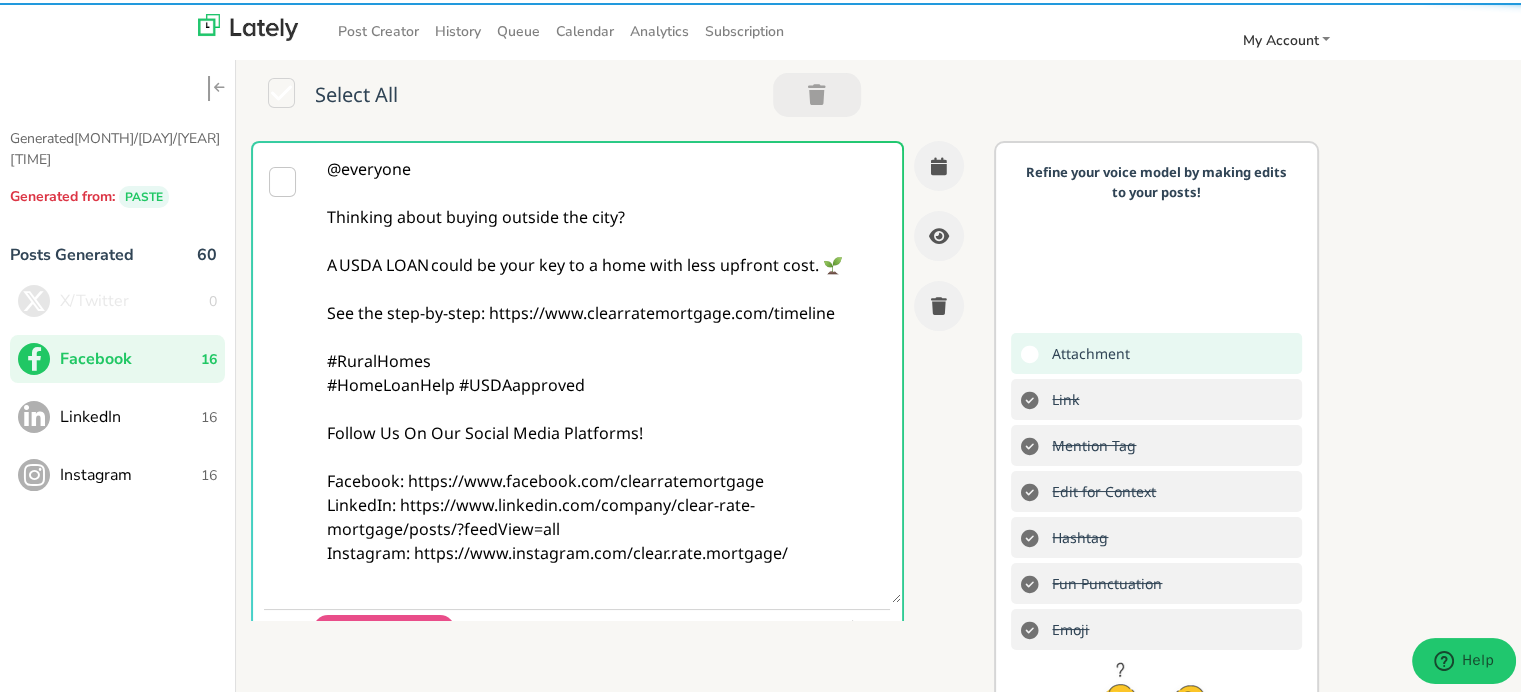type on "@everyone
Thinking about buying outside the city?
A USDA LOAN could be your key to a home with less upfront cost. 🌱
See the step-by-step: https://www.clearratemortgage.com/timeline
#RuralHomes
#HomeLoanHelp #USDAapproved
Follow Us On Our Social Media Platforms!
Facebook: https://www.facebook.com/clearratemortgage
LinkedIn: https://www.linkedin.com/company/clear-rate-mortgage/posts/?feedView=all
Instagram: https://www.instagram.com/clear.rate.mortgage/" 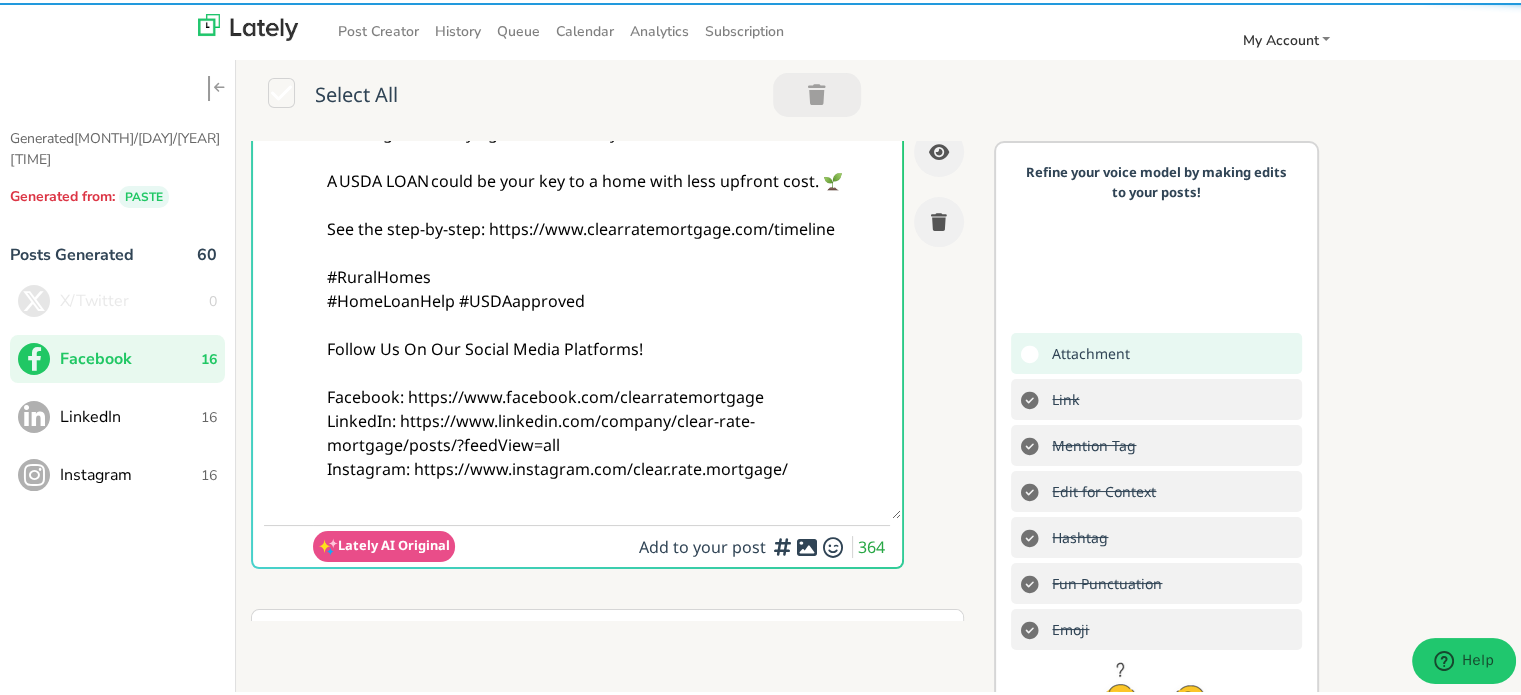 scroll, scrollTop: 200, scrollLeft: 0, axis: vertical 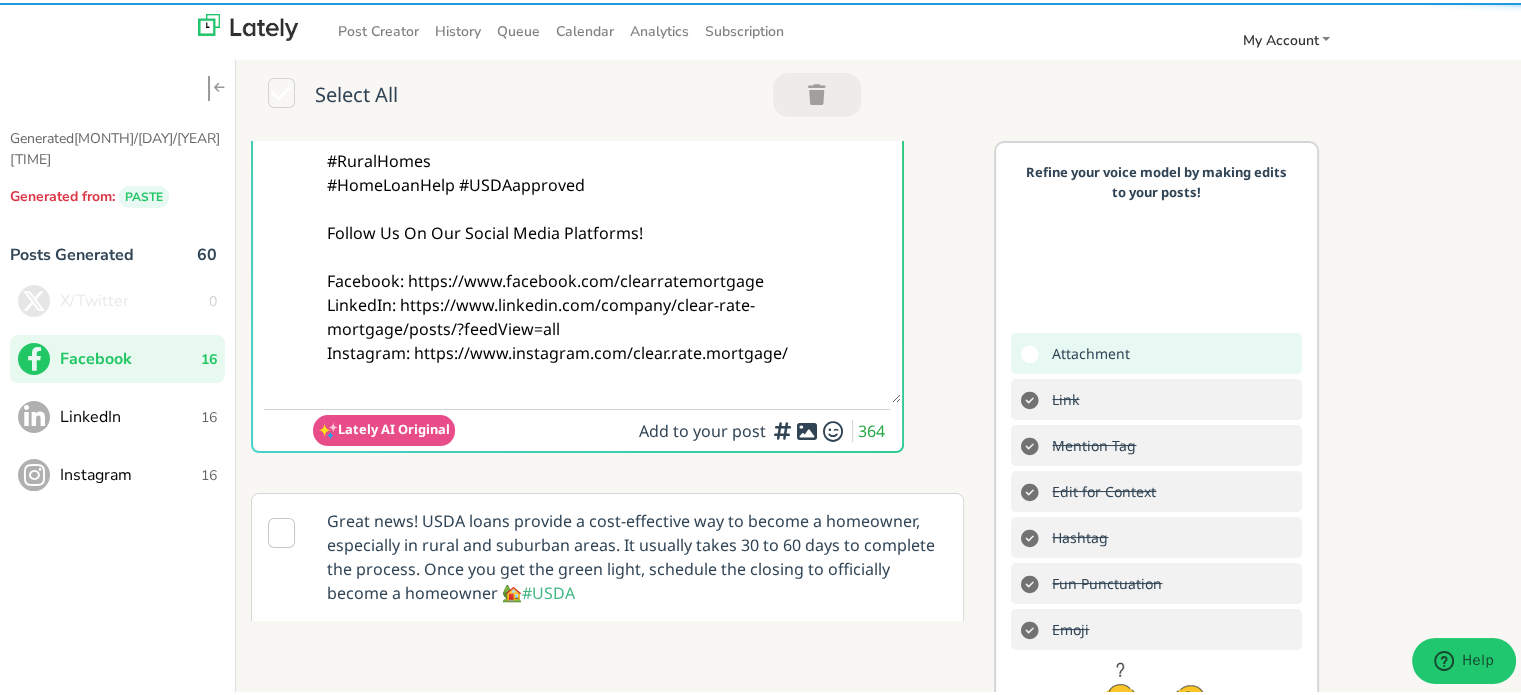 click at bounding box center [807, 428] 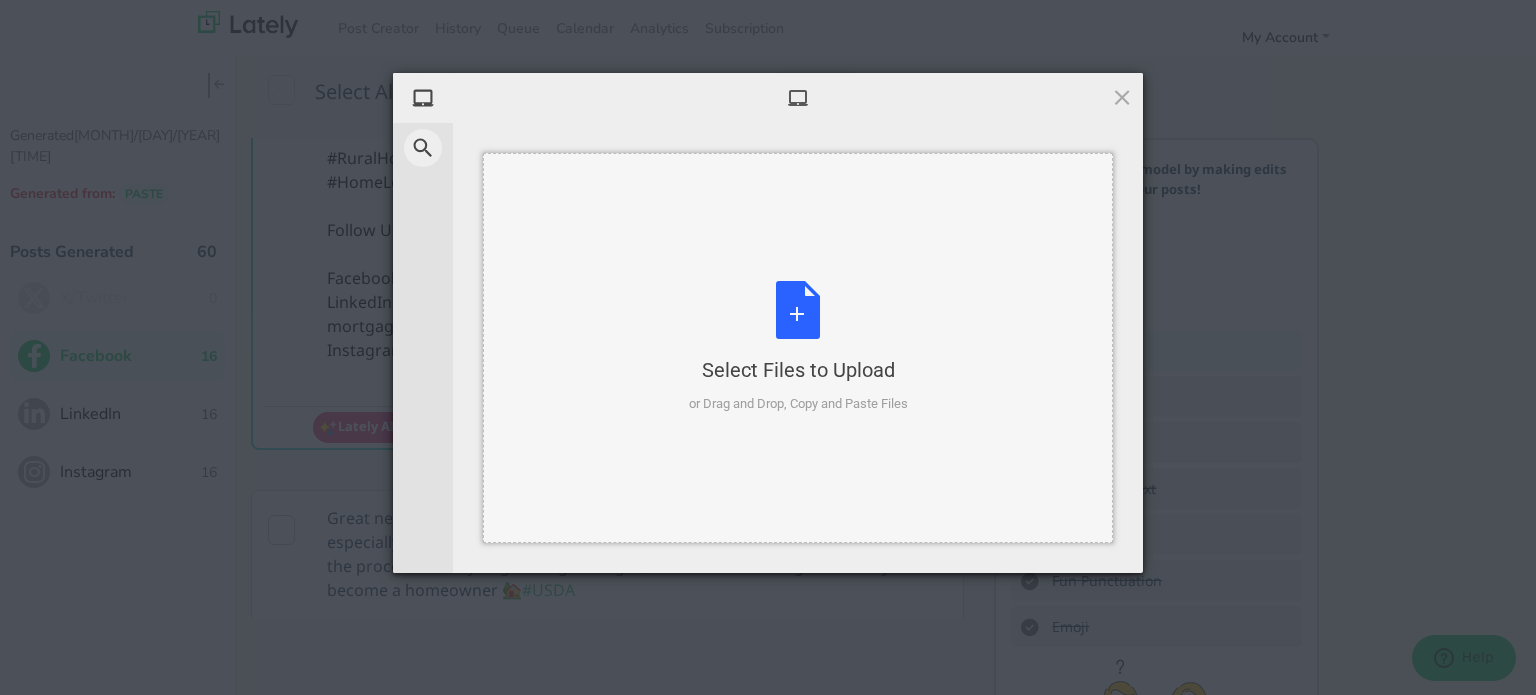 click on "Select Files to Upload
or Drag and Drop, Copy and Paste Files" at bounding box center [798, 347] 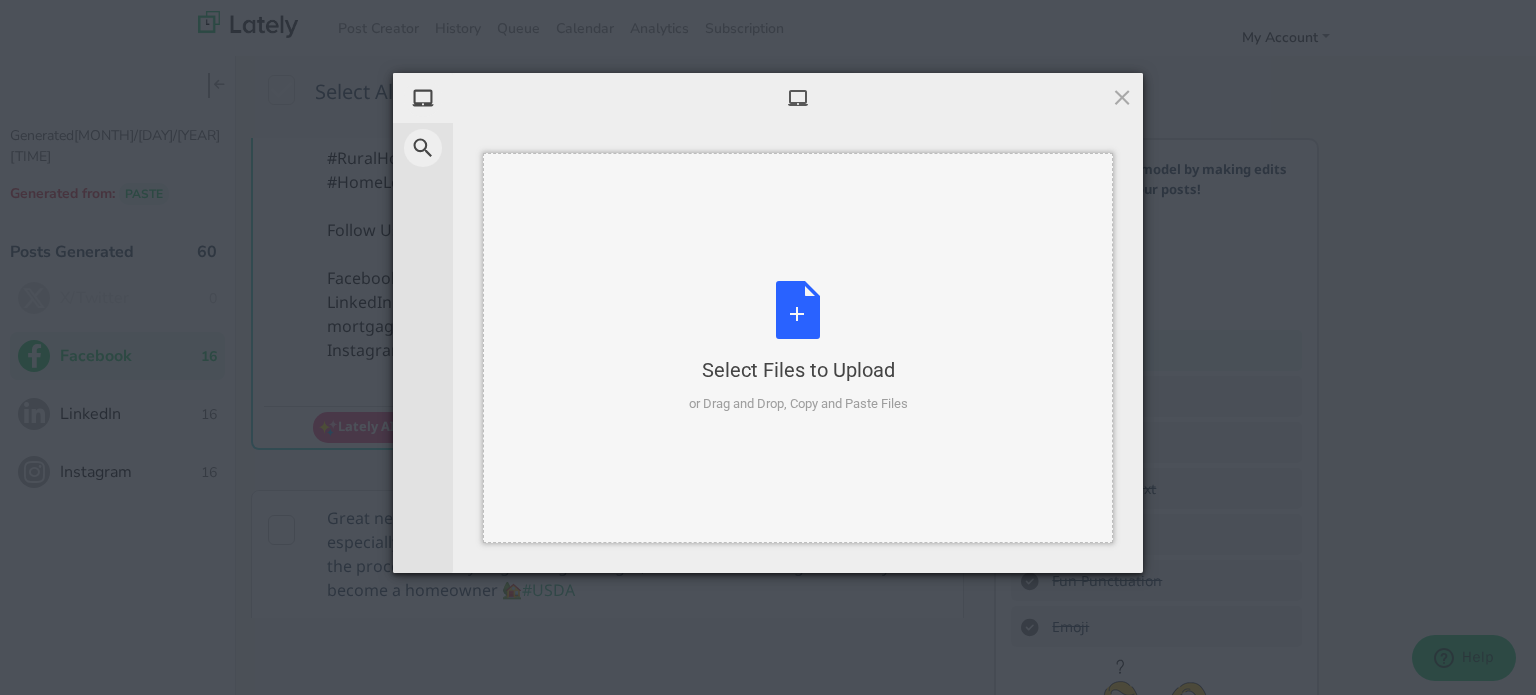 click on "Select Files to Upload
or Drag and Drop, Copy and Paste Files" at bounding box center [798, 348] 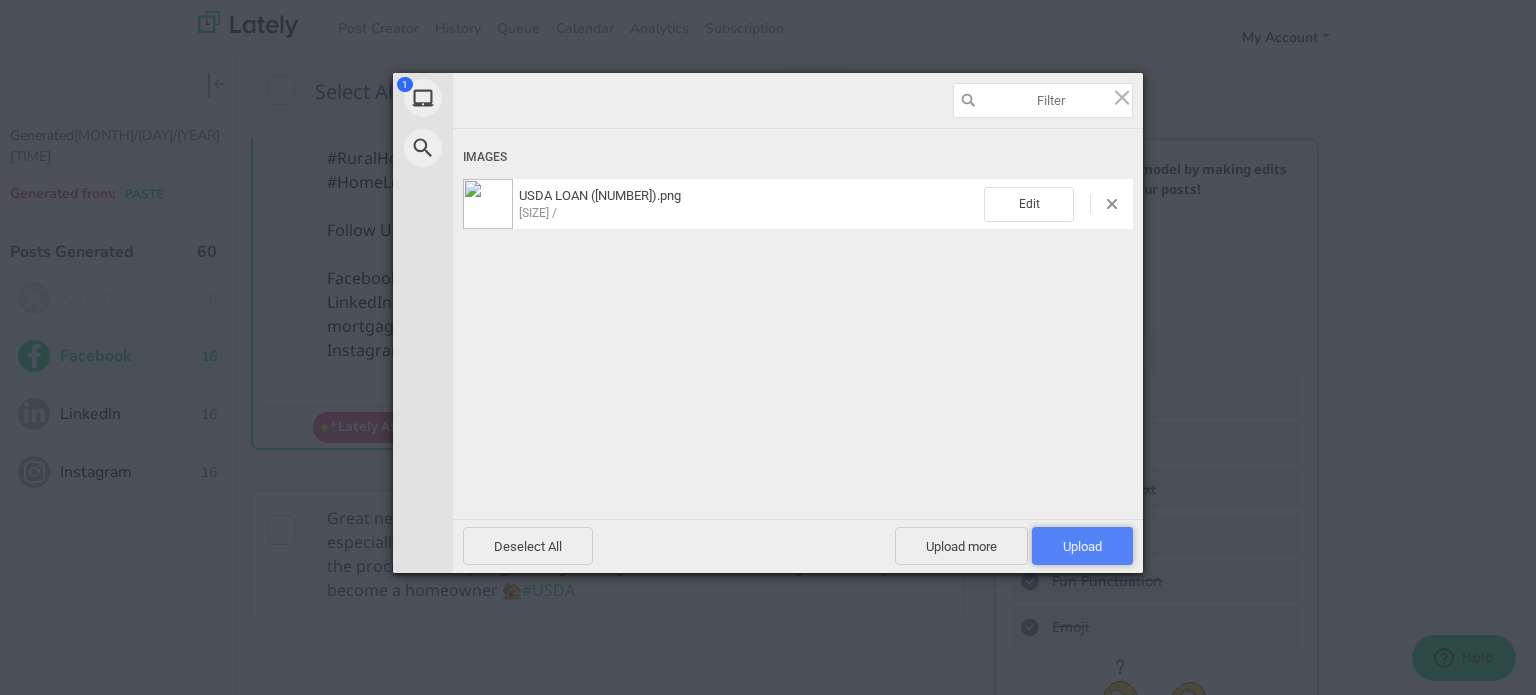click on "Upload
1" at bounding box center [1082, 546] 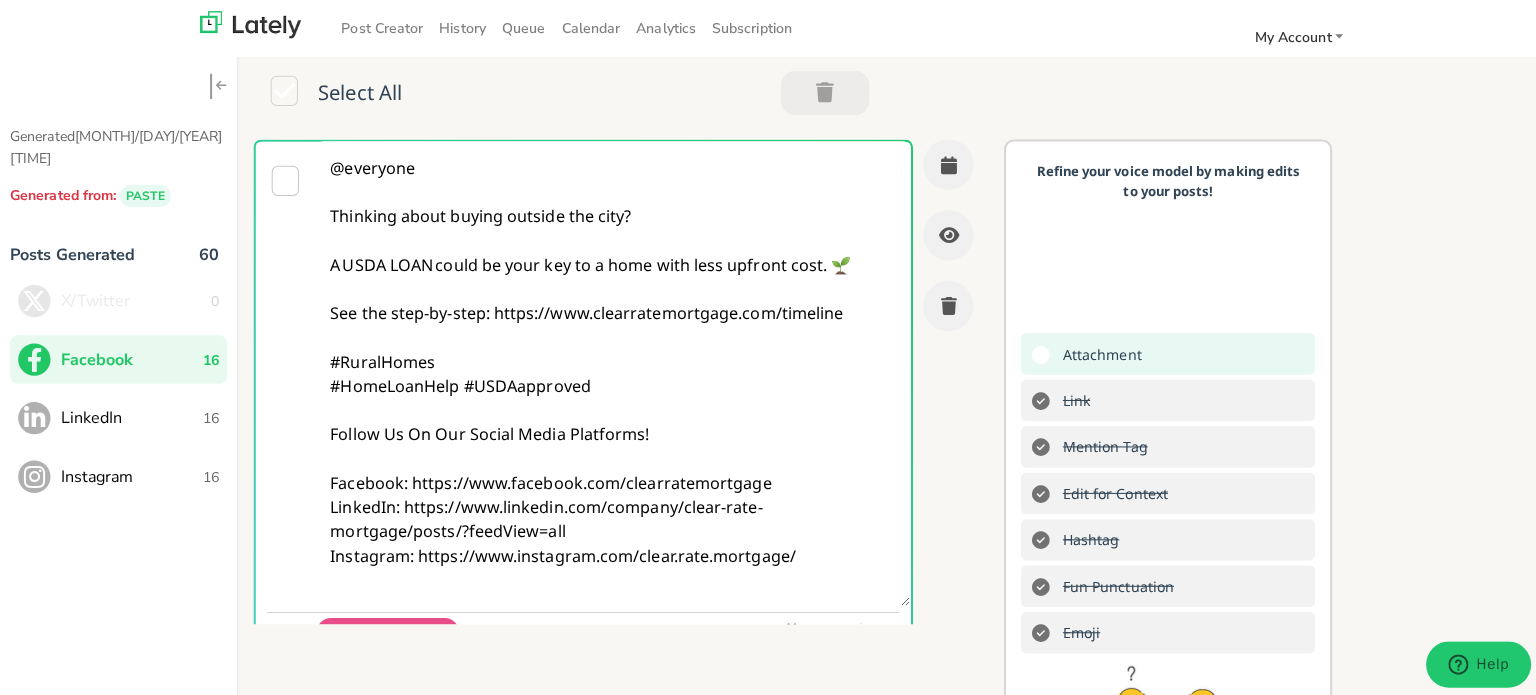 scroll, scrollTop: 0, scrollLeft: 0, axis: both 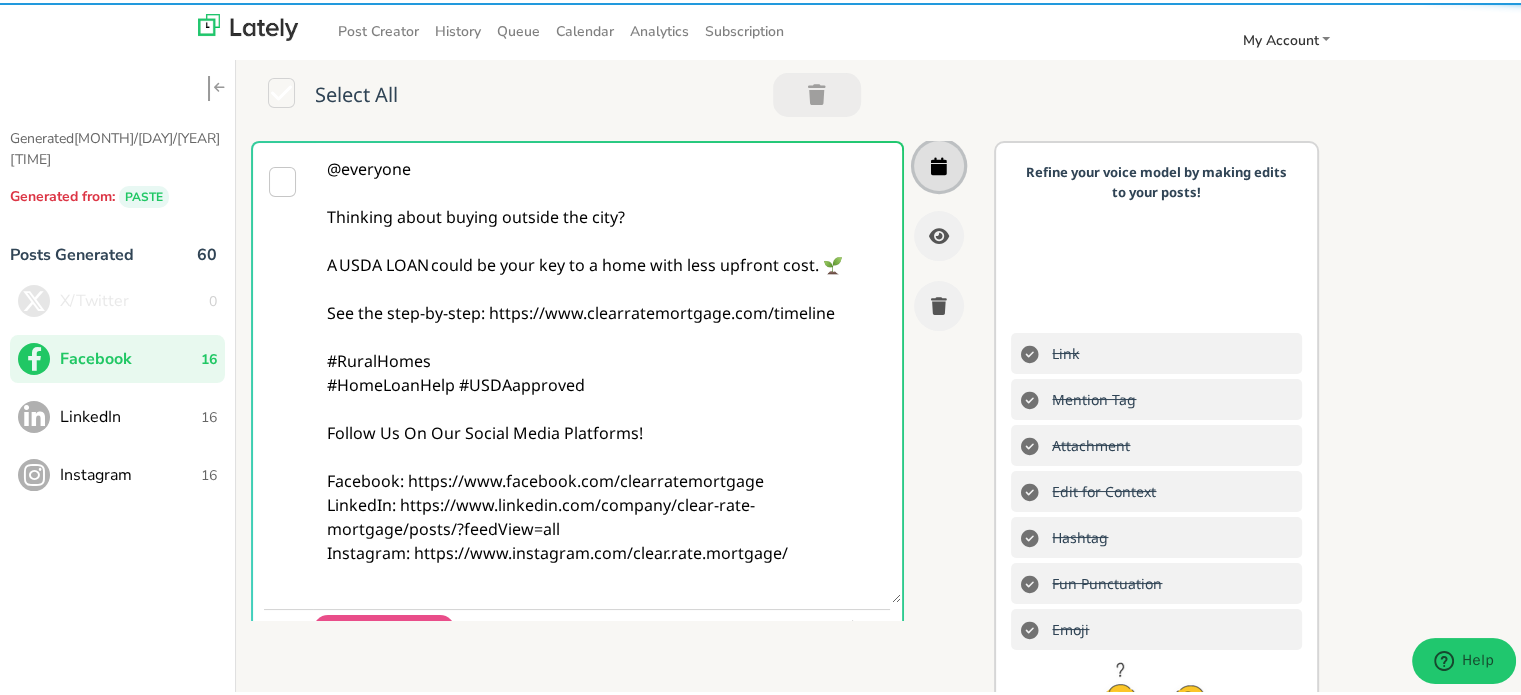 click at bounding box center [939, 163] 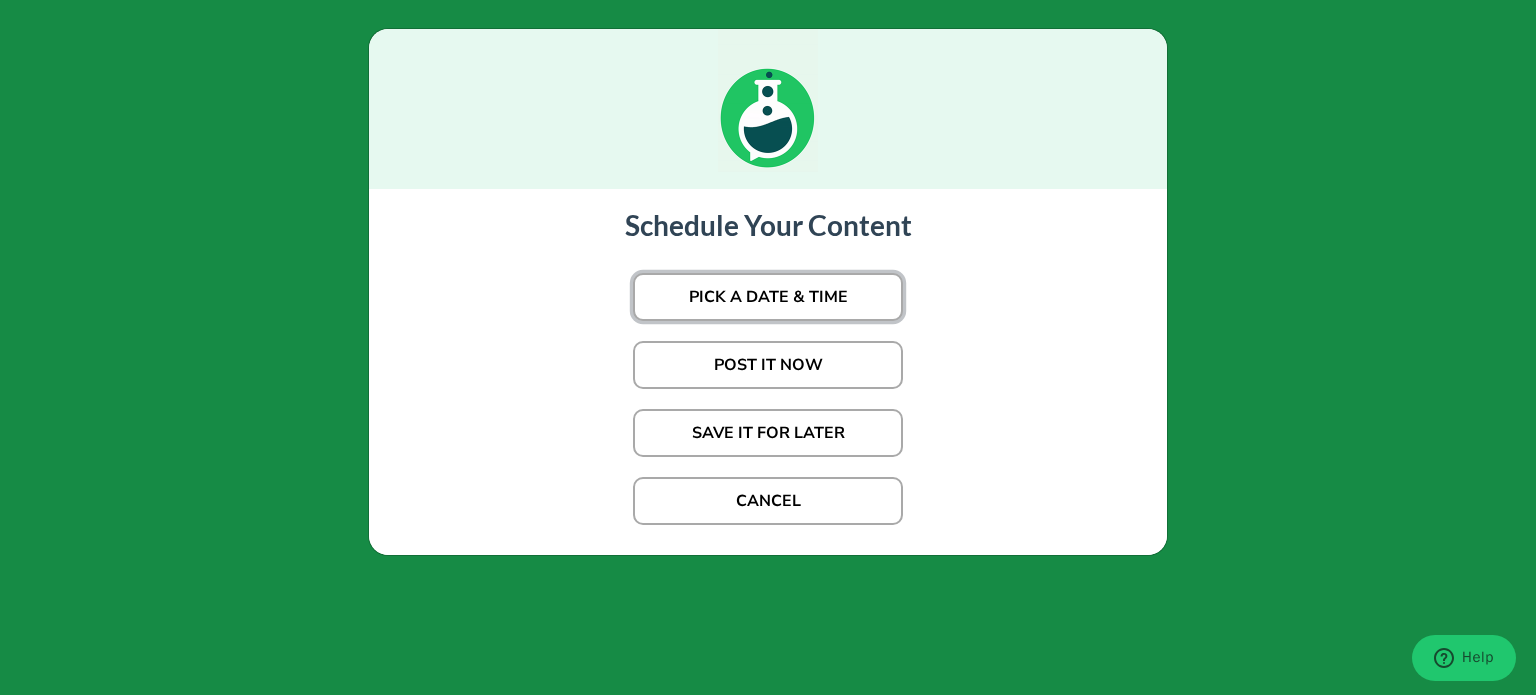 click on "PICK A DATE & TIME" at bounding box center (768, 297) 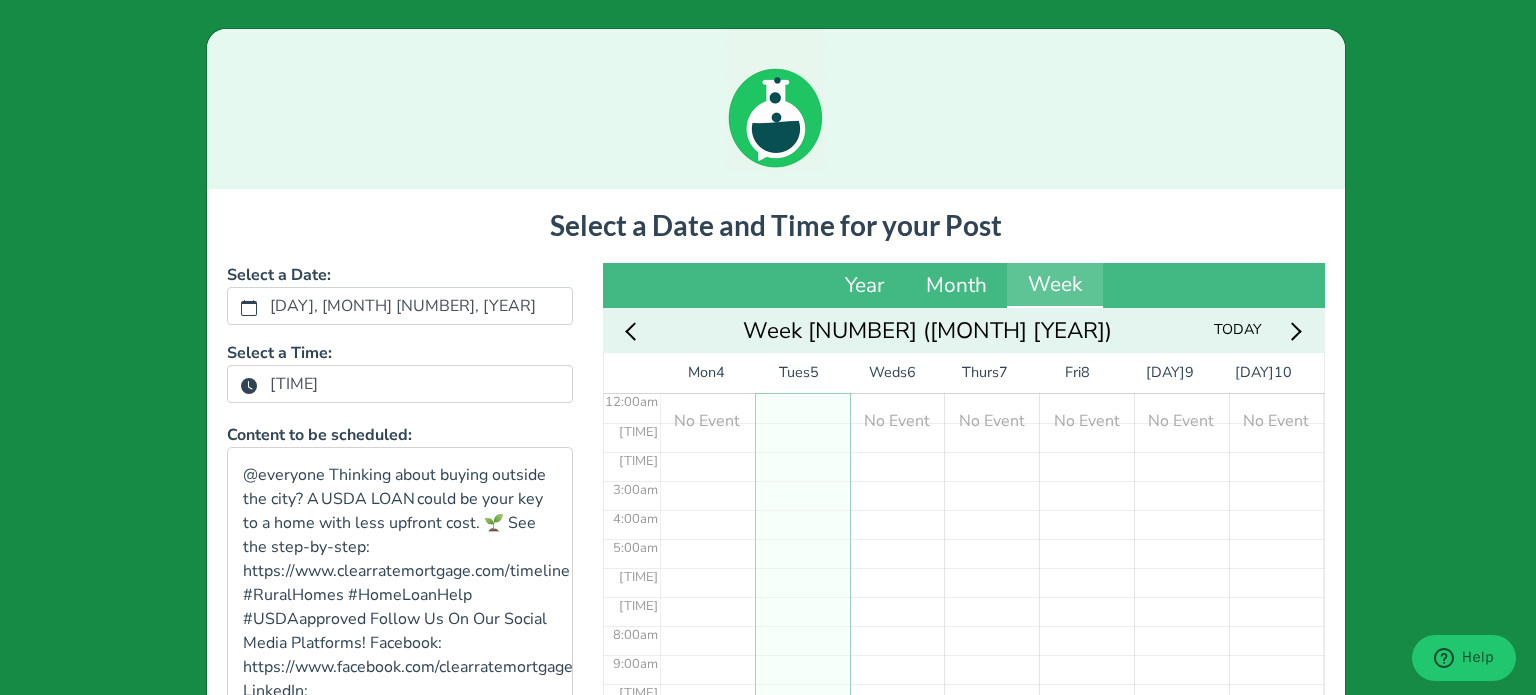 click on "[TIME]" at bounding box center (294, 384) 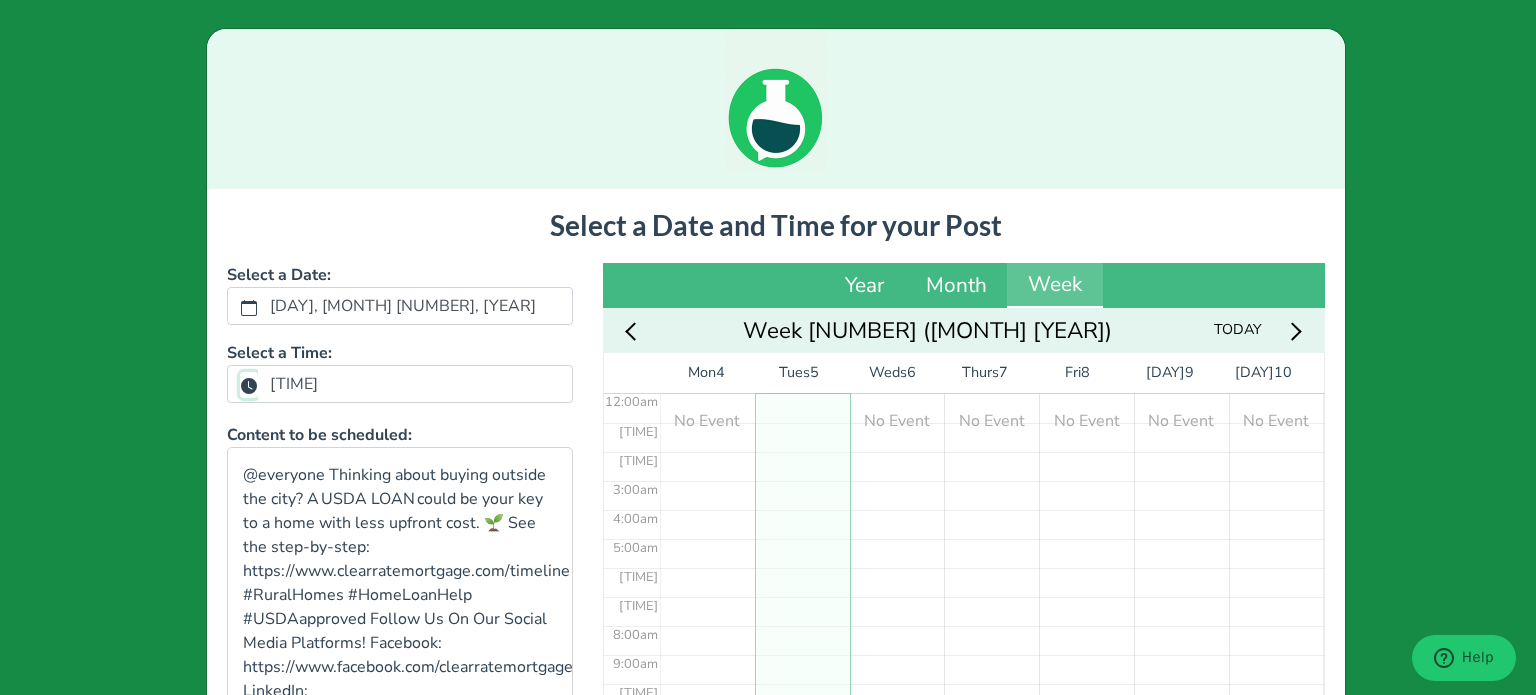 click on "[TIME]" at bounding box center [249, 385] 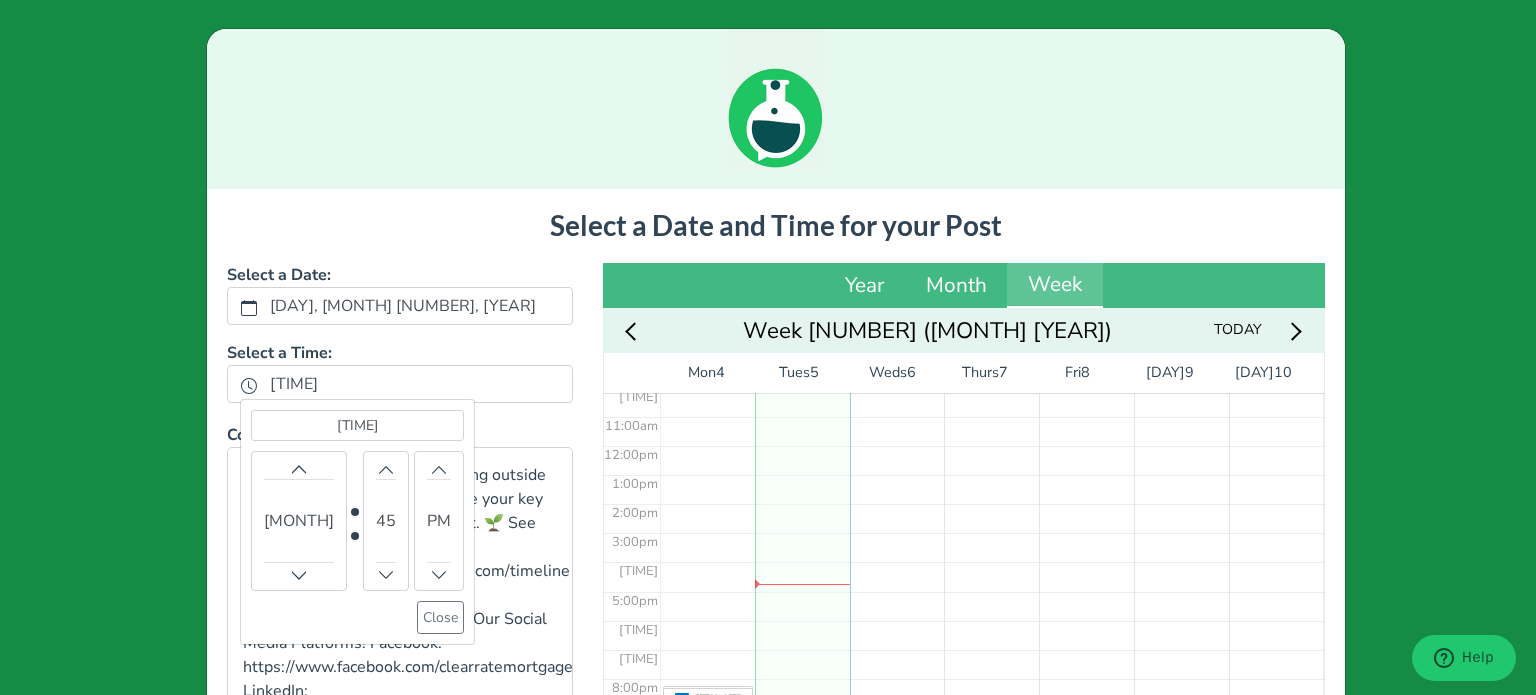 scroll, scrollTop: 303, scrollLeft: 0, axis: vertical 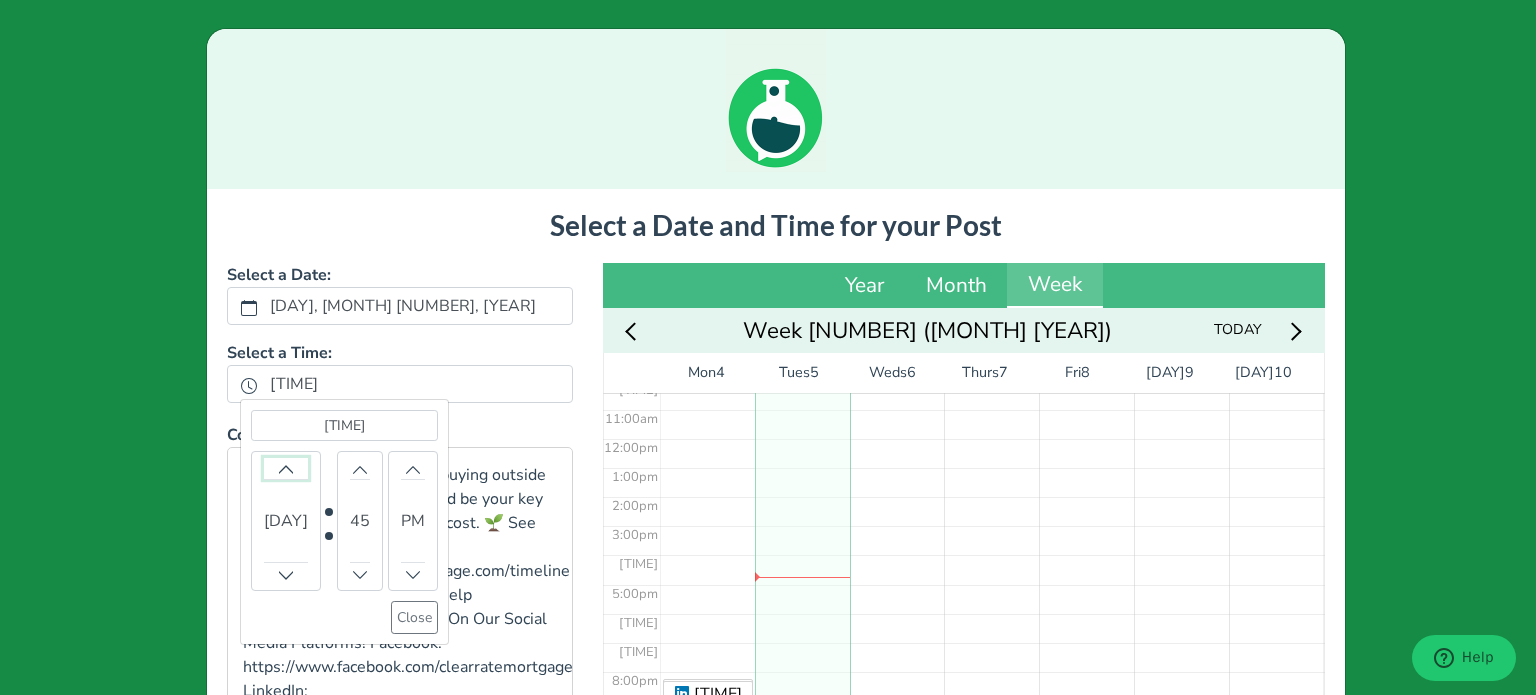 click 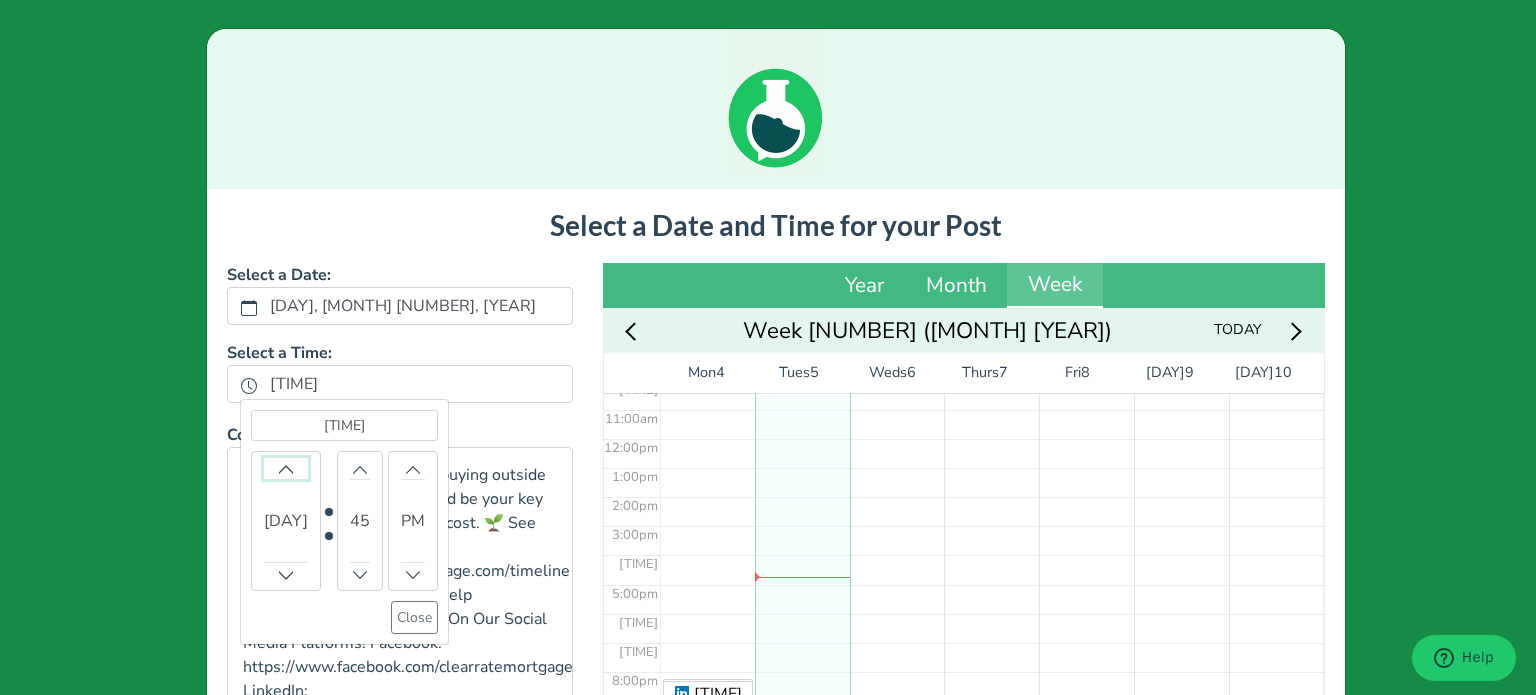 click 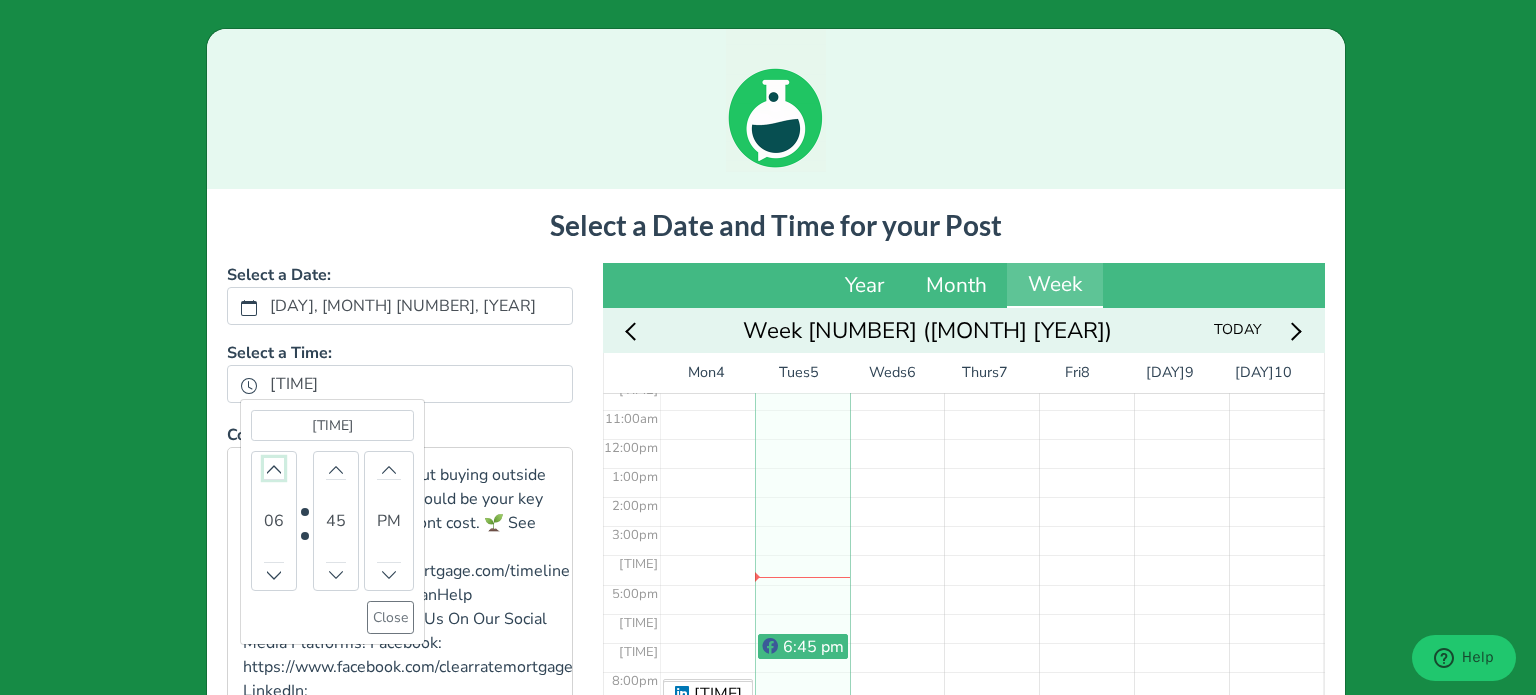 click 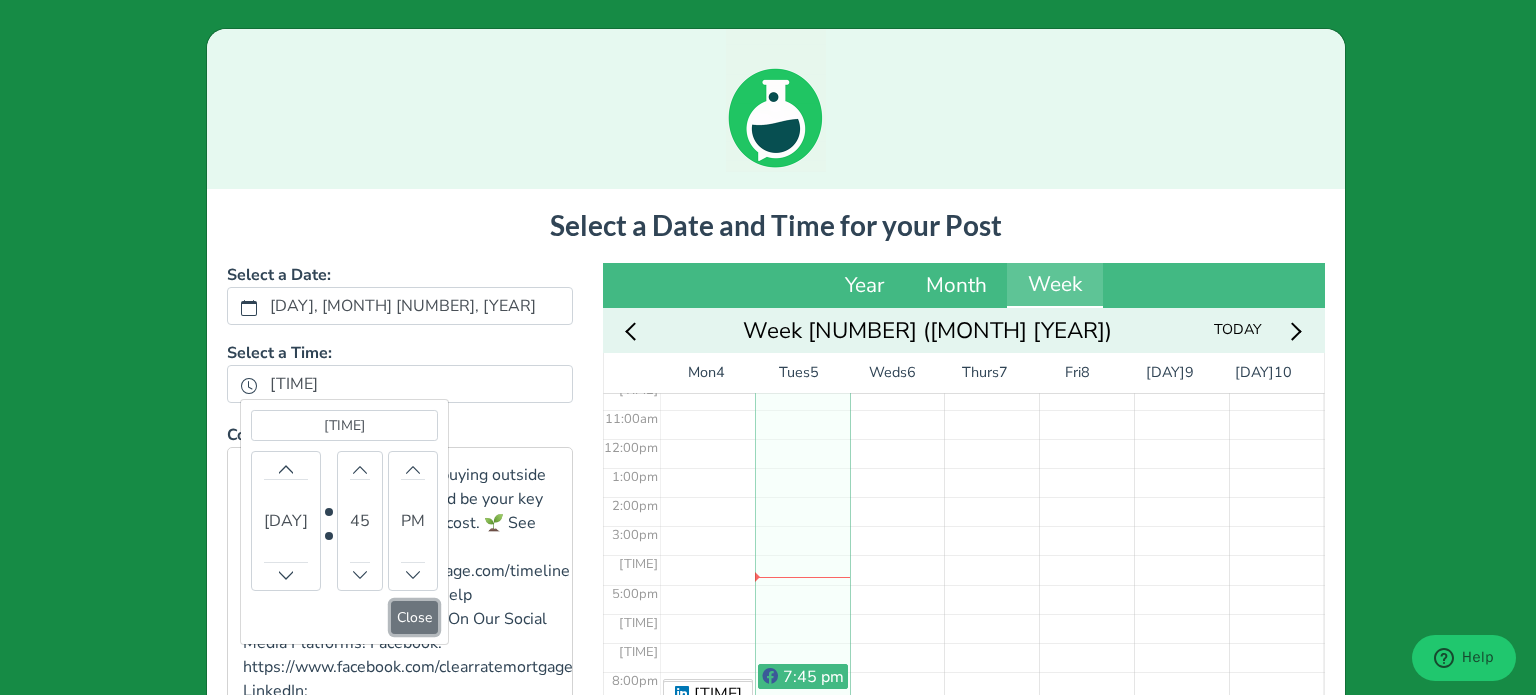 click on "Close" at bounding box center [414, 617] 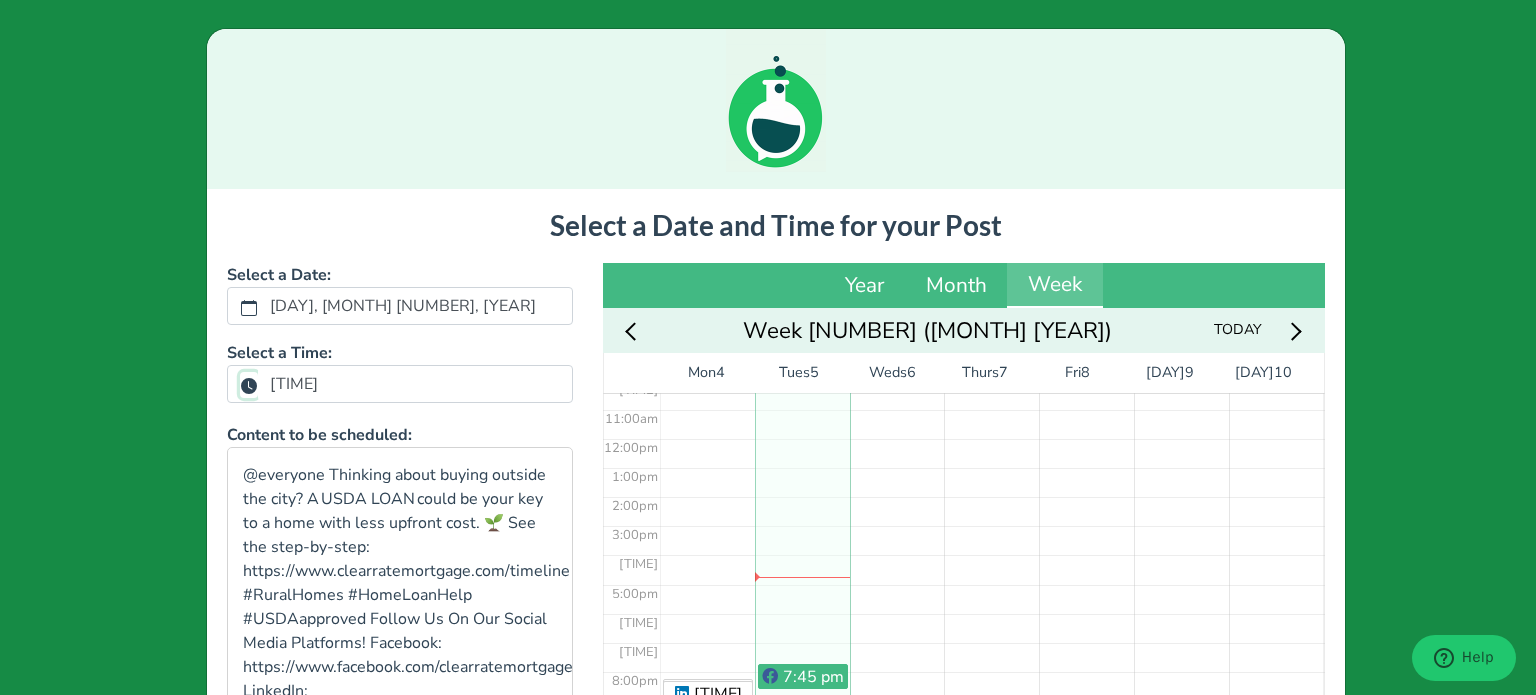 scroll, scrollTop: 302, scrollLeft: 0, axis: vertical 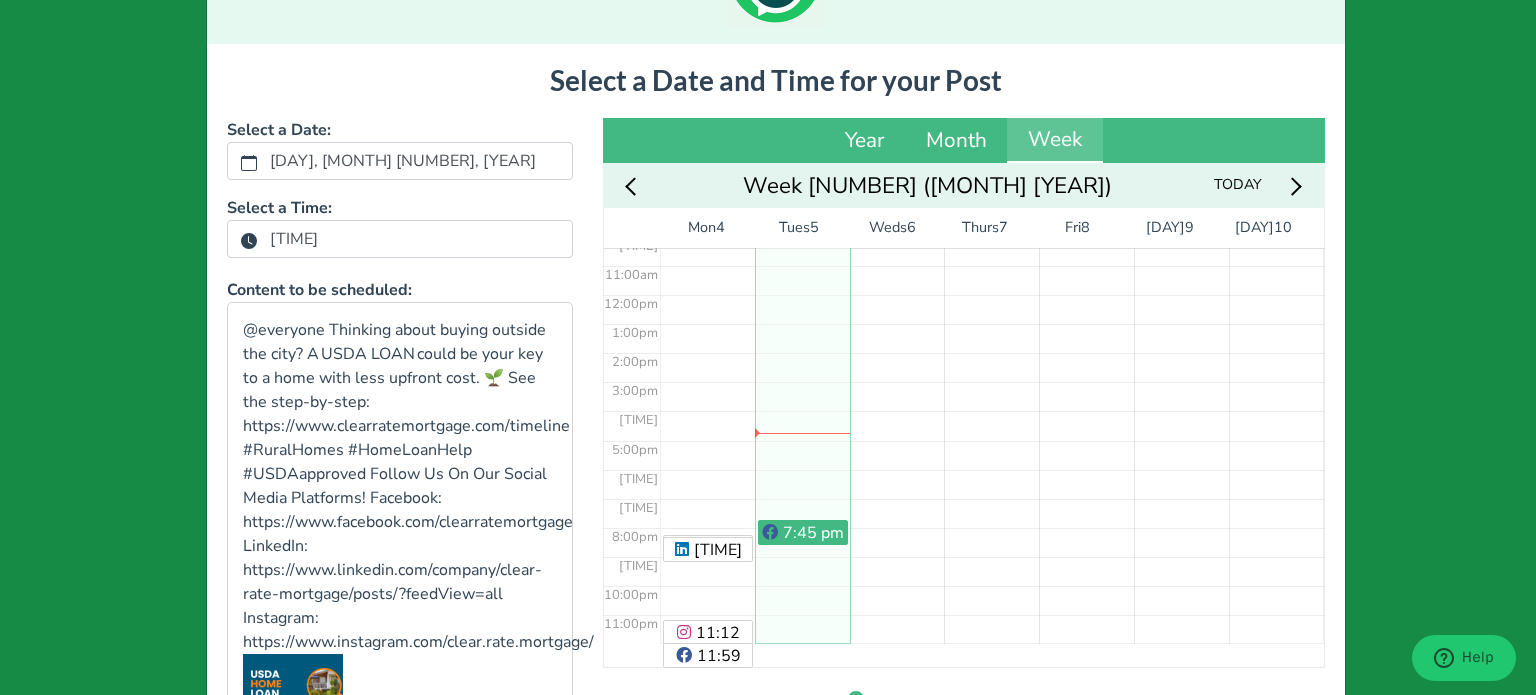 click on "[TIME]" at bounding box center (294, 239) 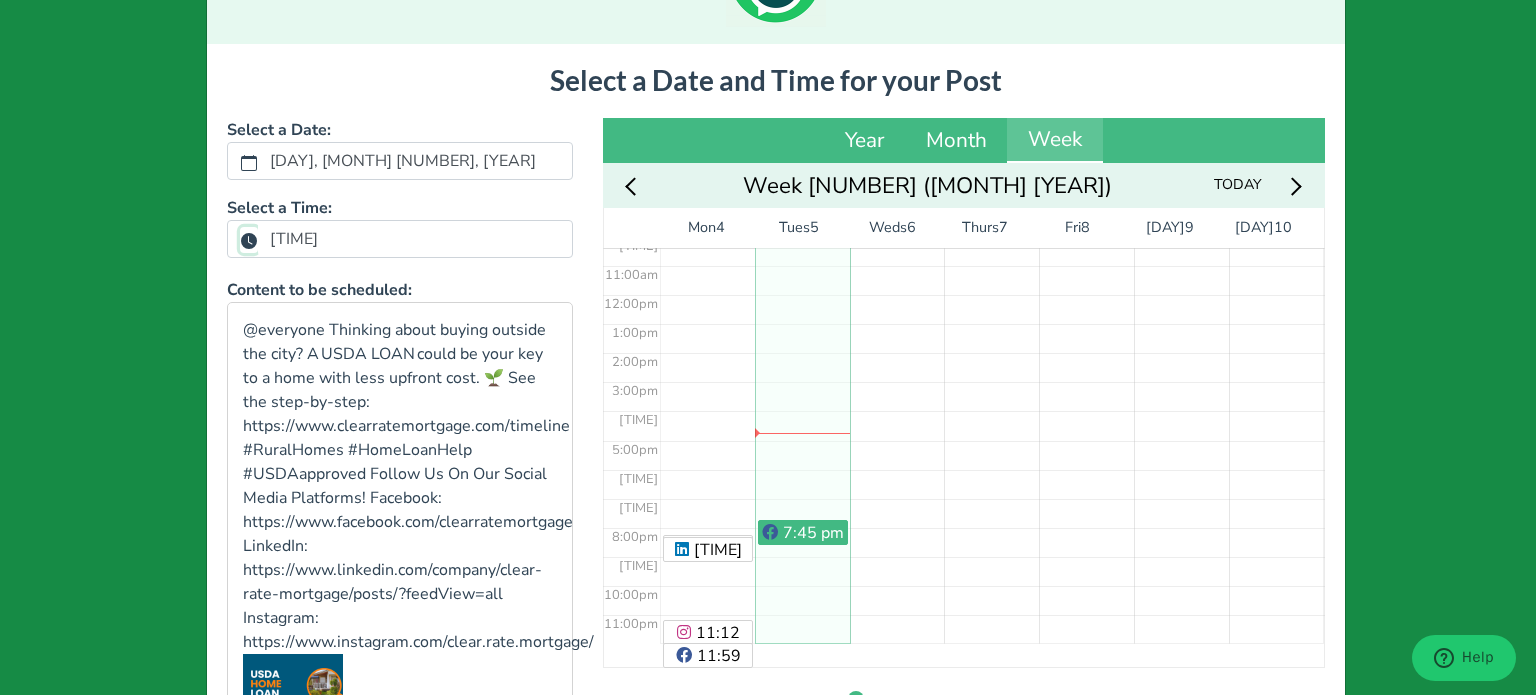 click on "[TIME]" at bounding box center [249, 240] 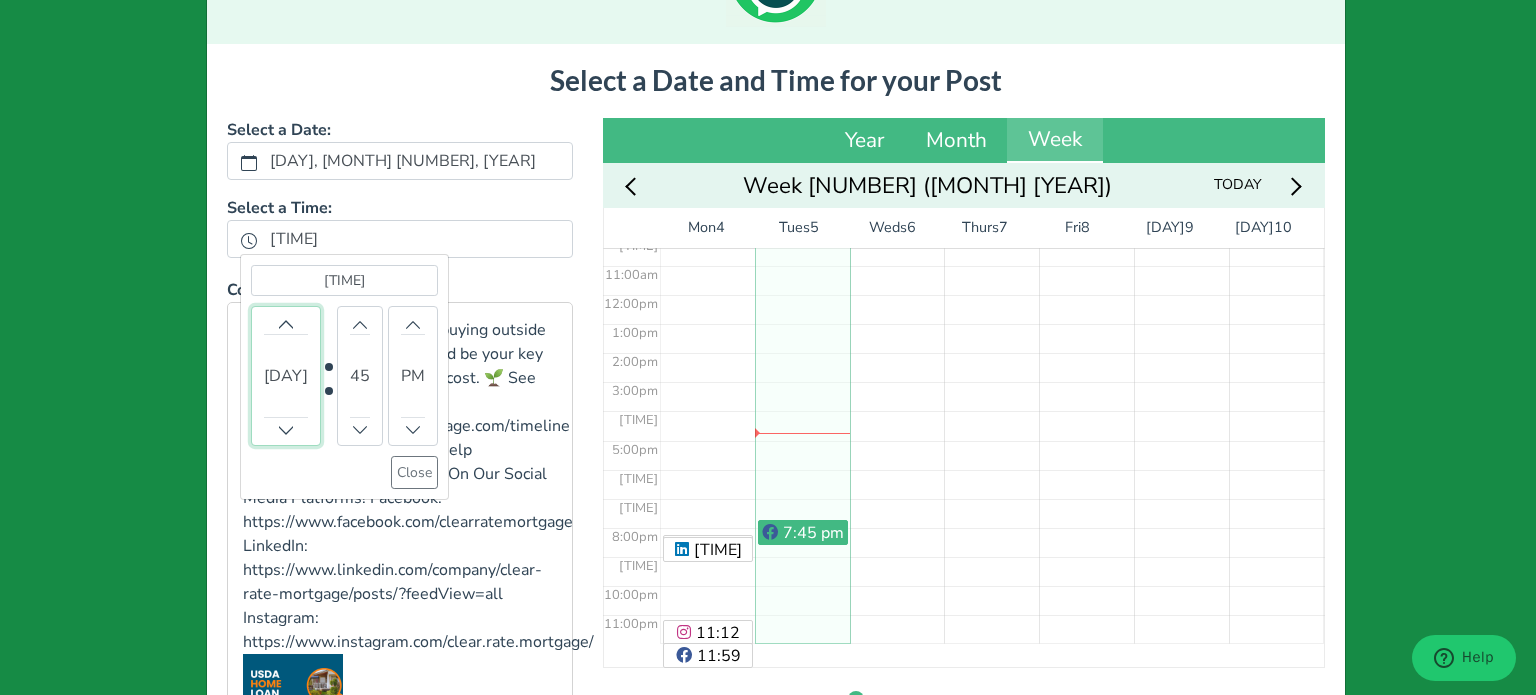 click on "[DAY]" at bounding box center (286, 376) 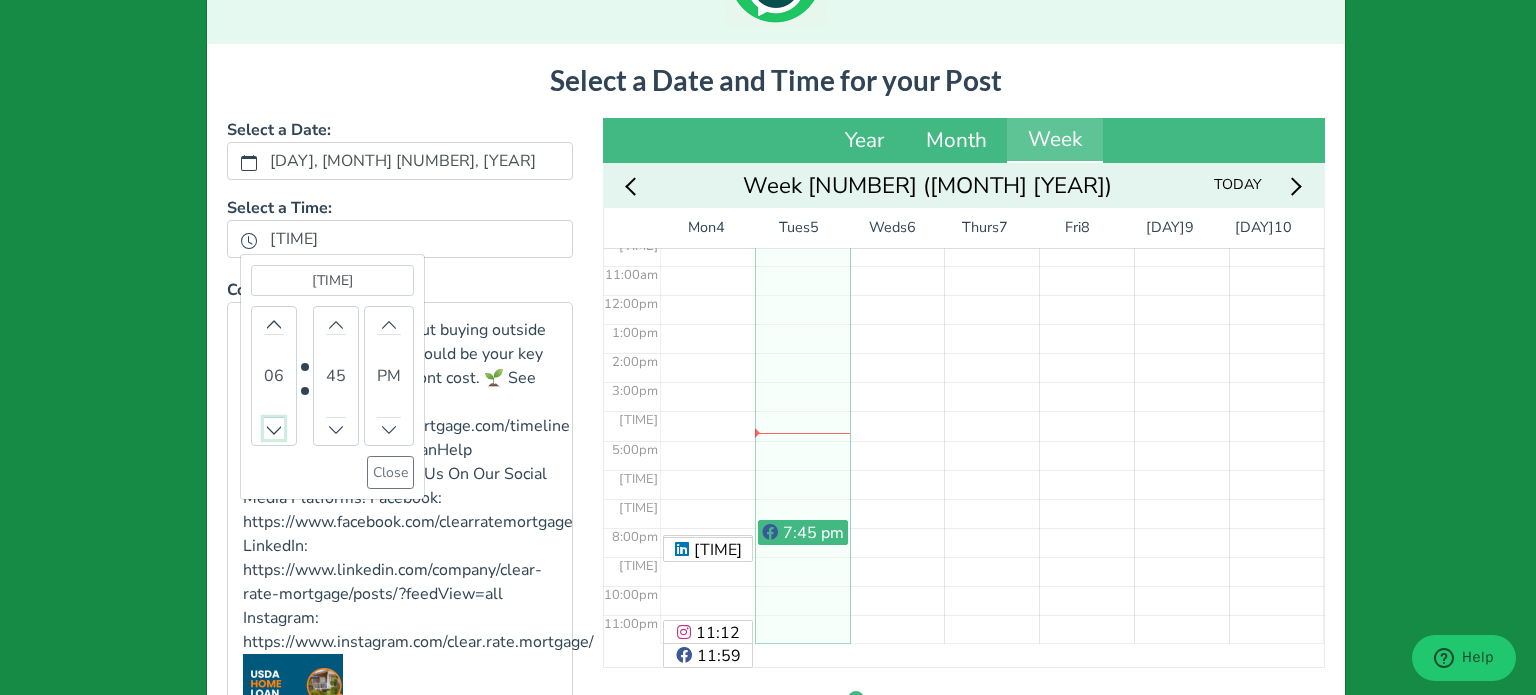 click 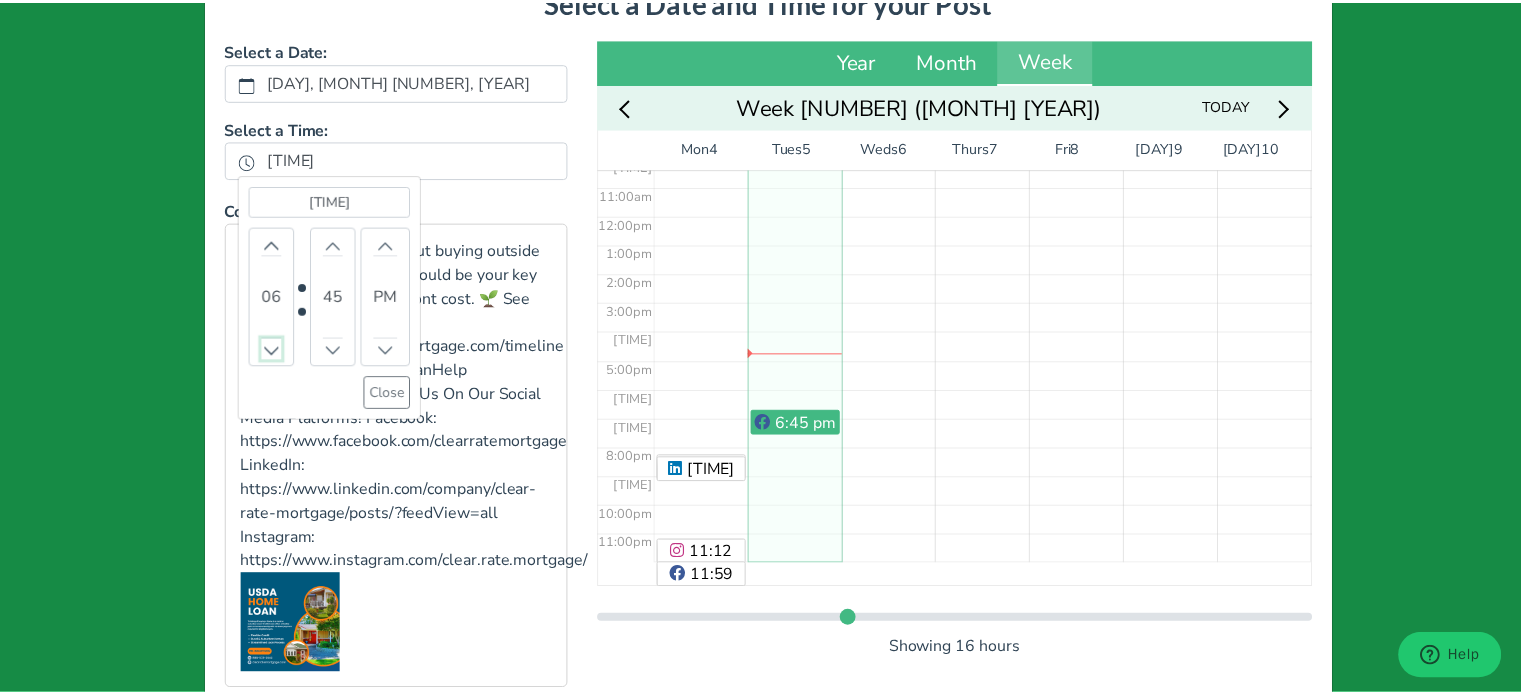 scroll, scrollTop: 345, scrollLeft: 0, axis: vertical 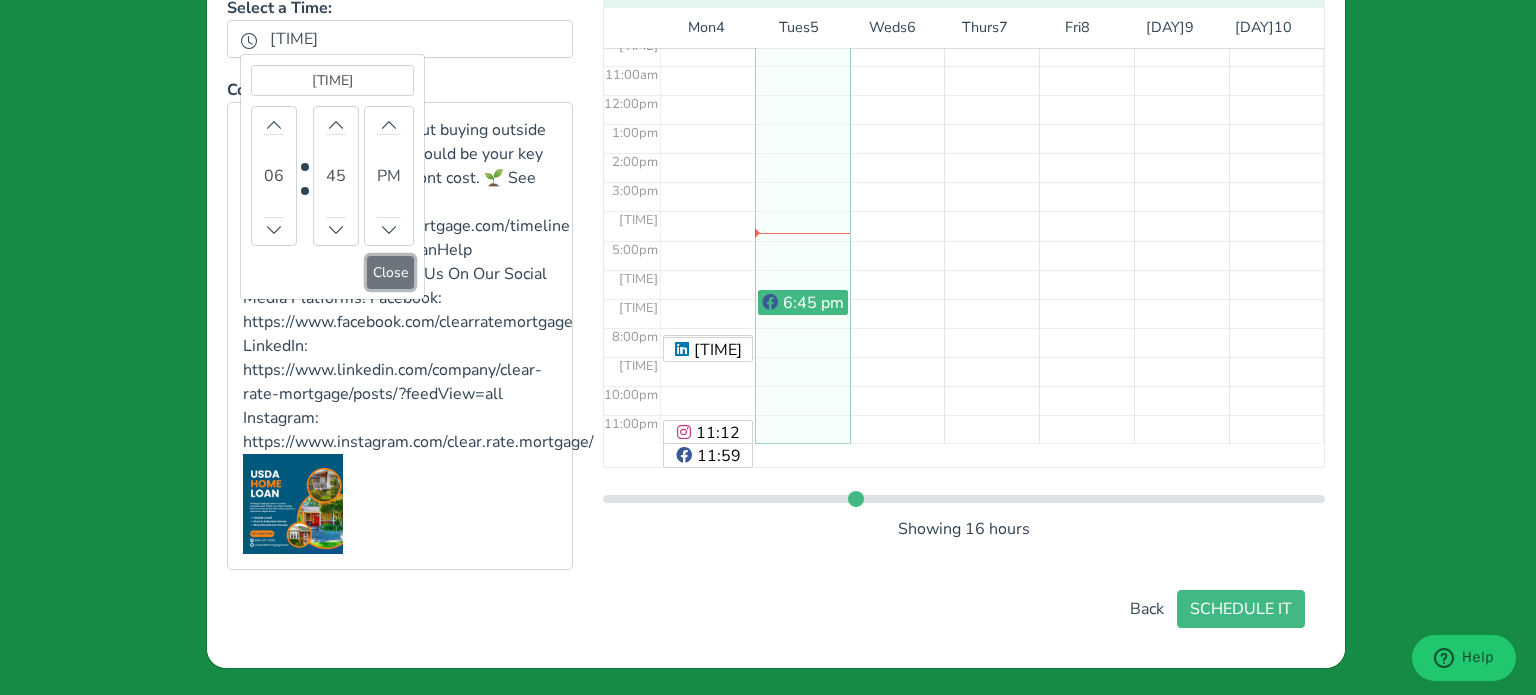 click on "Close" at bounding box center (390, 272) 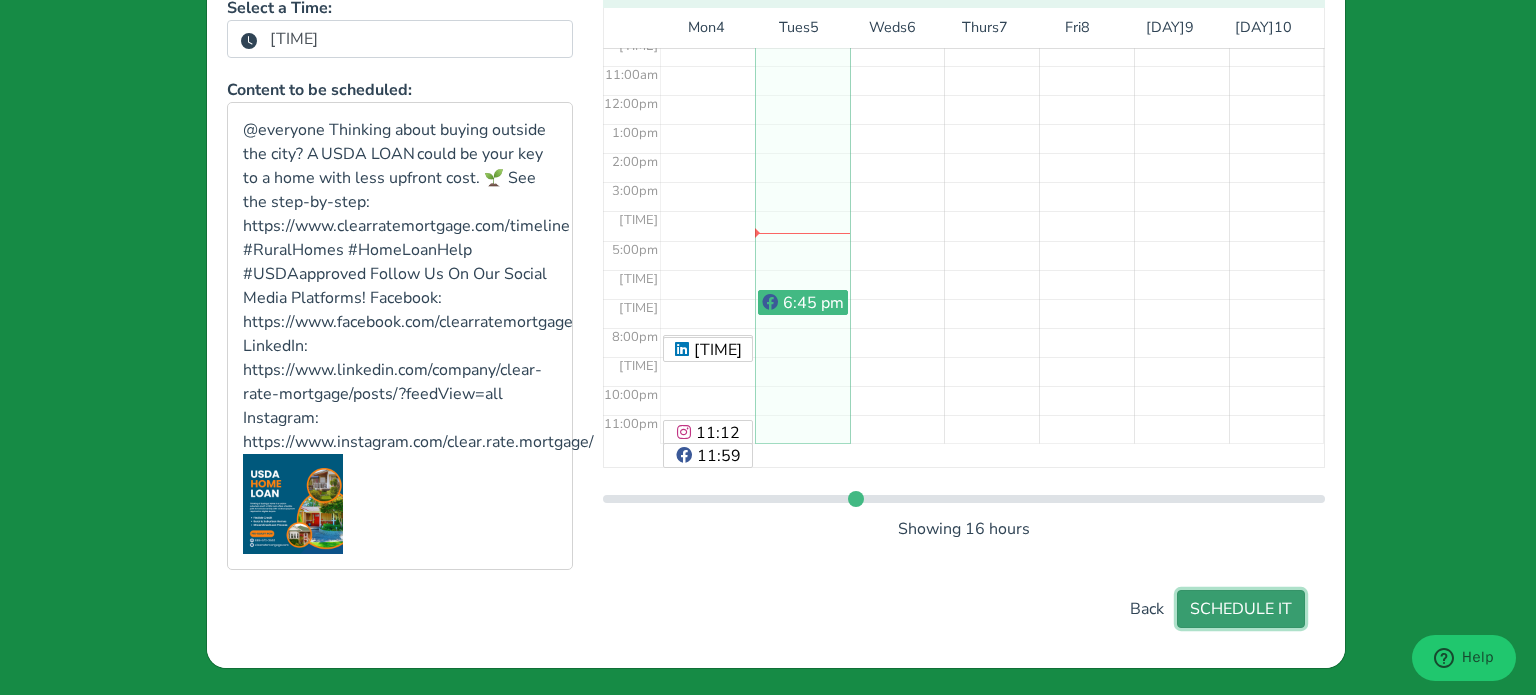 click on "SCHEDULE IT" at bounding box center (1241, 609) 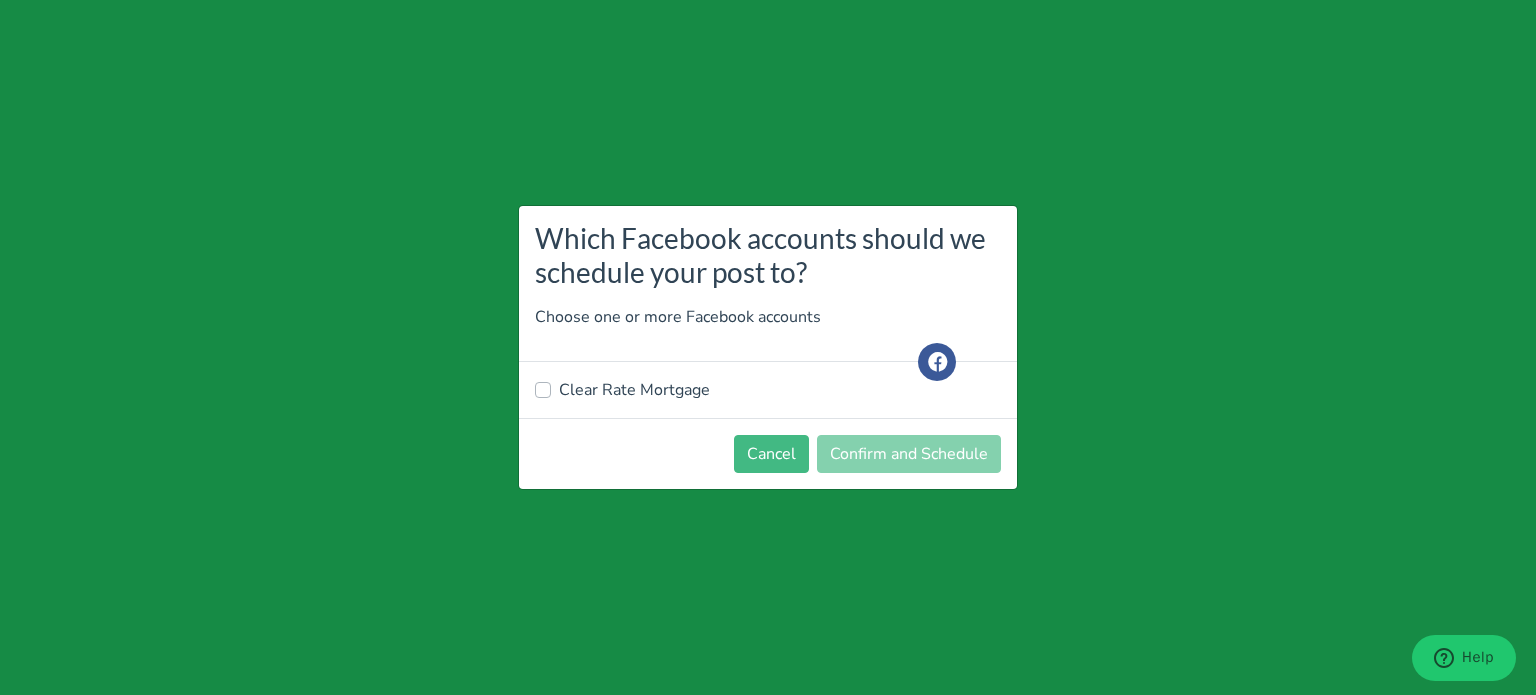 click on "Clear Rate Mortgage" at bounding box center (634, 390) 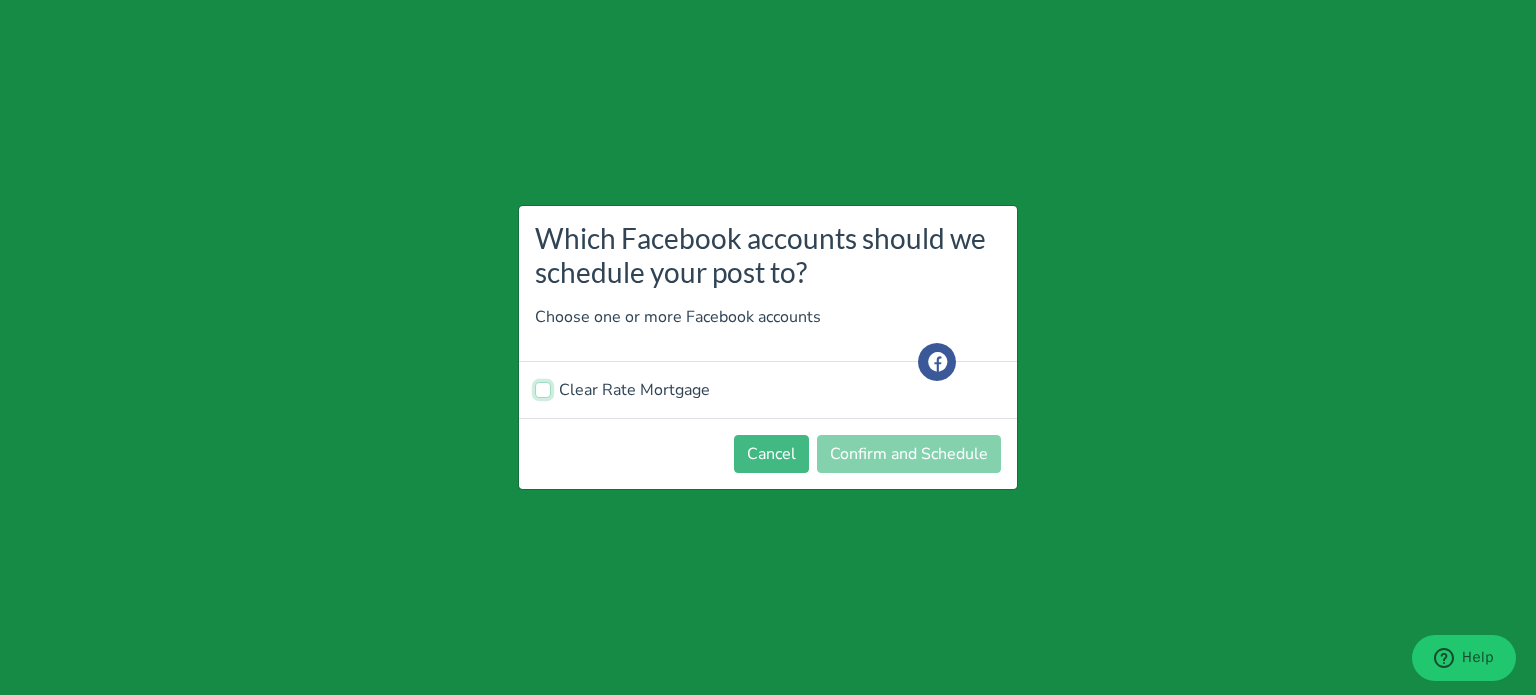 click on "Clear Rate Mortgage" at bounding box center (543, 388) 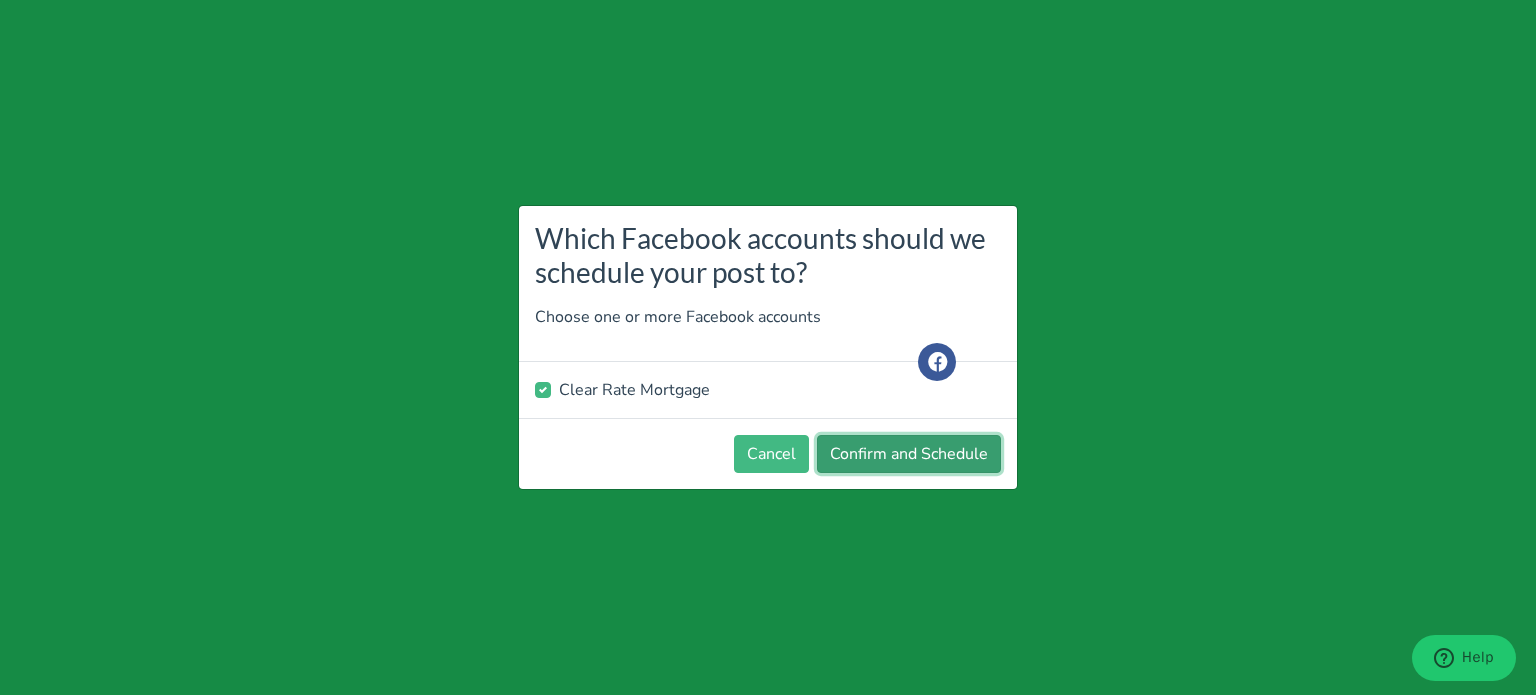click on "Confirm and Schedule" at bounding box center (909, 454) 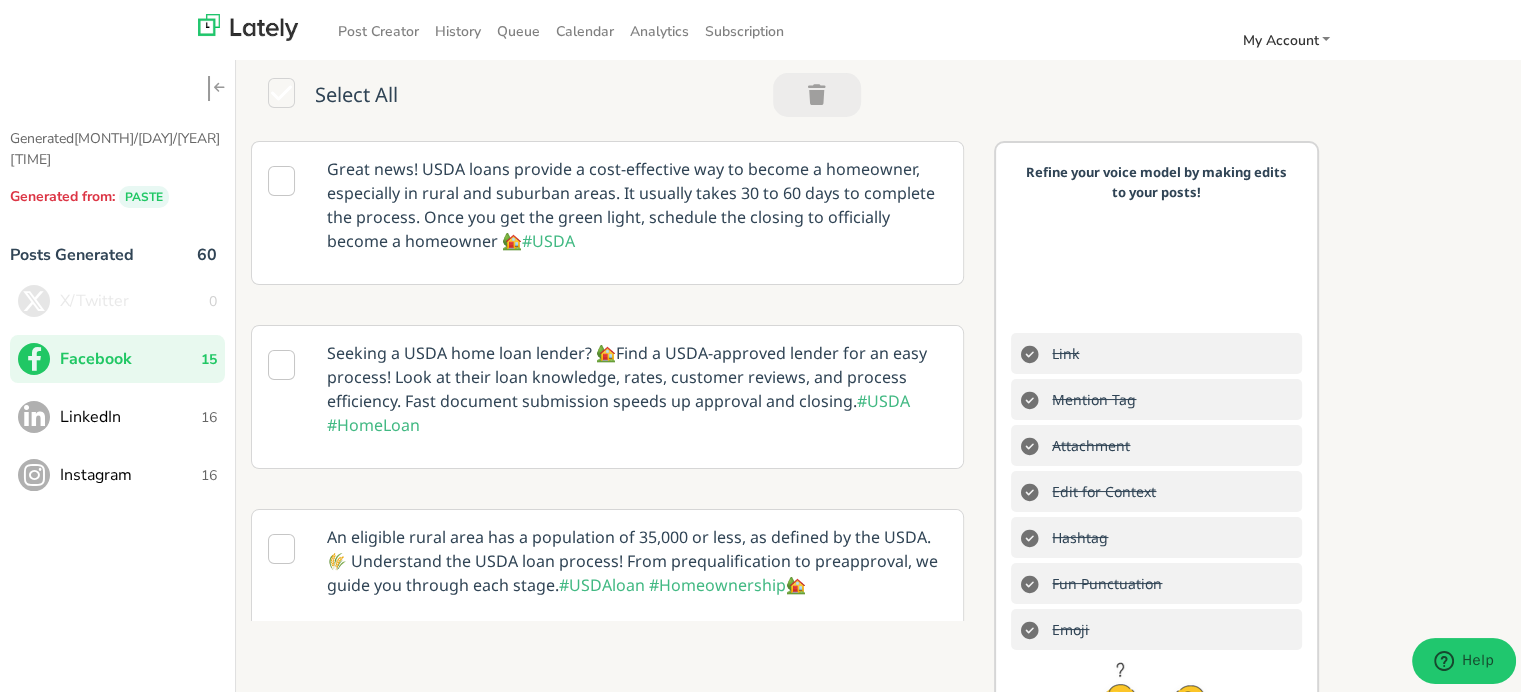click on "LinkedIn" at bounding box center [130, 414] 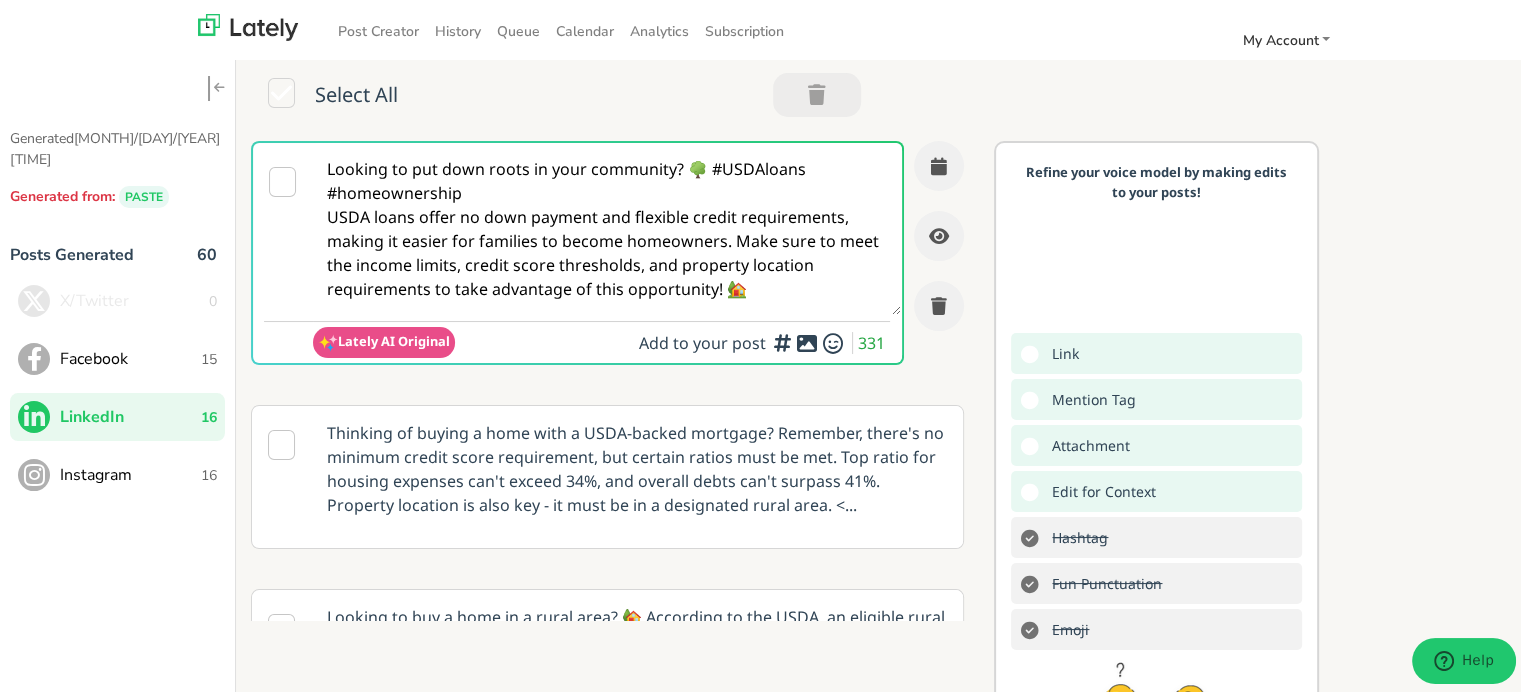 scroll, scrollTop: 0, scrollLeft: 0, axis: both 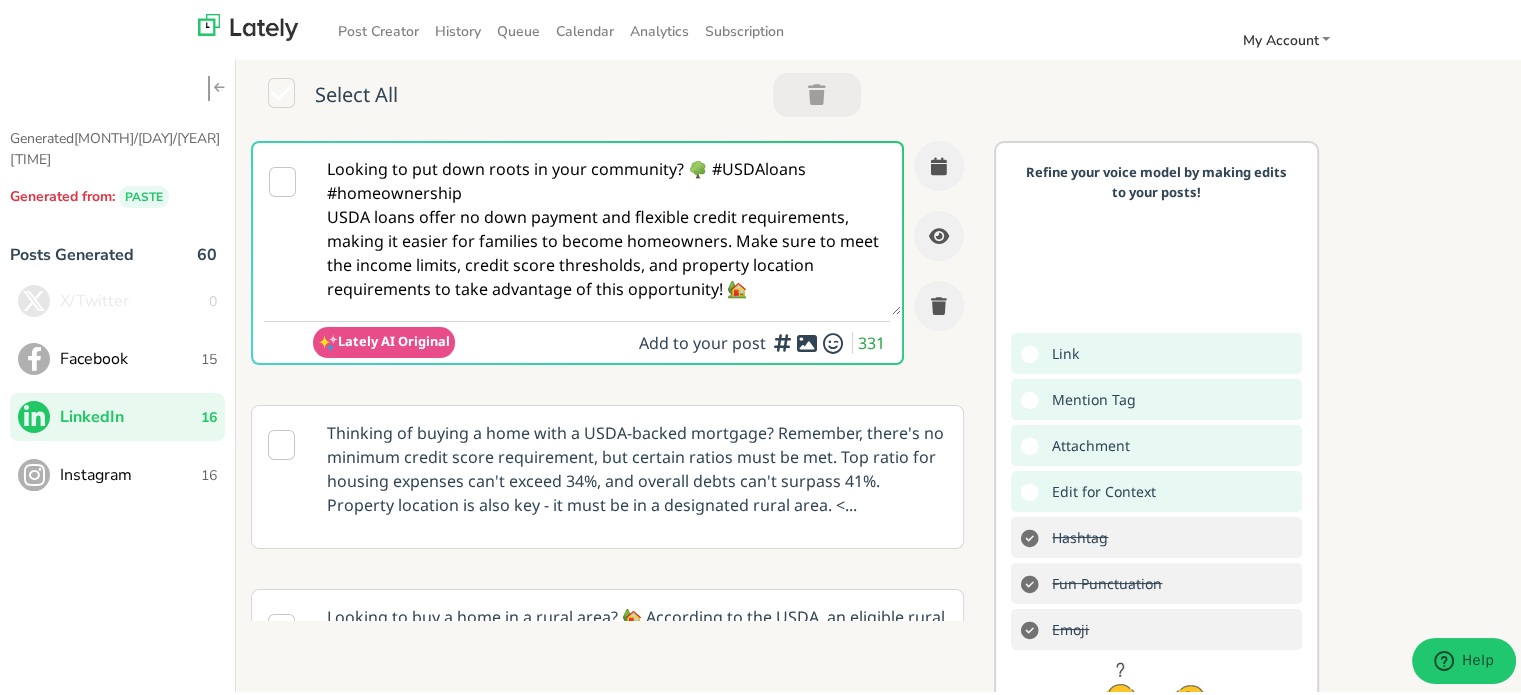 click on "Looking to put down roots in your community? 🌳 #USDAloans #homeownership
USDA loans offer no down payment and flexible credit requirements, making it easier for families to become homeowners. Make sure to meet the income limits, credit score thresholds, and property location requirements to take advantage of this opportunity! 🏡" at bounding box center [607, 226] 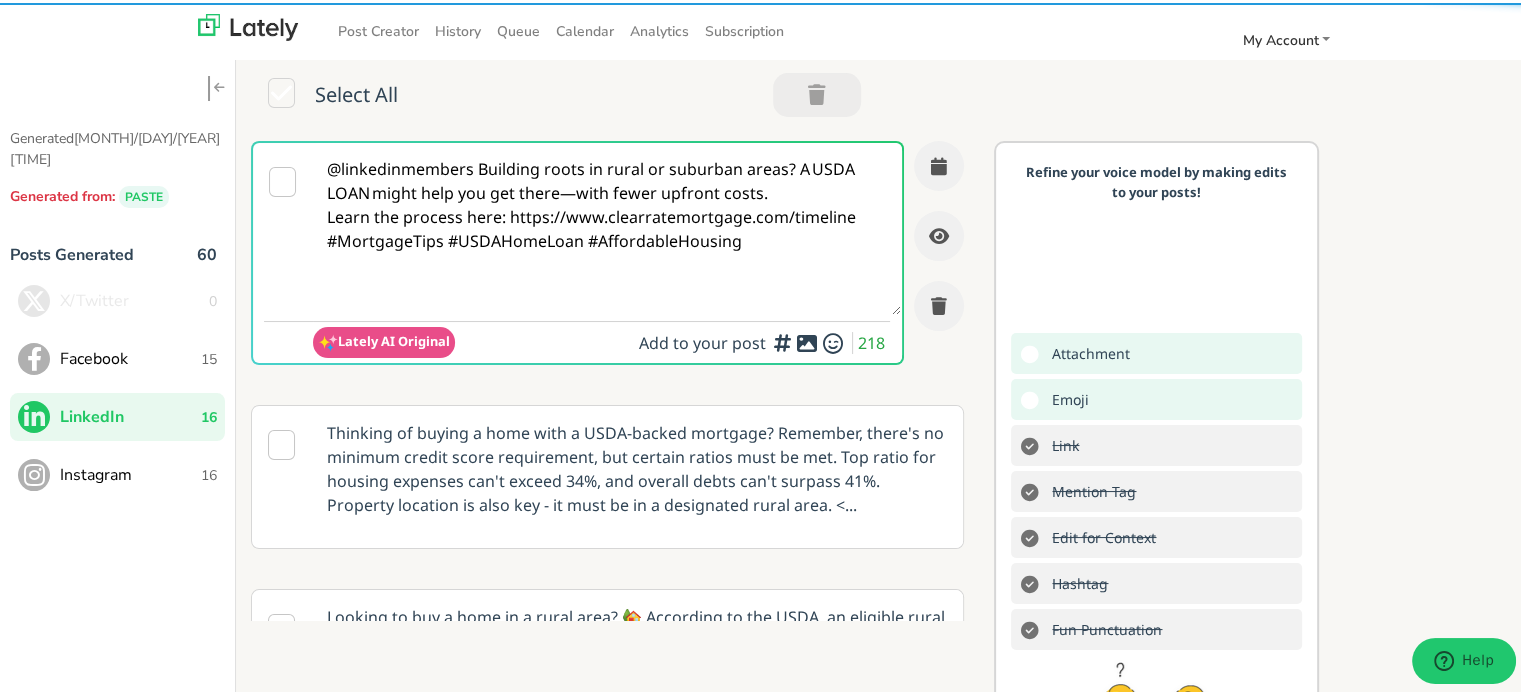 click on "@linkedinmembers Building roots in rural or suburban areas? A USDA LOAN might help you get there—with fewer upfront costs.
Learn the process here: https://www.clearratemortgage.com/timeline
#MortgageTips #USDAHomeLoan #AffordableHousing" at bounding box center (607, 226) 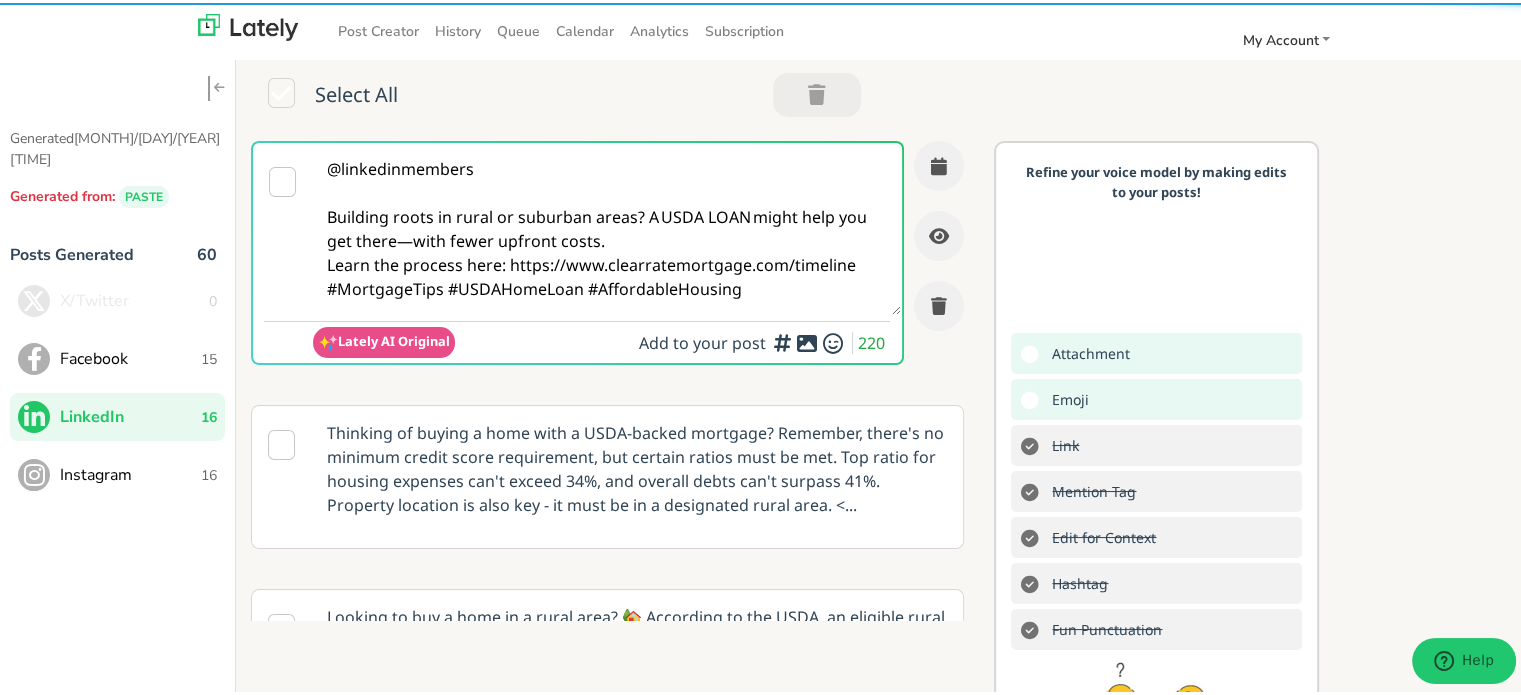 click on "@linkedinmembers
Building roots in rural or suburban areas? A USDA LOAN might help you get there—with fewer upfront costs.
Learn the process here: https://www.clearratemortgage.com/timeline
#MortgageTips #USDAHomeLoan #AffordableHousing" at bounding box center [607, 226] 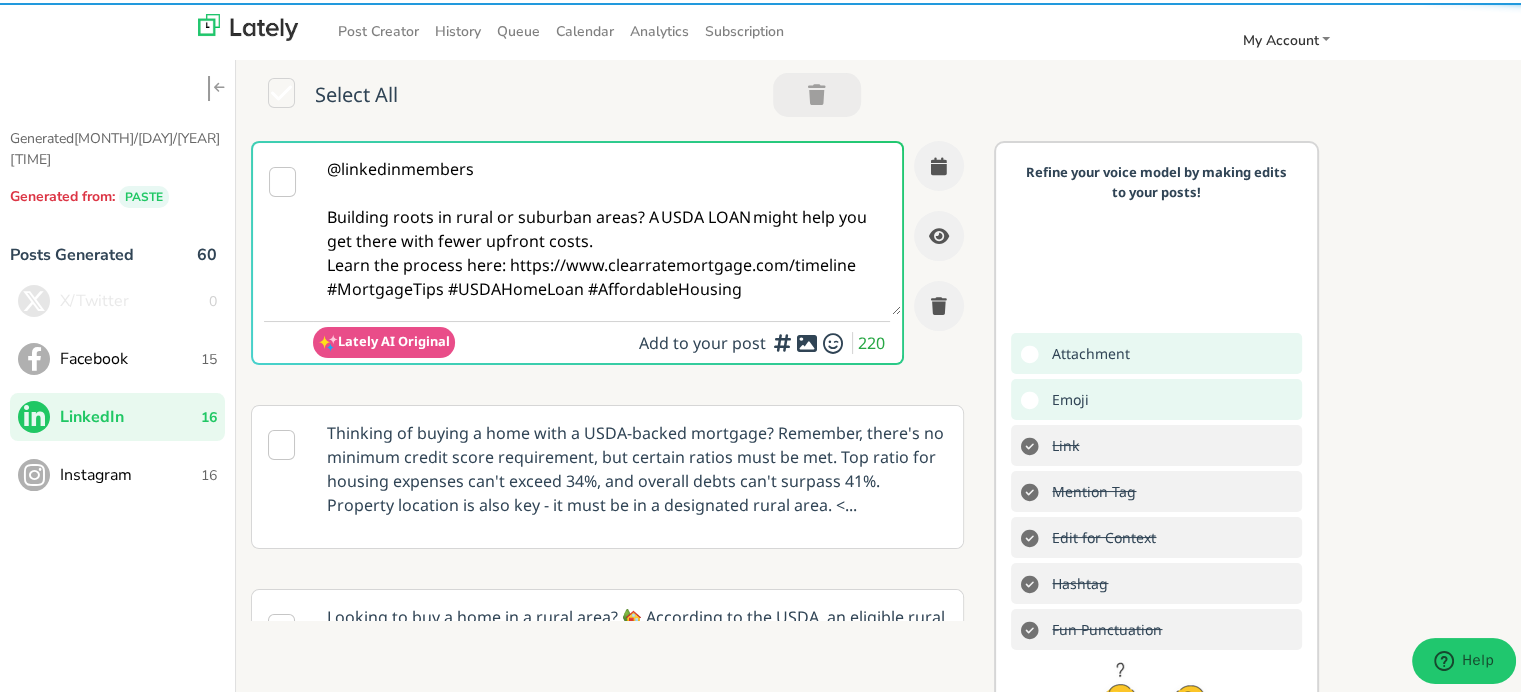 click on "@linkedinmembers
Building roots in rural or suburban areas? A USDA LOAN might help you get there with fewer upfront costs.
Learn the process here: https://www.clearratemortgage.com/timeline
#MortgageTips #USDAHomeLoan #AffordableHousing" at bounding box center (607, 226) 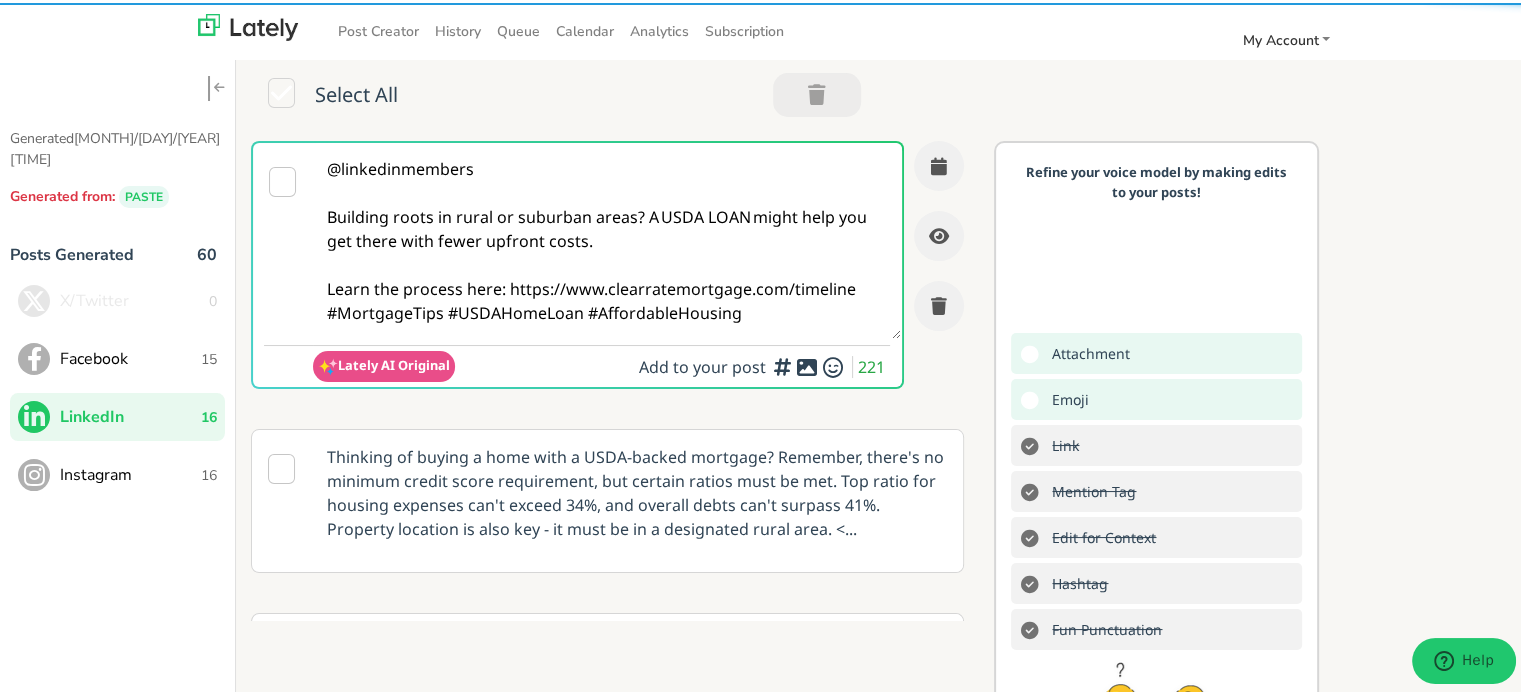 click on "@linkedinmembers
Building roots in rural or suburban areas? A USDA LOAN might help you get there with fewer upfront costs.
Learn the process here: https://www.clearratemortgage.com/timeline
#MortgageTips #USDAHomeLoan #AffordableHousing" at bounding box center (607, 238) 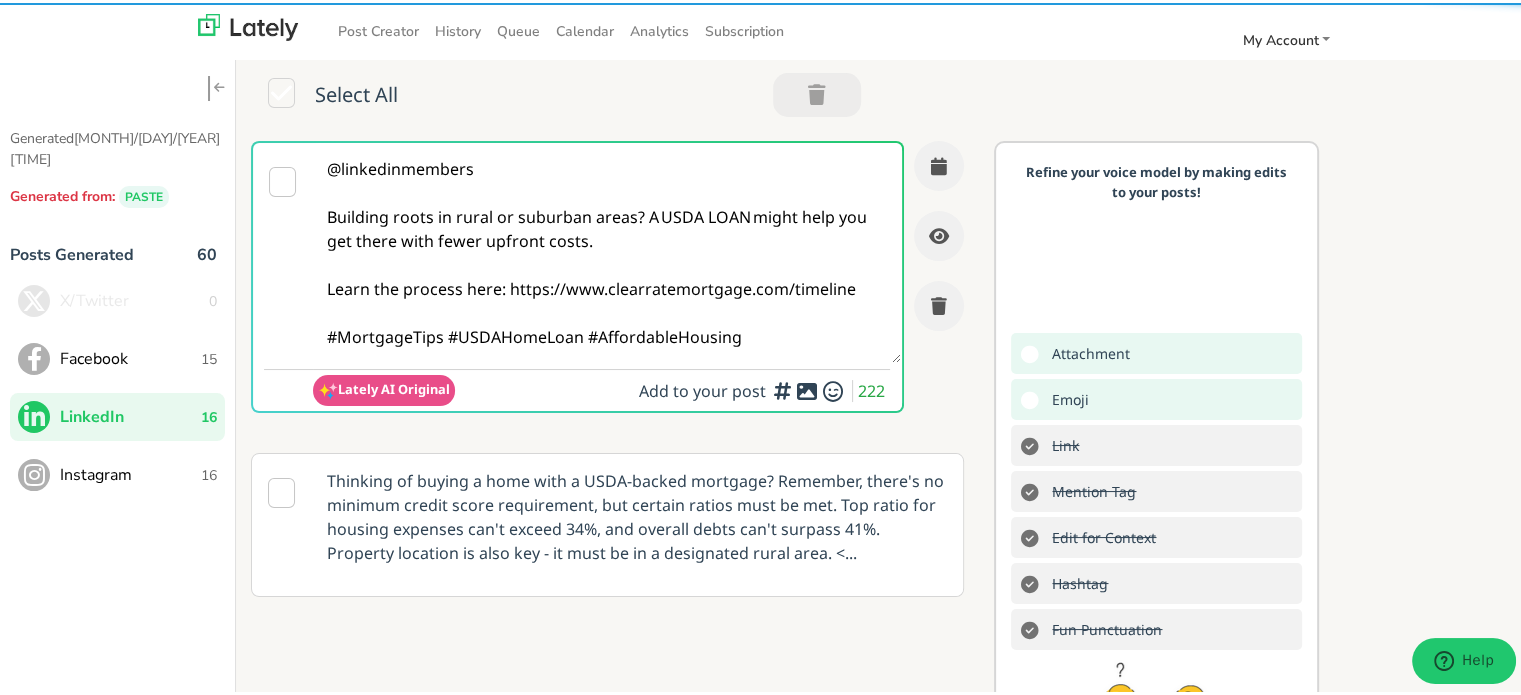 click on "@linkedinmembers
Building roots in rural or suburban areas? A USDA LOAN might help you get there with fewer upfront costs.
Learn the process here: https://www.clearratemortgage.com/timeline
#MortgageTips #USDAHomeLoan #AffordableHousing" at bounding box center (607, 250) 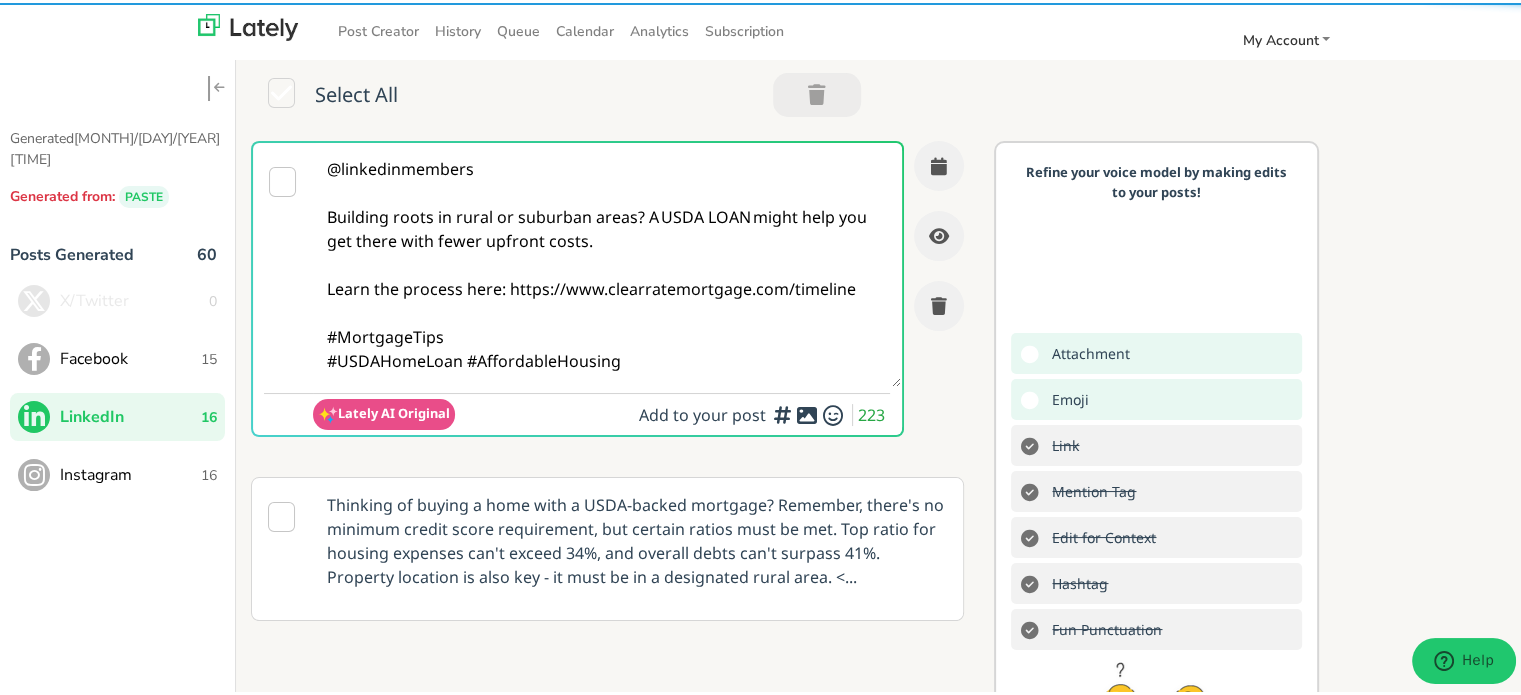 click on "@linkedinmembers
Building roots in rural or suburban areas? A USDA LOAN might help you get there with fewer upfront costs.
Learn the process here: https://www.clearratemortgage.com/timeline
#MortgageTips
#USDAHomeLoan #AffordableHousing" at bounding box center [607, 262] 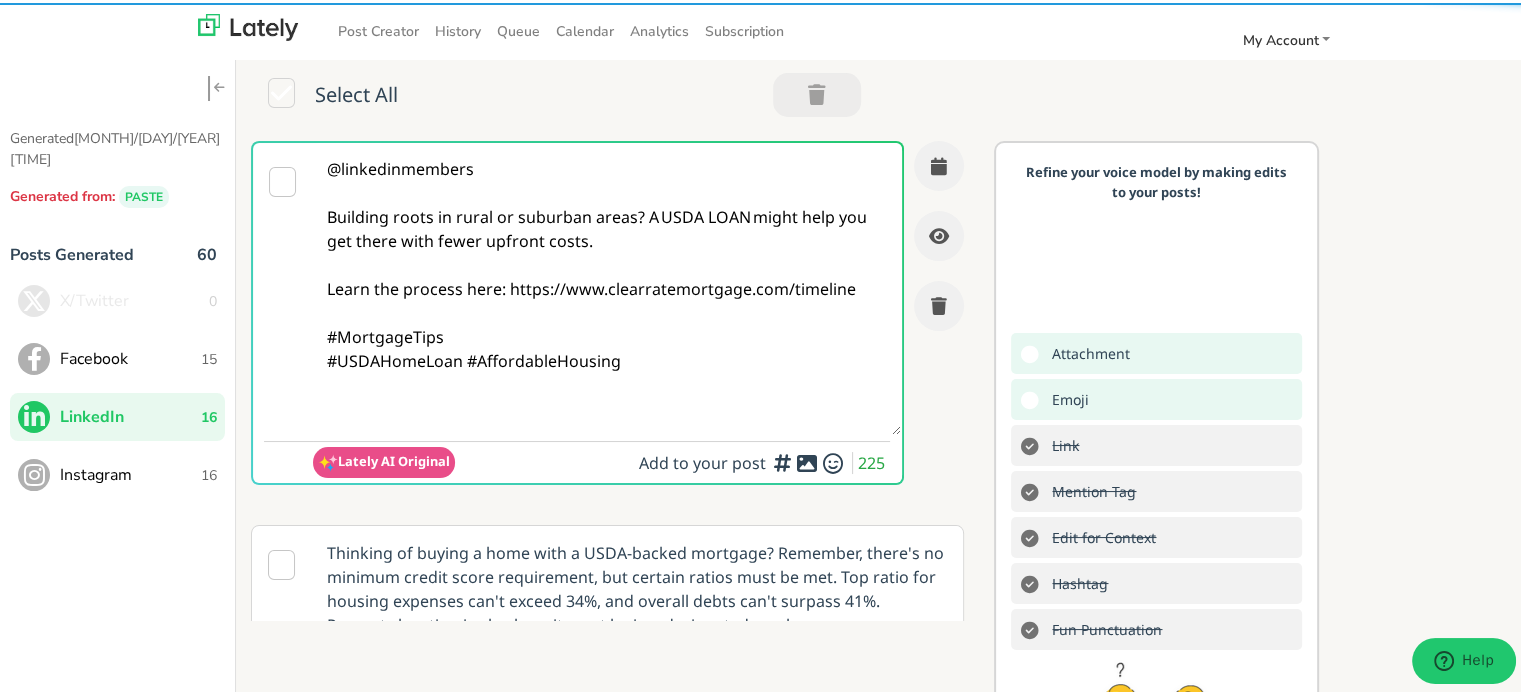 drag, startPoint x: 597, startPoint y: 214, endPoint x: 546, endPoint y: 266, distance: 72.835434 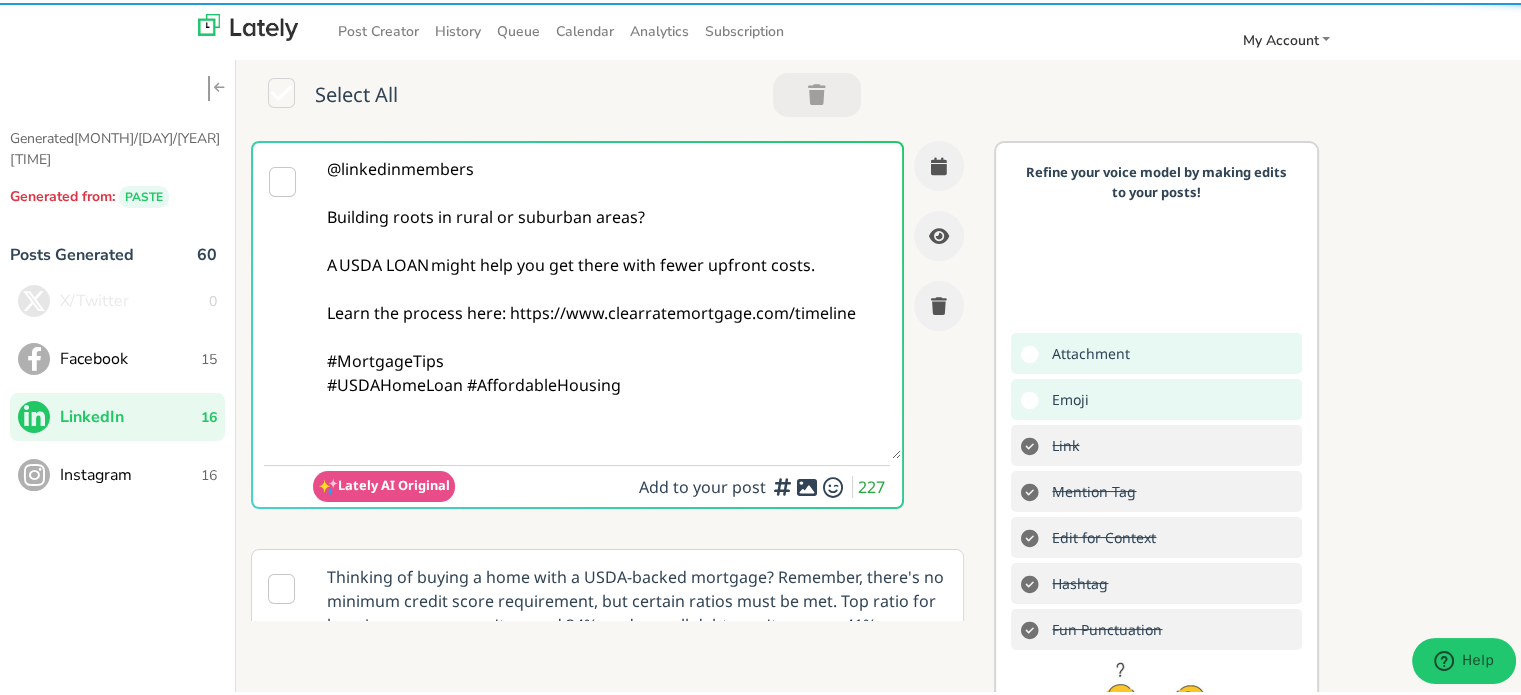click on "@linkedinmembers
Building roots in rural or suburban areas?
A USDA LOAN might help you get there with fewer upfront costs.
Learn the process here: https://www.clearratemortgage.com/timeline
#MortgageTips
#USDAHomeLoan #AffordableHousing" at bounding box center [607, 298] 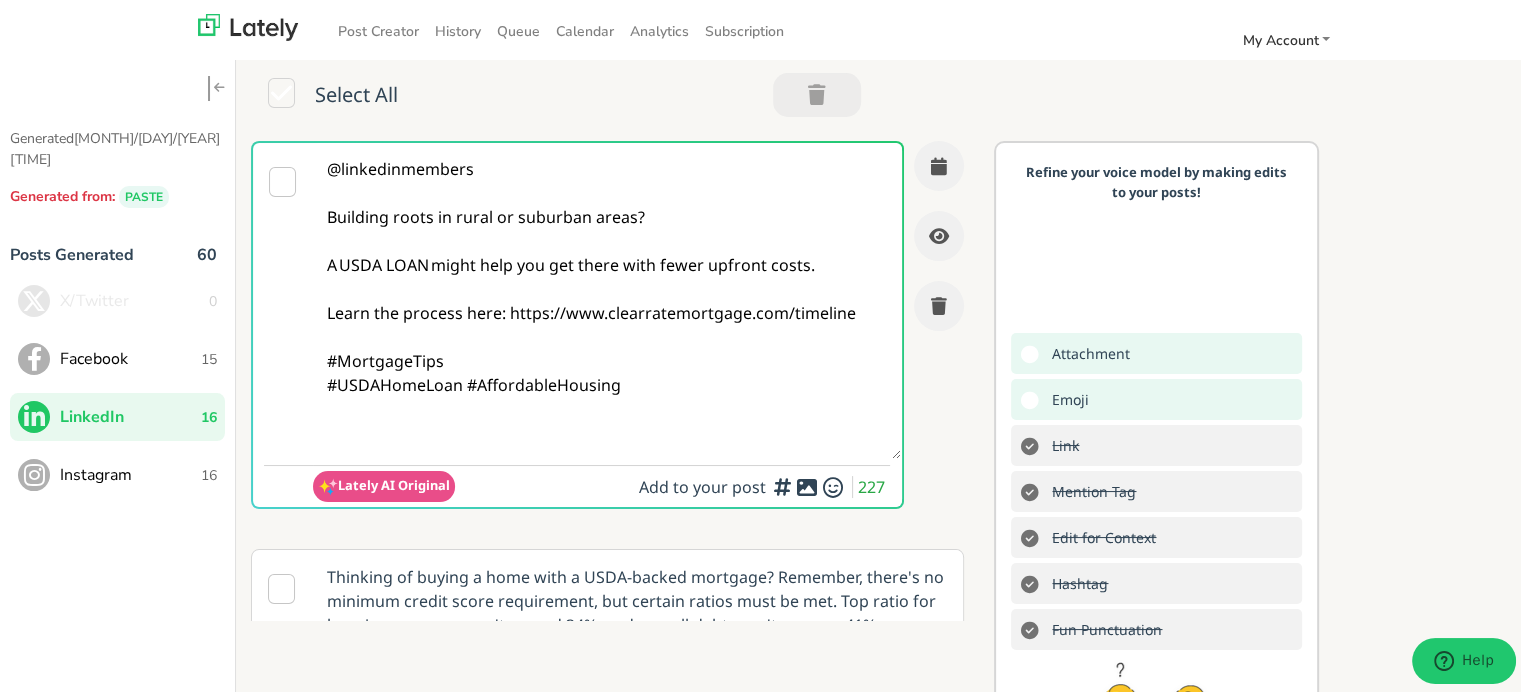 paste on "Follow Us On Our Social Media Platforms!
Facebook: https://www.facebook.com/clearratemortgage
LinkedIn: https://www.linkedin.com/company/clear-rate-mortgage/posts/?feedView=all
Instagram: https://www.instagram.com/clear.rate.mortgage/" 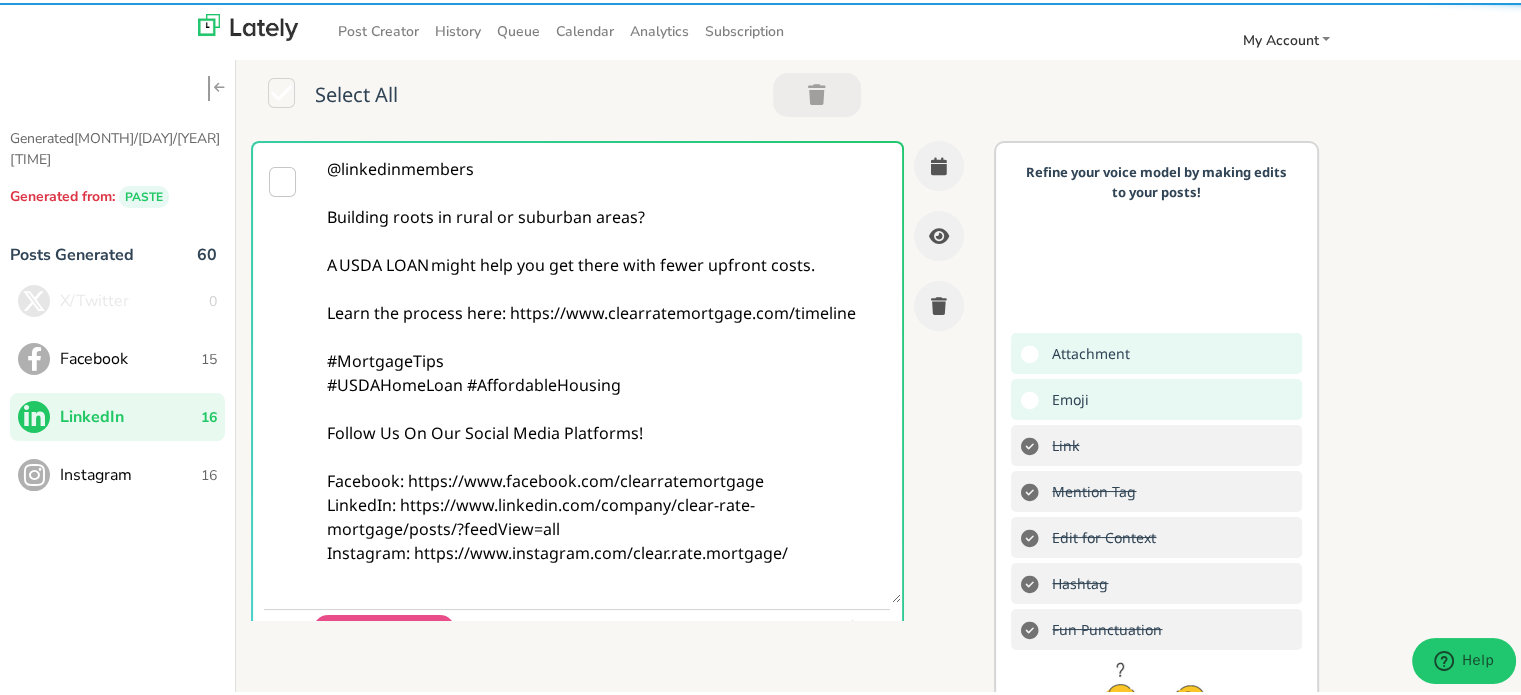 type on "@linkedinmembers
Building roots in rural or suburban areas?
A USDA LOAN might help you get there with fewer upfront costs.
Learn the process here: https://www.clearratemortgage.com/timeline
#MortgageTips
#USDAHomeLoan #AffordableHousing
Follow Us On Our Social Media Platforms!
Facebook: https://www.facebook.com/clearratemortgage
LinkedIn: https://www.linkedin.com/company/clear-rate-mortgage/posts/?feedView=all
Instagram: https://www.instagram.com/clear.rate.mortgage/" 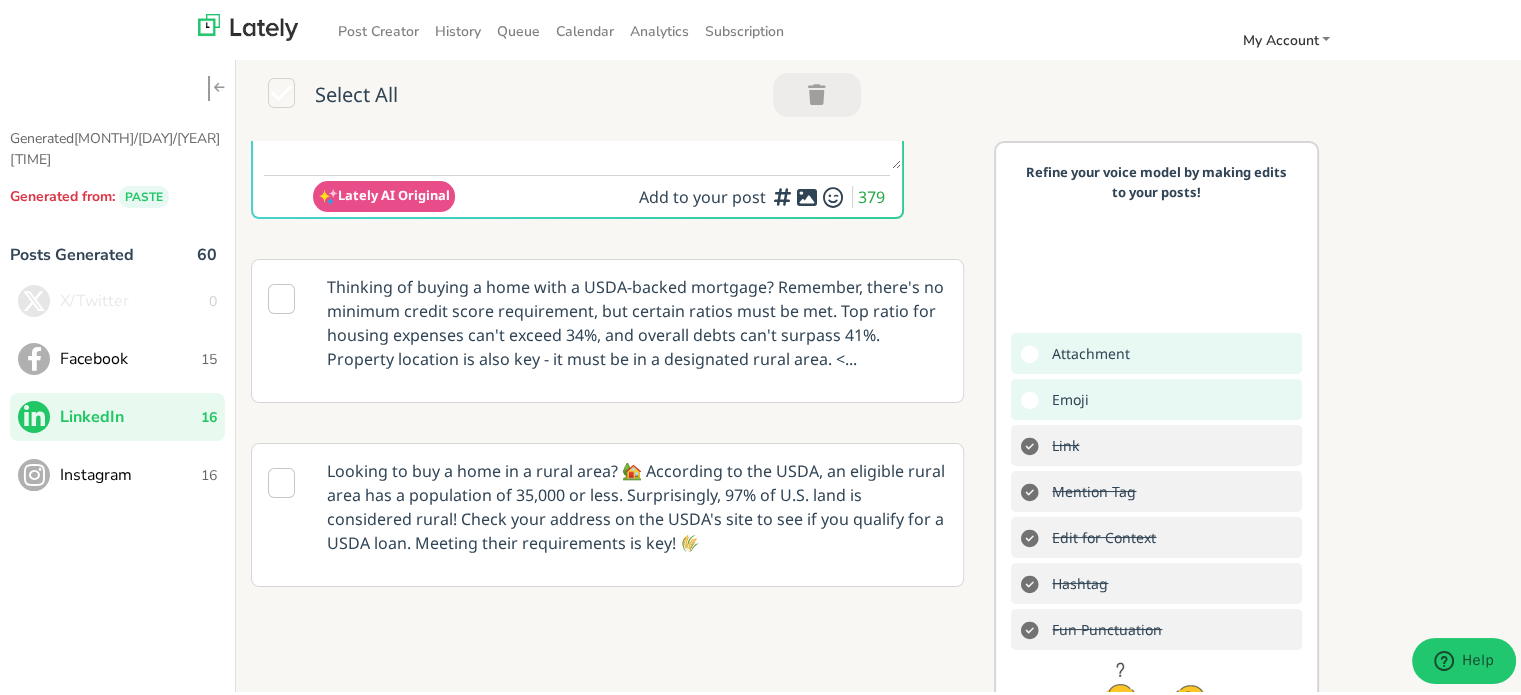 scroll, scrollTop: 400, scrollLeft: 0, axis: vertical 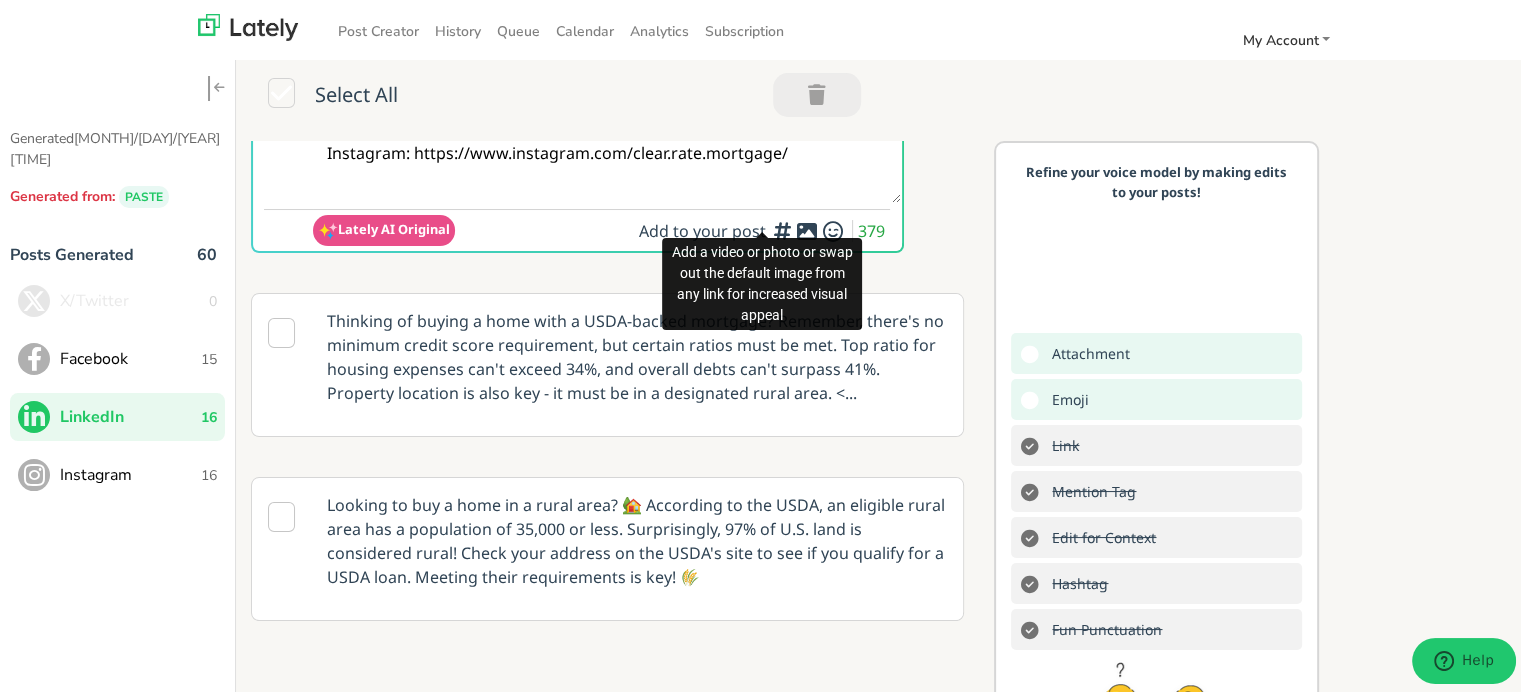 click on "Add a video or photo or swap out the default image from any link for increased visual appeal" at bounding box center [762, 281] 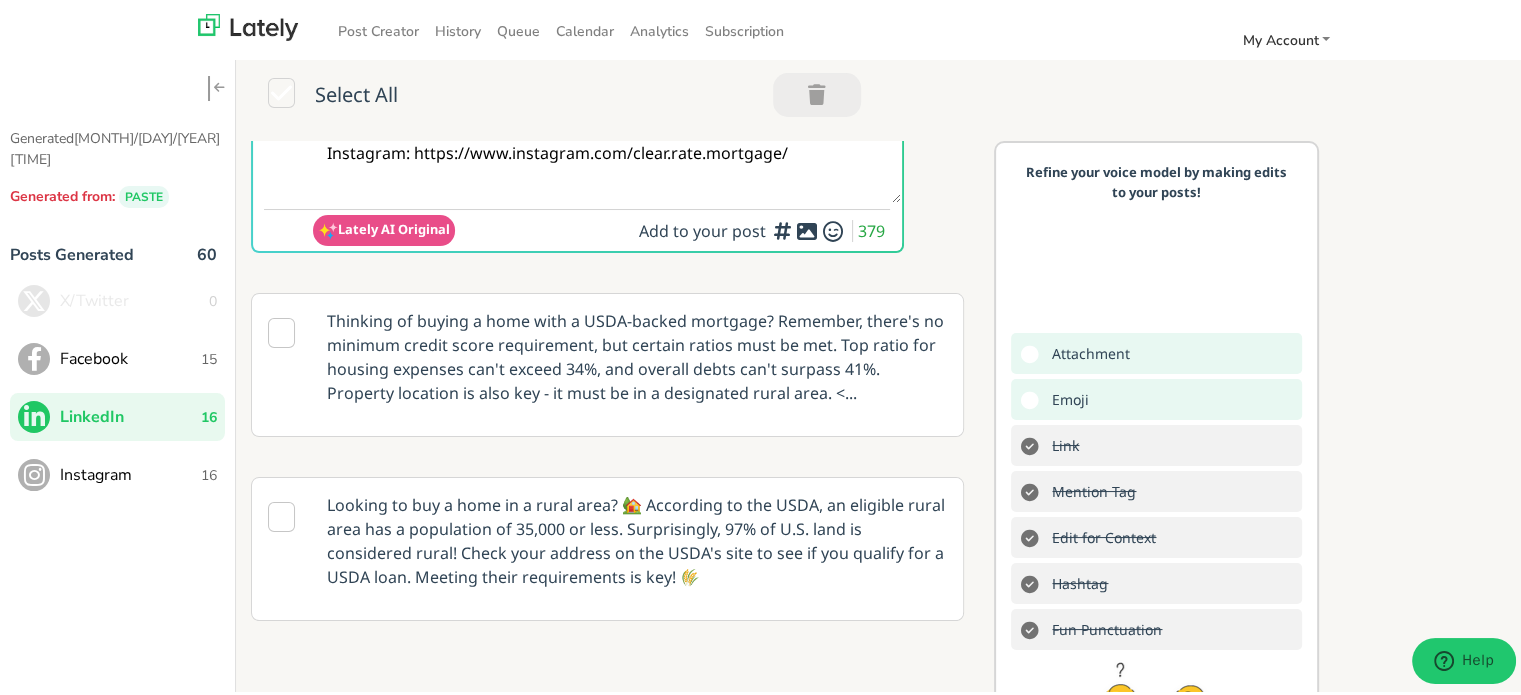 click at bounding box center (762, 232) 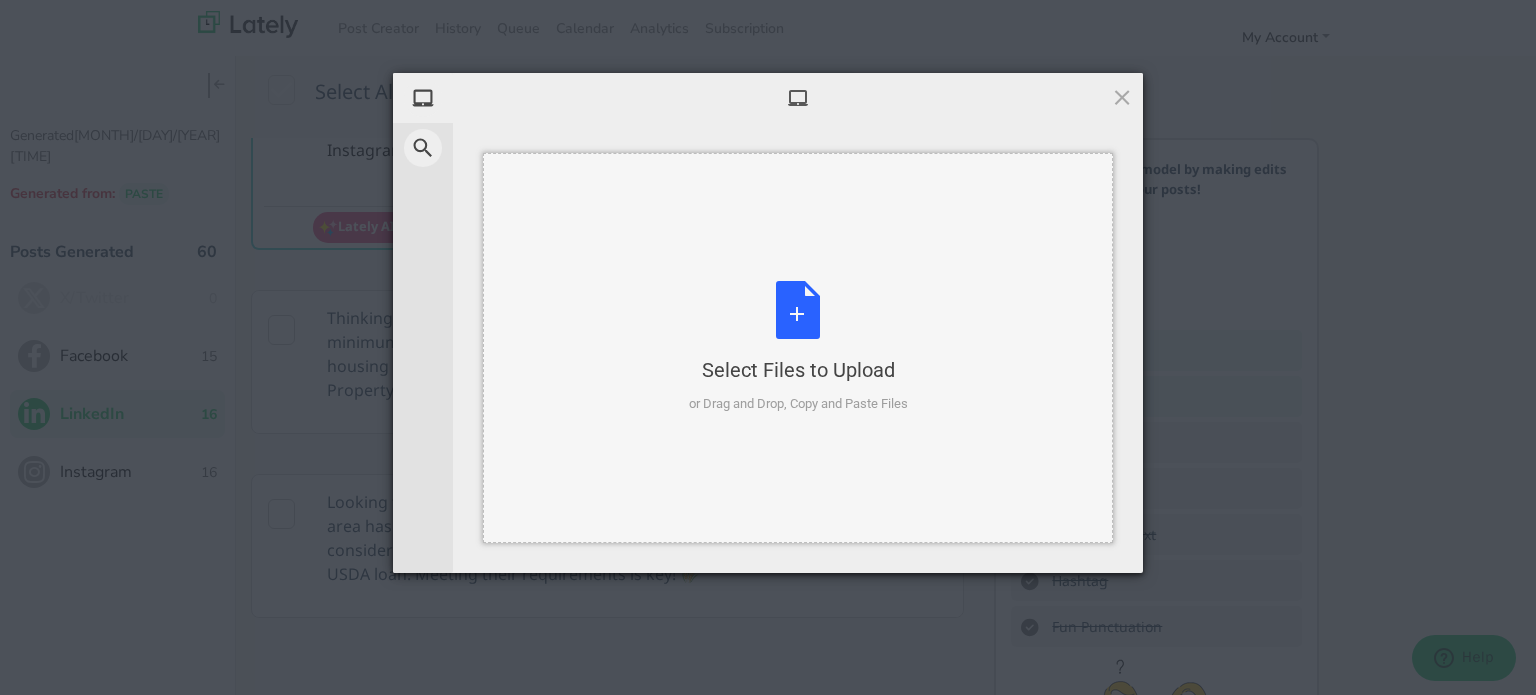 click on "Select Files to Upload
or Drag and Drop, Copy and Paste Files" at bounding box center (798, 348) 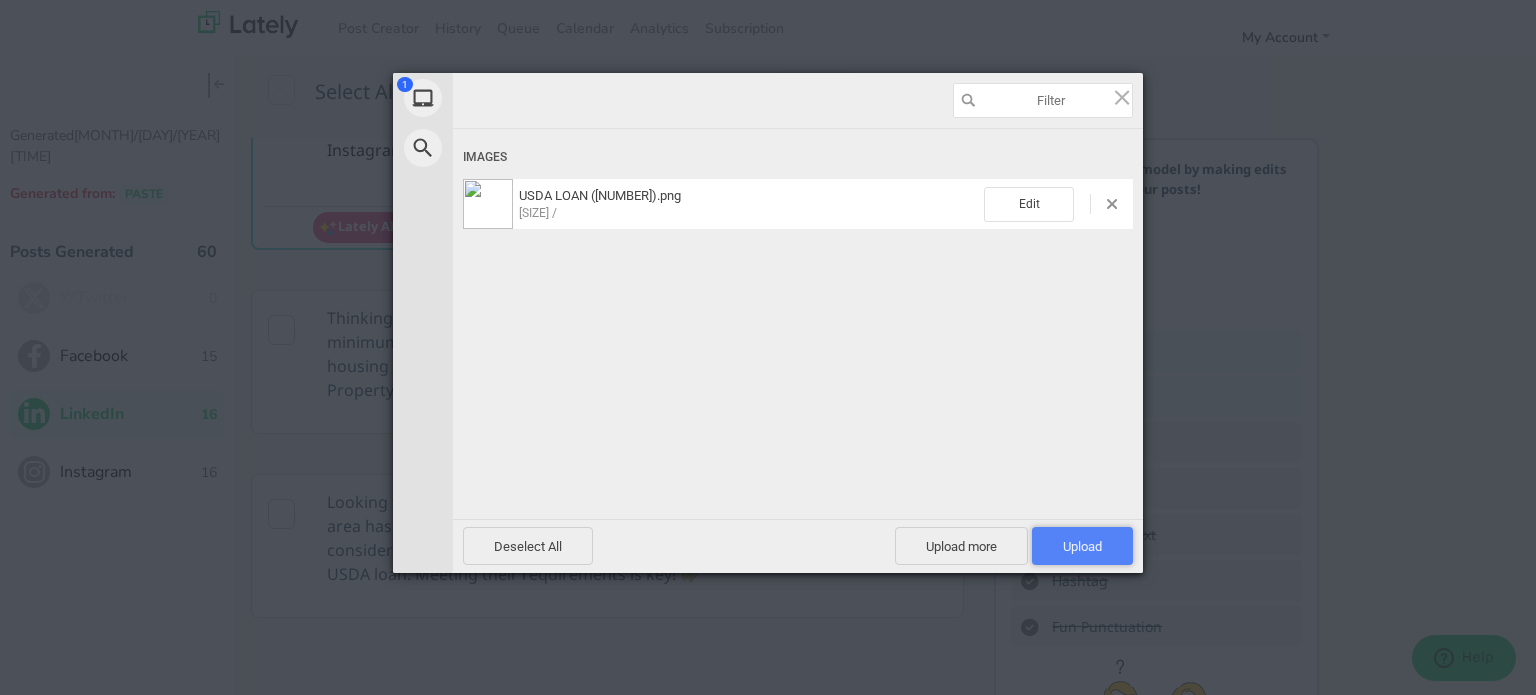 click on "Upload
1" at bounding box center (1082, 546) 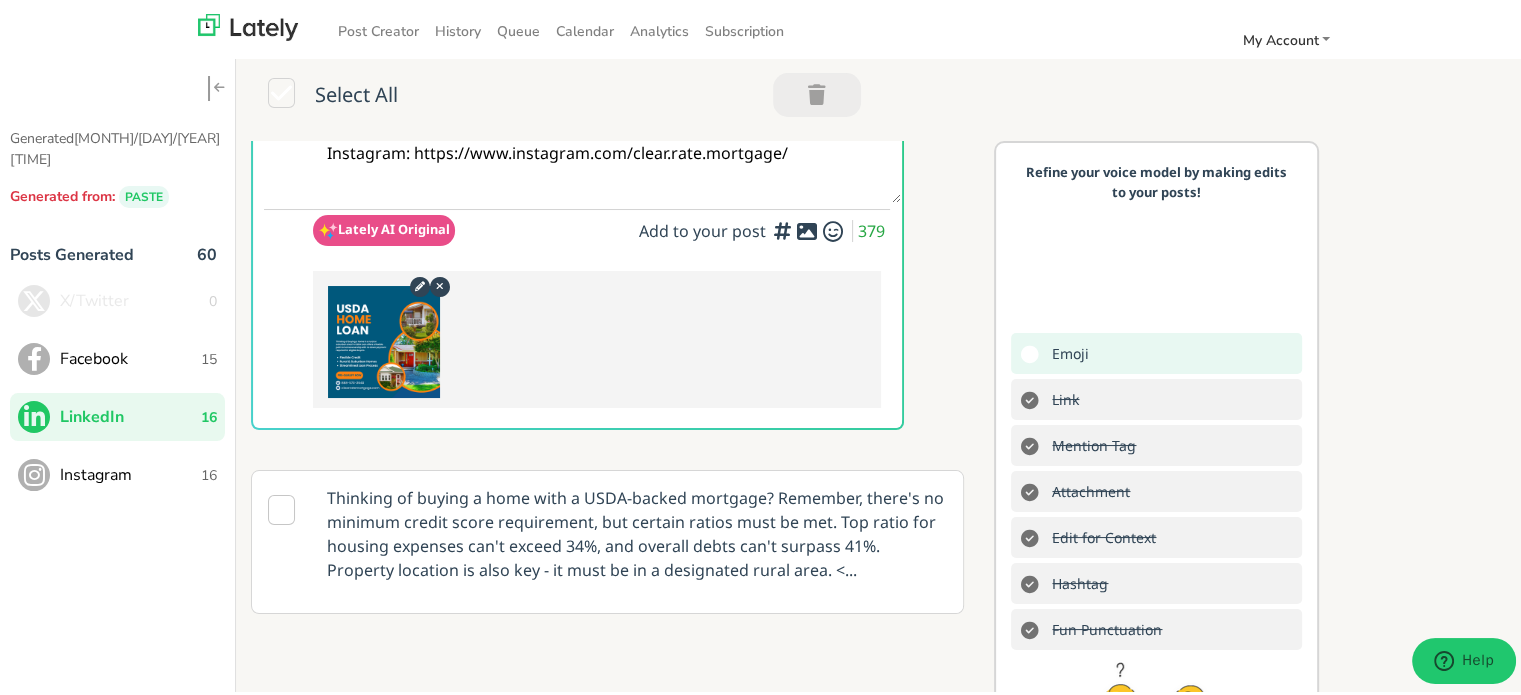 scroll, scrollTop: 0, scrollLeft: 0, axis: both 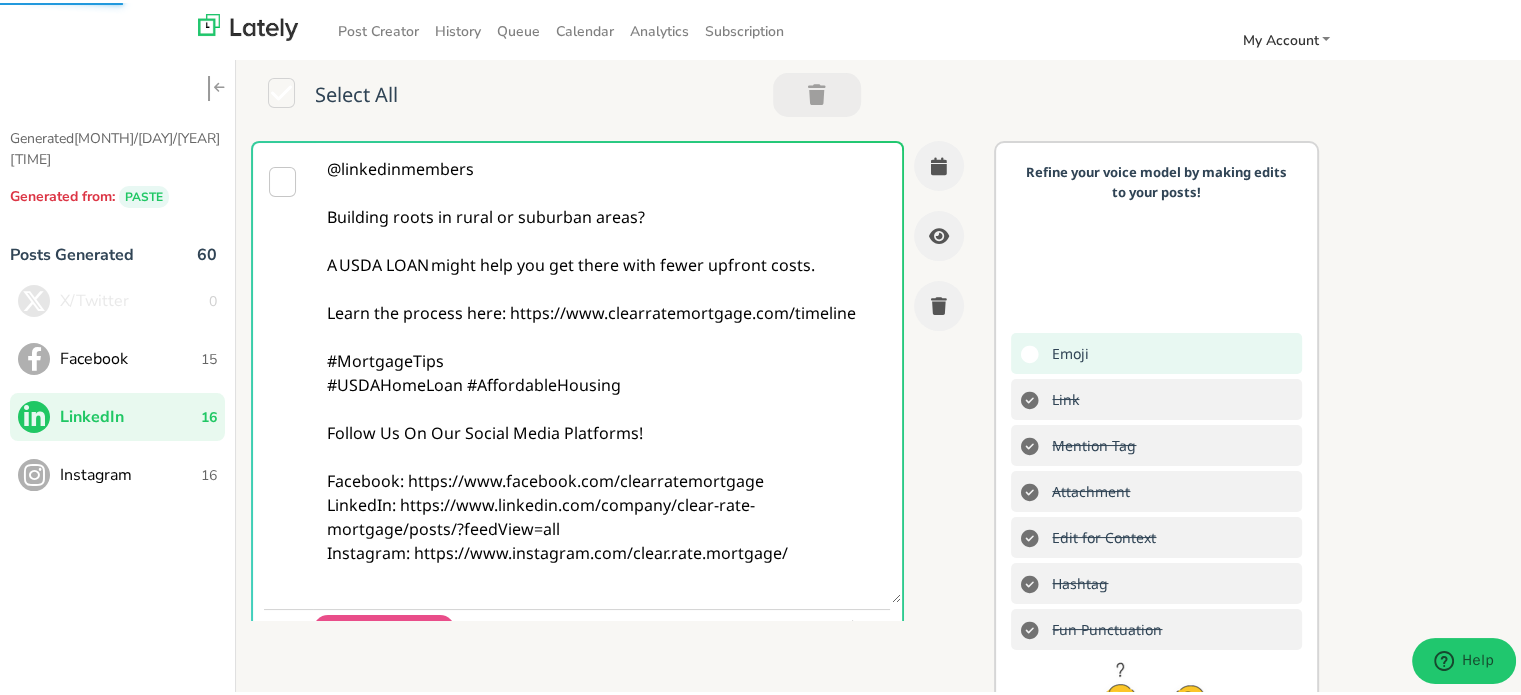 click on "@linkedinmembers
Building roots in rural or suburban areas?
A USDA LOAN might help you get there with fewer upfront costs.
Learn the process here: https://www.clearratemortgage.com/timeline
#MortgageTips
#USDAHomeLoan #AffordableHousing
Follow Us On Our Social Media Platforms!
Facebook: https://www.facebook.com/clearratemortgage
LinkedIn: https://www.linkedin.com/company/clear-rate-mortgage/posts/?feedView=all
Instagram: https://www.instagram.com/clear.rate.mortgage/" at bounding box center [607, 370] 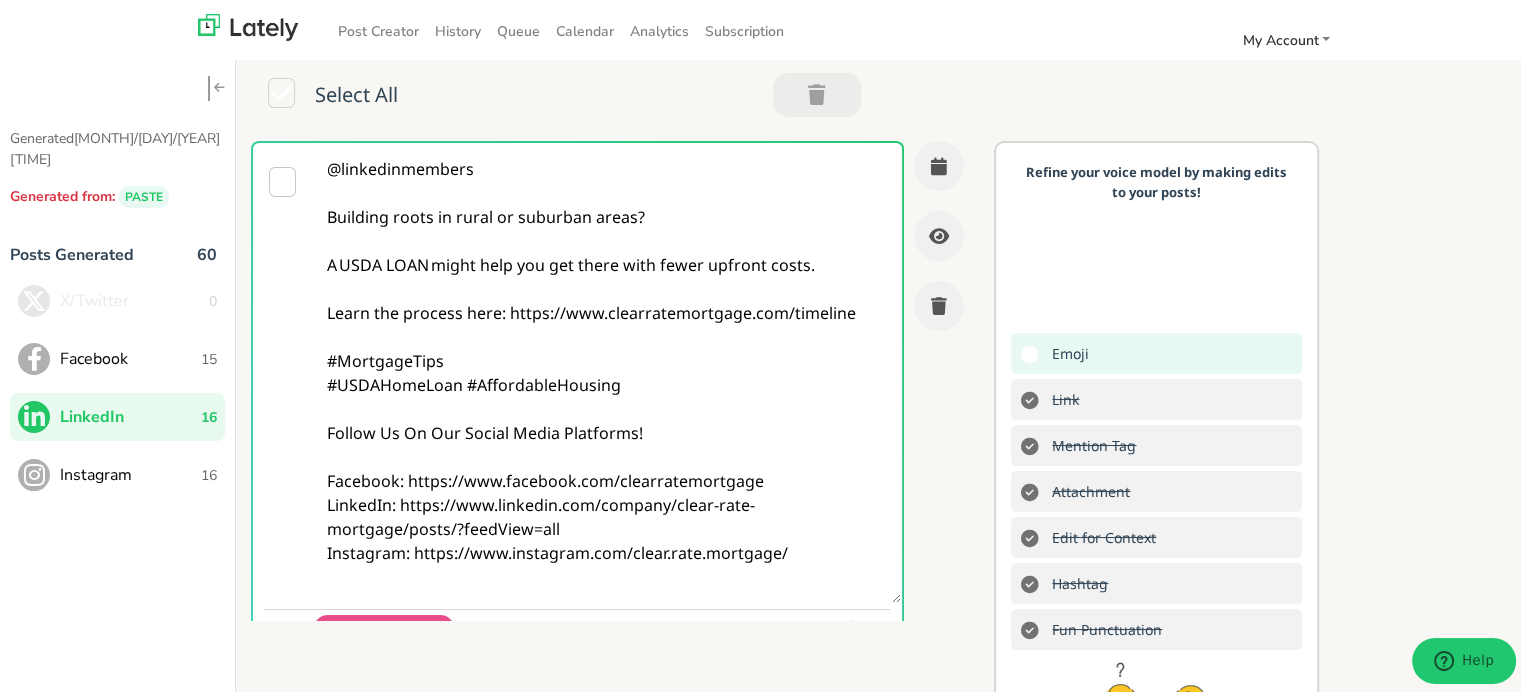 click on "@linkedinmembers
Building roots in rural or suburban areas?
A USDA LOAN might help you get there with fewer upfront costs.
Learn the process here: https://www.clearratemortgage.com/timeline
#MortgageTips
#USDAHomeLoan #AffordableHousing
Follow Us On Our Social Media Platforms!
Facebook: https://www.facebook.com/clearratemortgage
LinkedIn: https://www.linkedin.com/company/clear-rate-mortgage/posts/?feedView=all
Instagram: https://www.instagram.com/clear.rate.mortgage/" at bounding box center [607, 370] 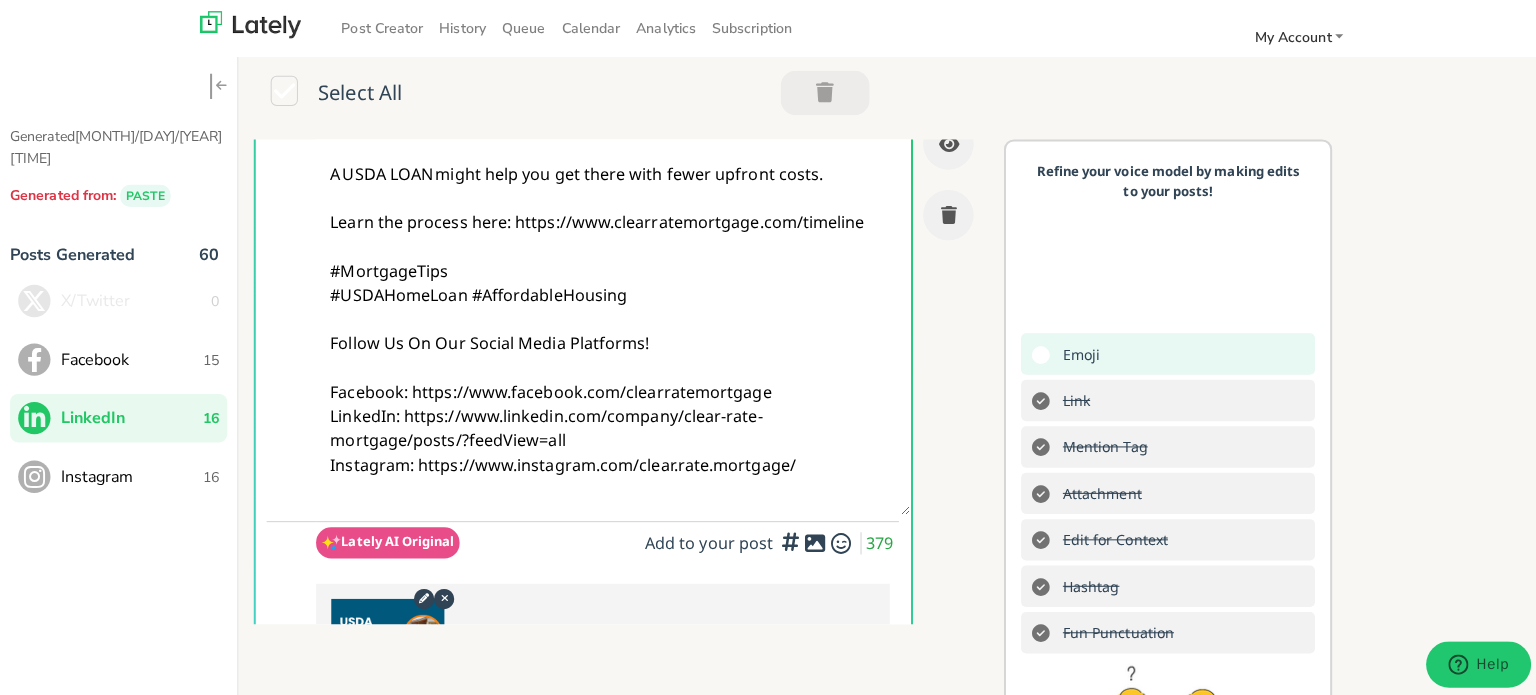 scroll, scrollTop: 0, scrollLeft: 0, axis: both 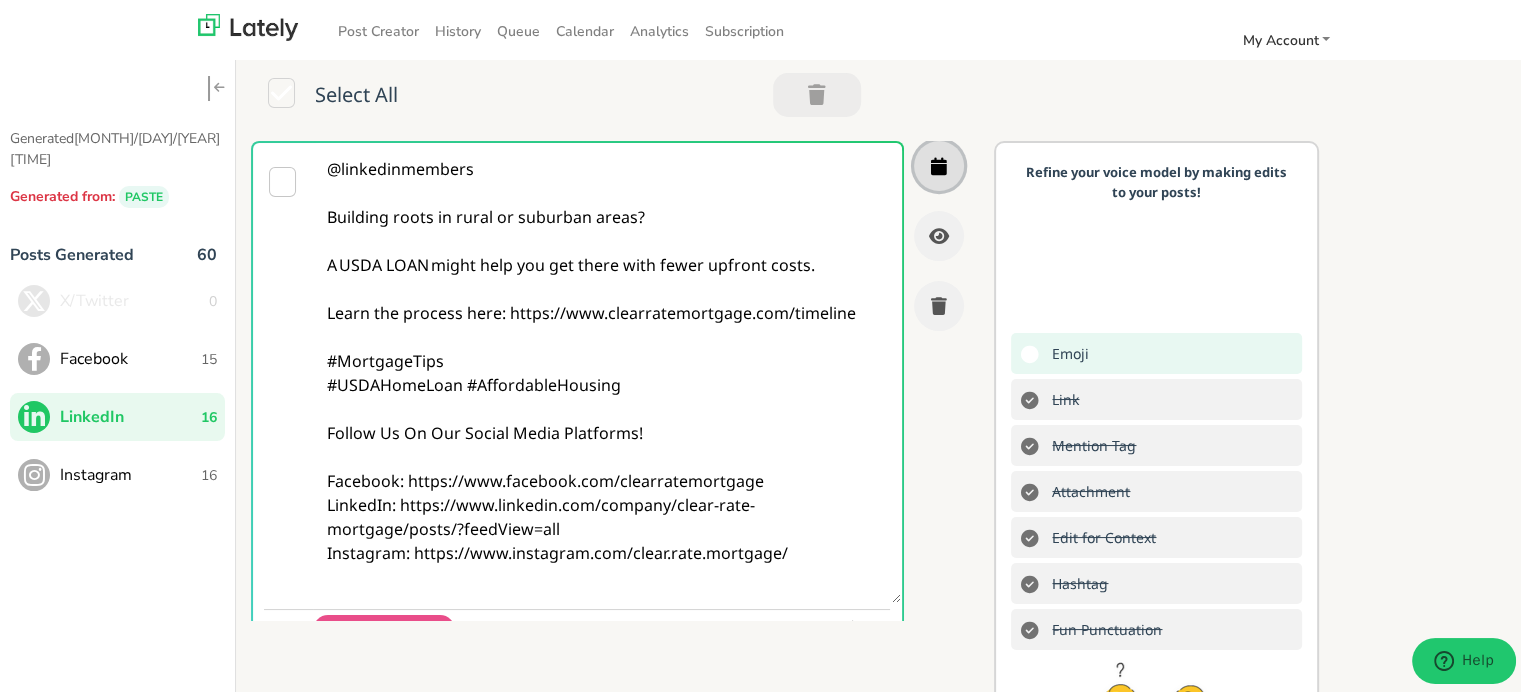 click at bounding box center (939, 163) 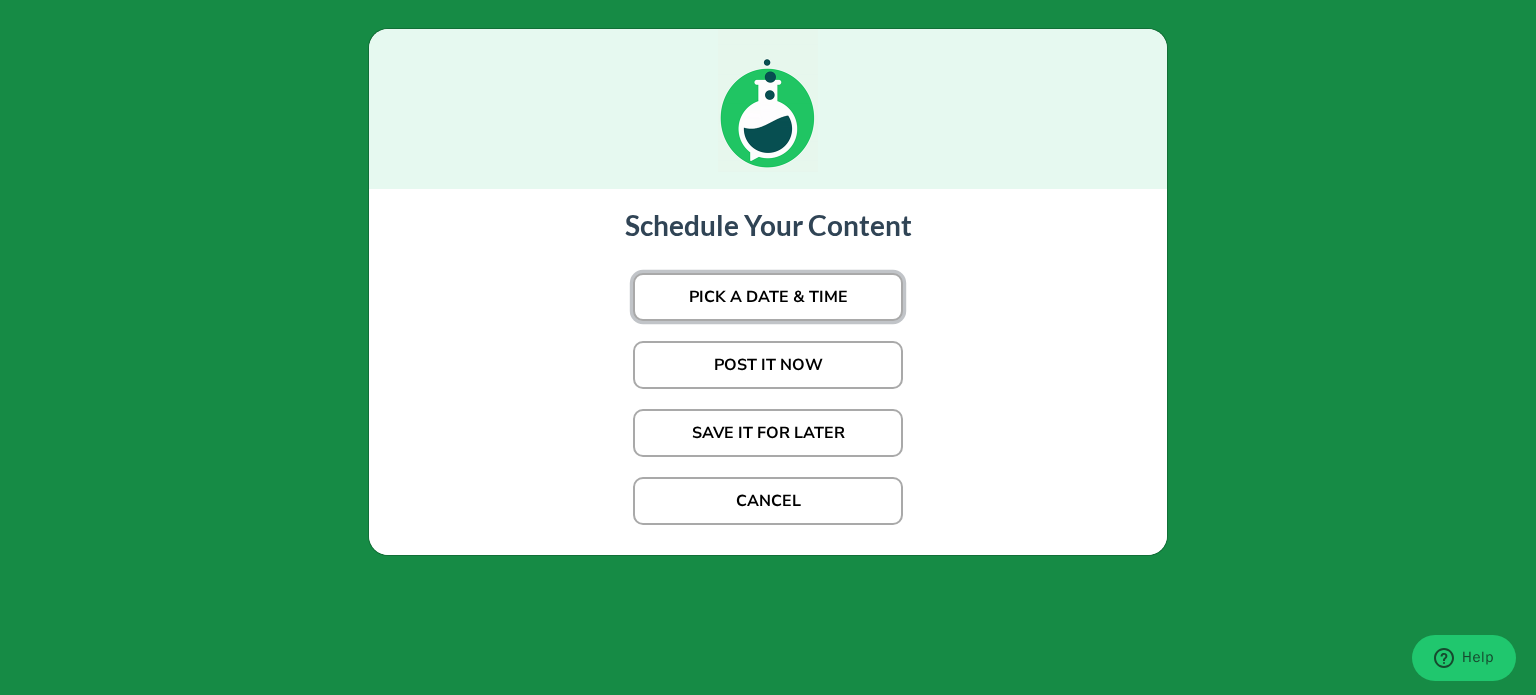 click on "PICK A DATE & TIME" at bounding box center (768, 297) 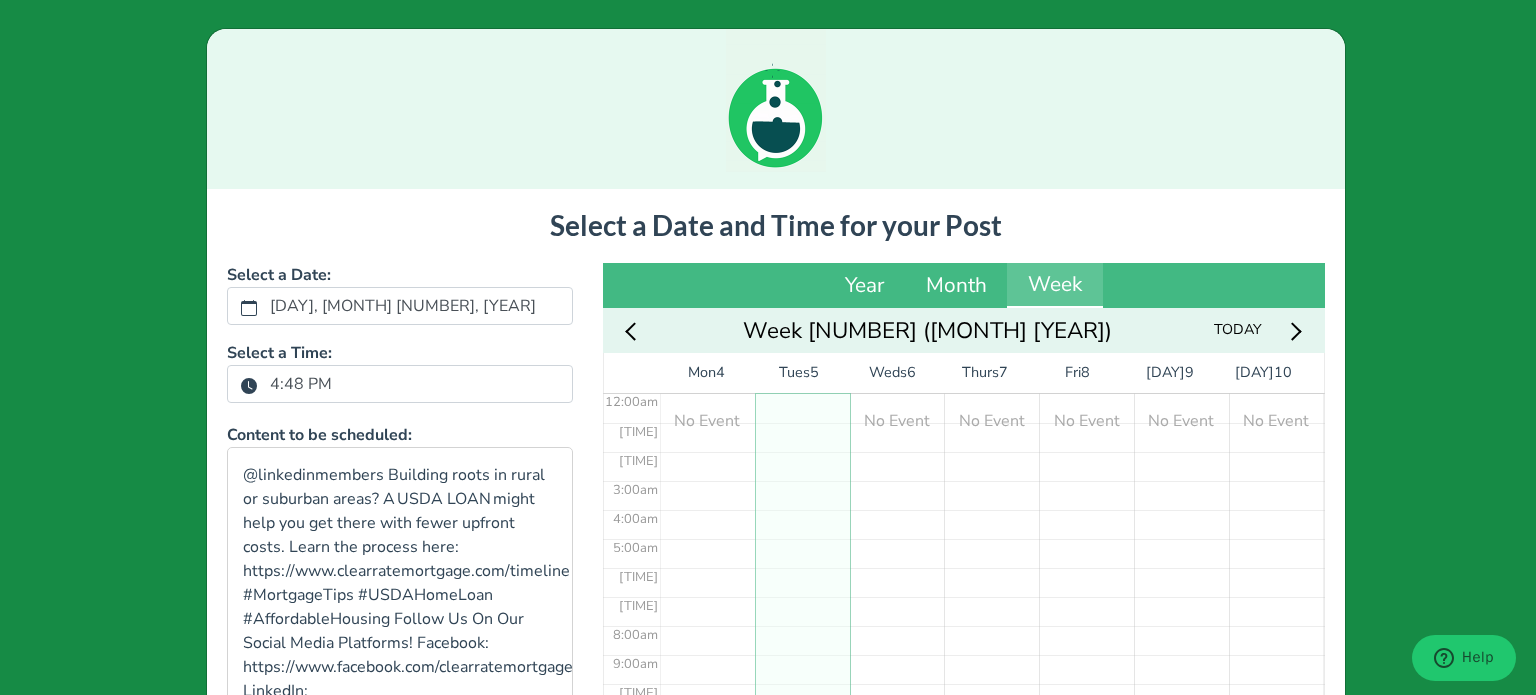 click on "4:48 PM" at bounding box center (301, 384) 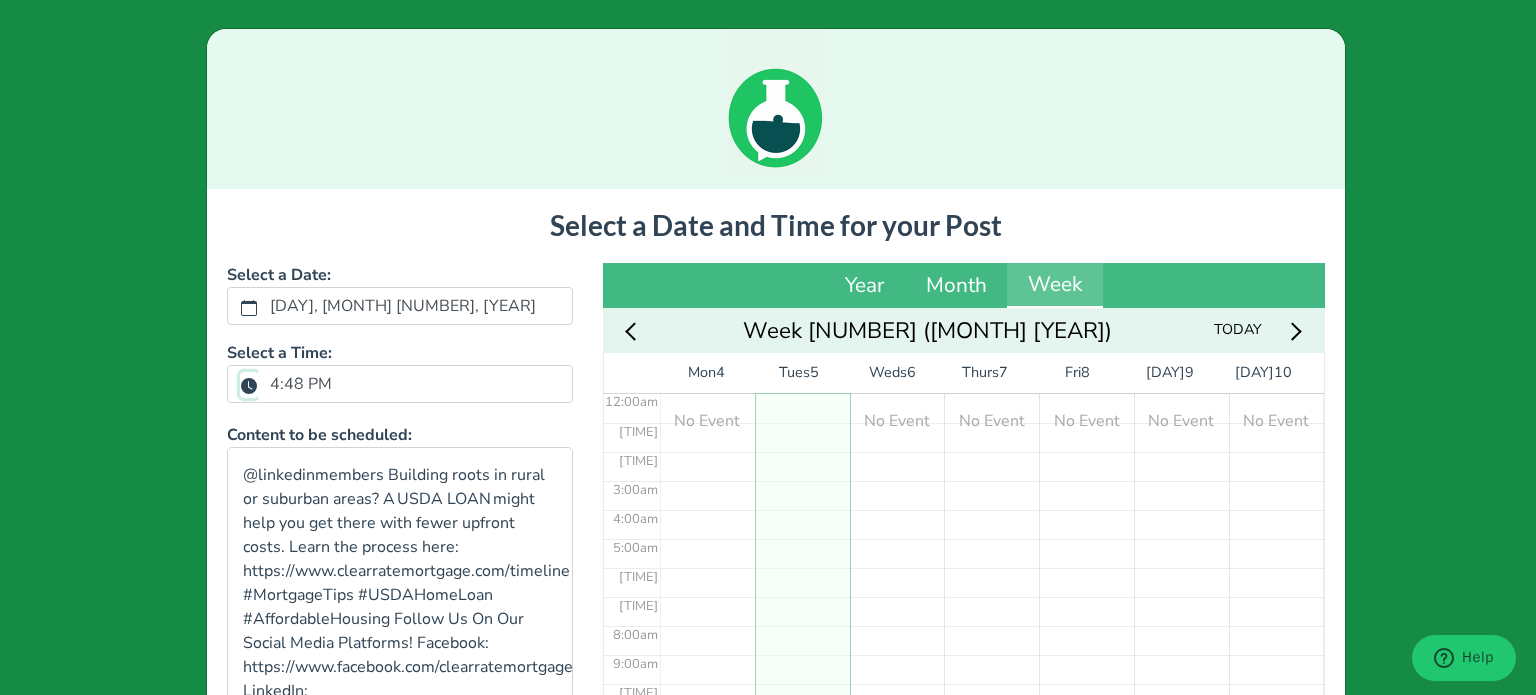 click on "4:48 PM" at bounding box center [249, 385] 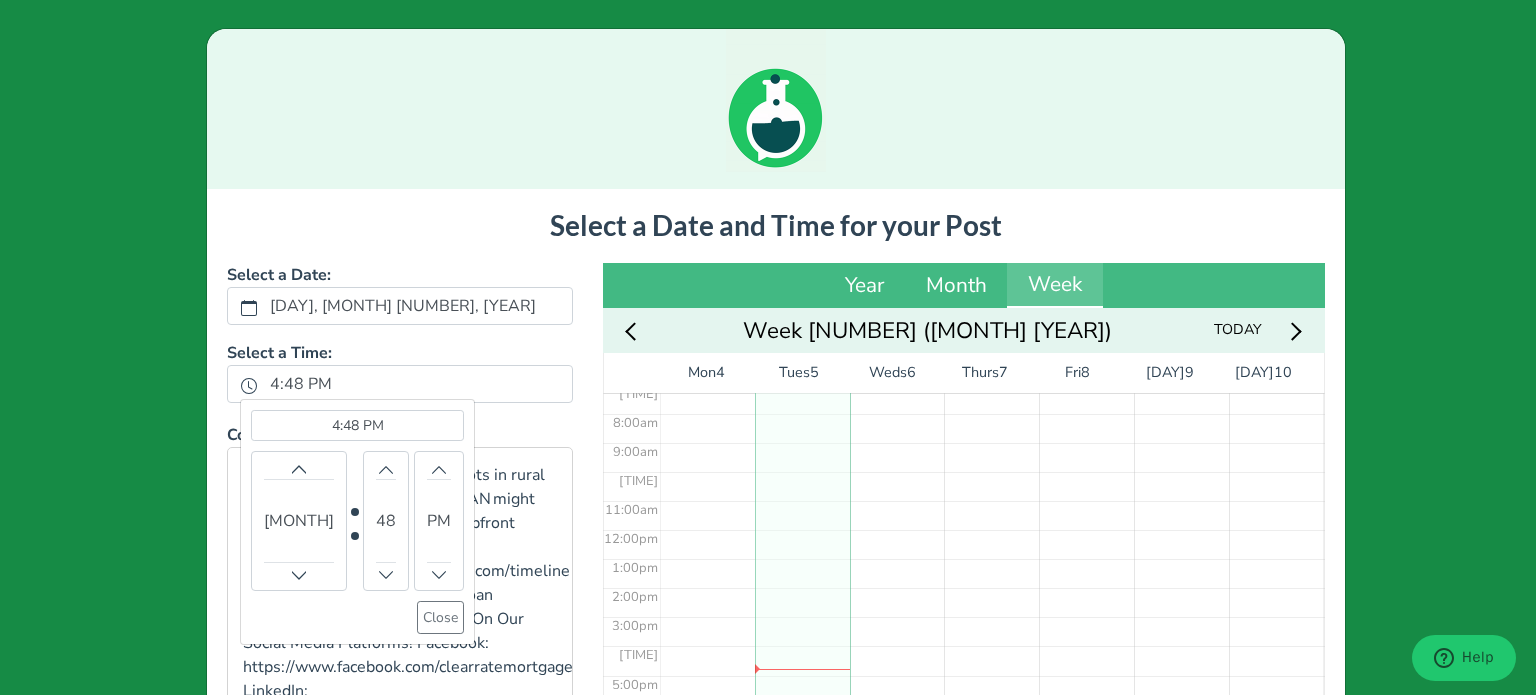 scroll, scrollTop: 303, scrollLeft: 0, axis: vertical 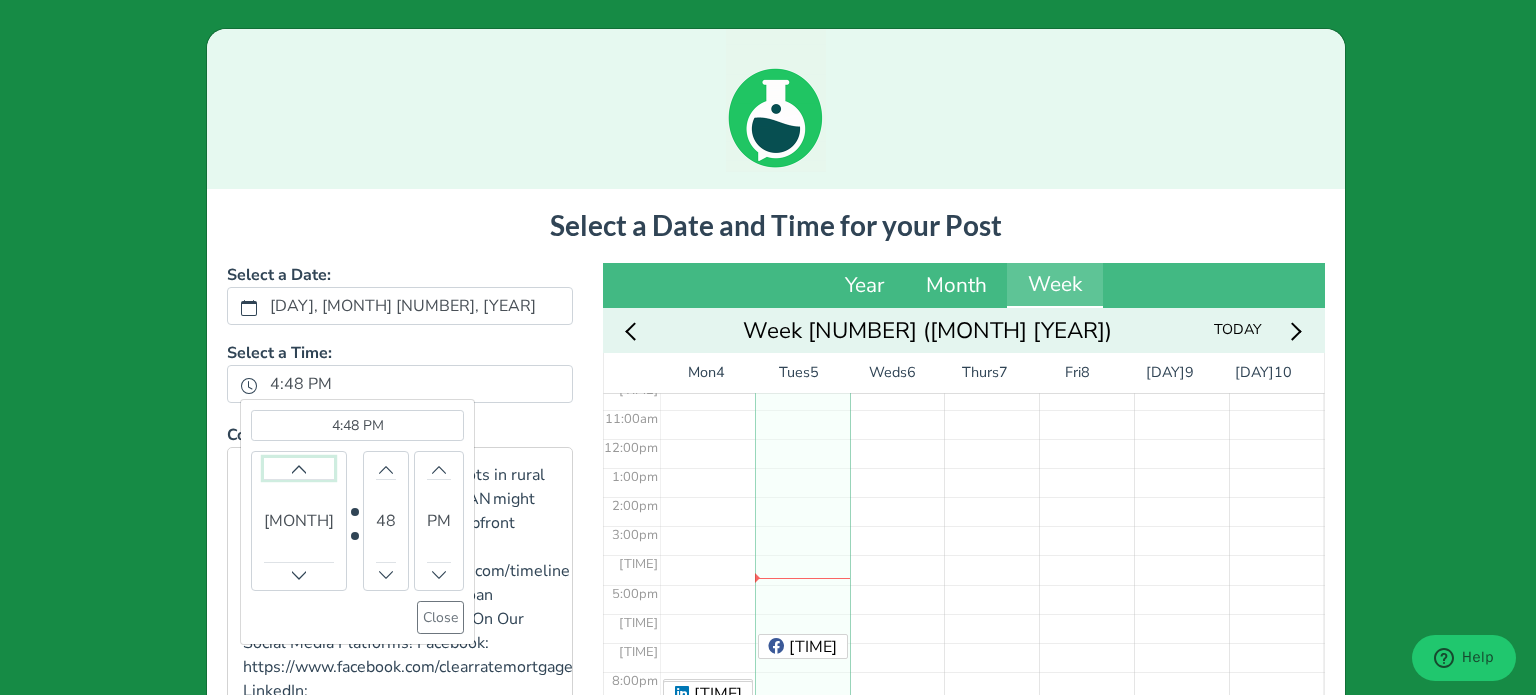 click 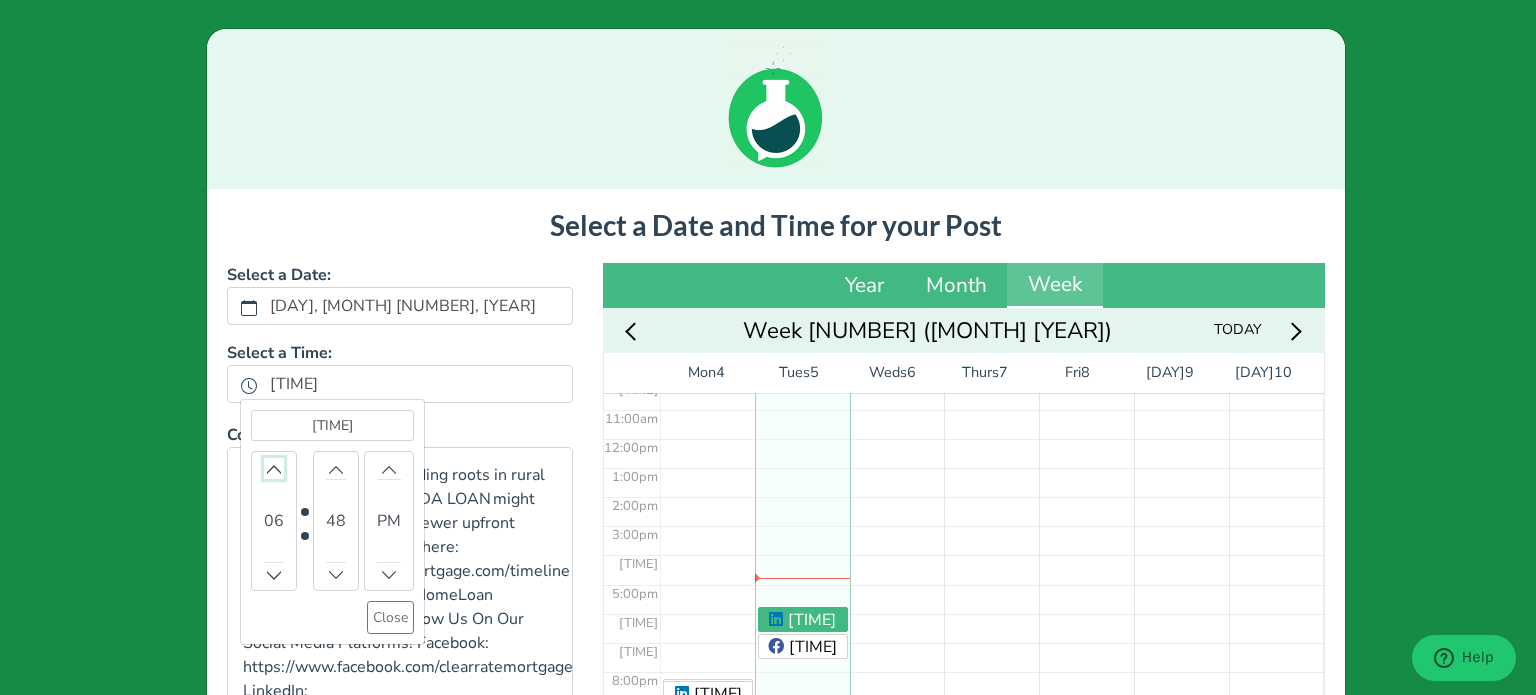 click 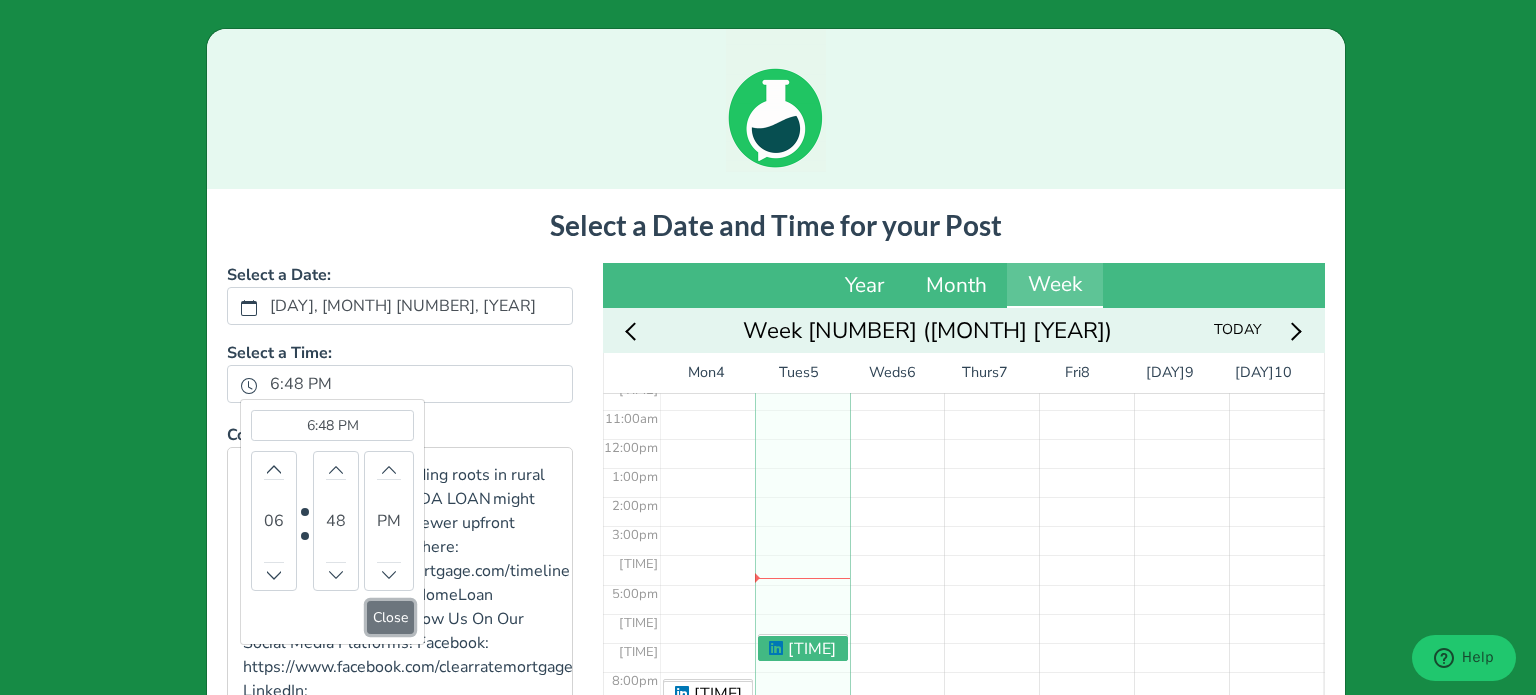 click on "Close" at bounding box center [390, 617] 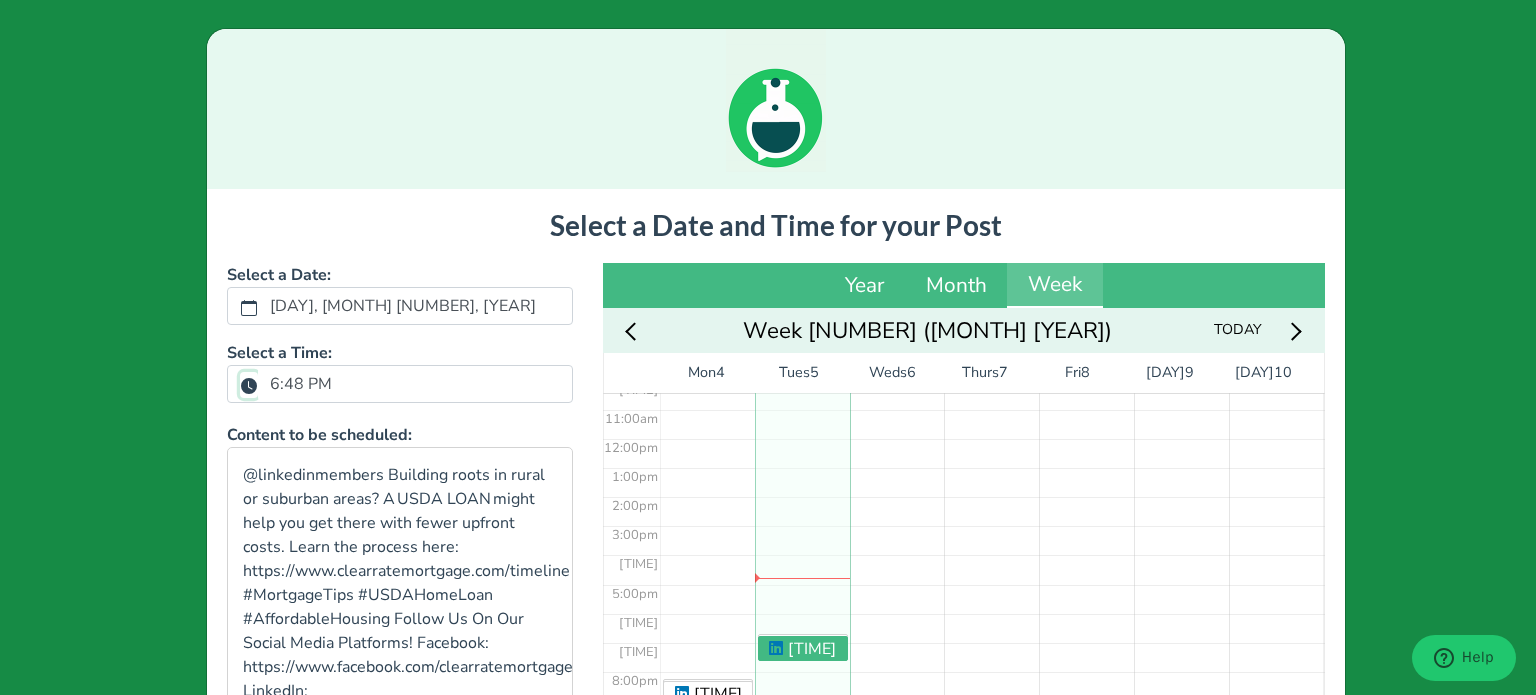 scroll, scrollTop: 302, scrollLeft: 0, axis: vertical 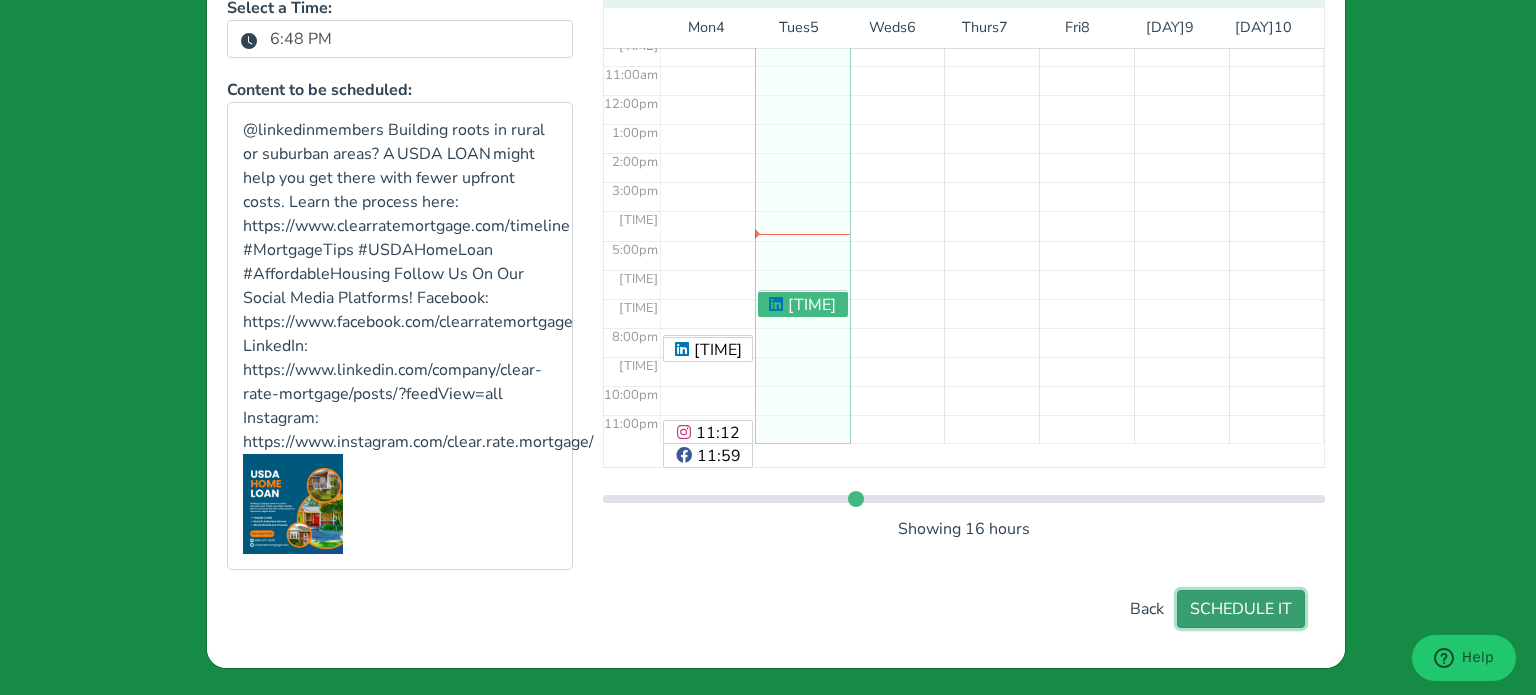 click on "SCHEDULE IT" at bounding box center (1241, 609) 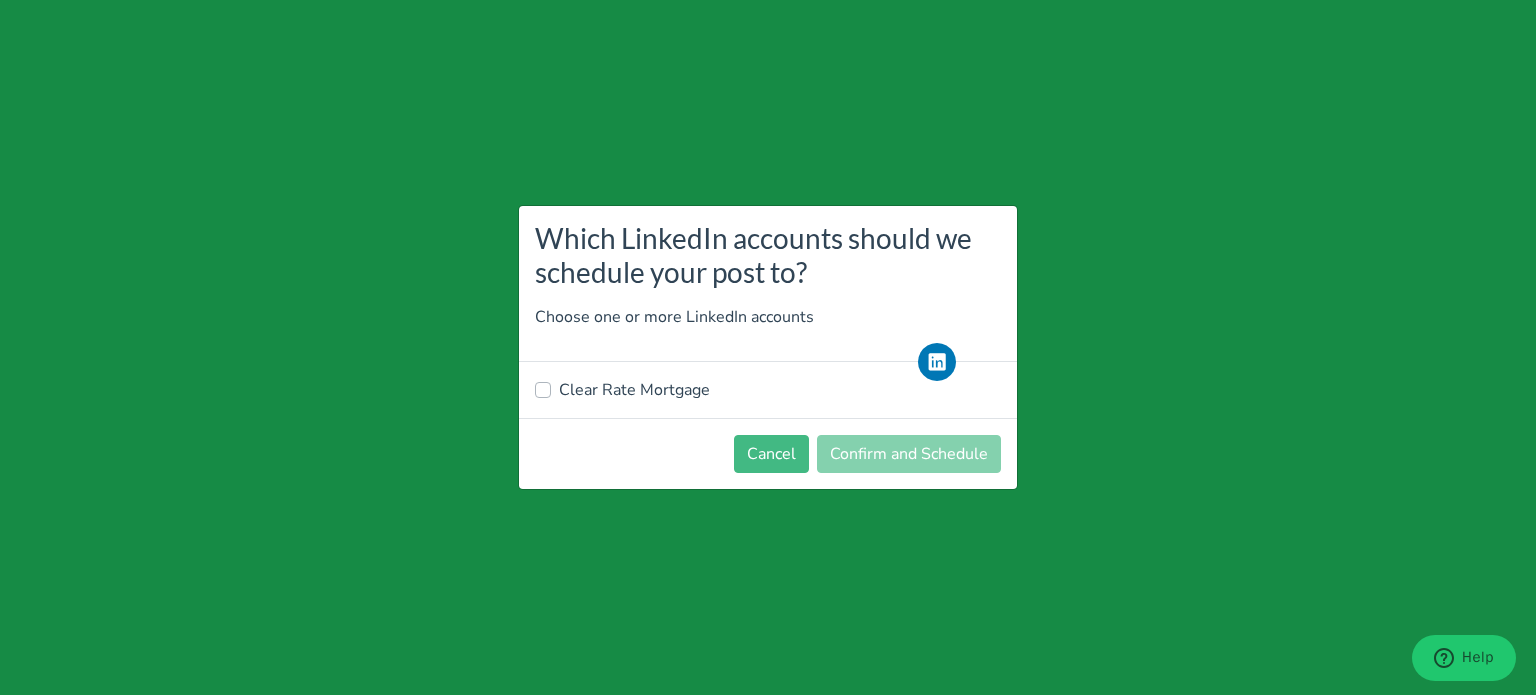 click on "Clear Rate Mortgage" at bounding box center [634, 390] 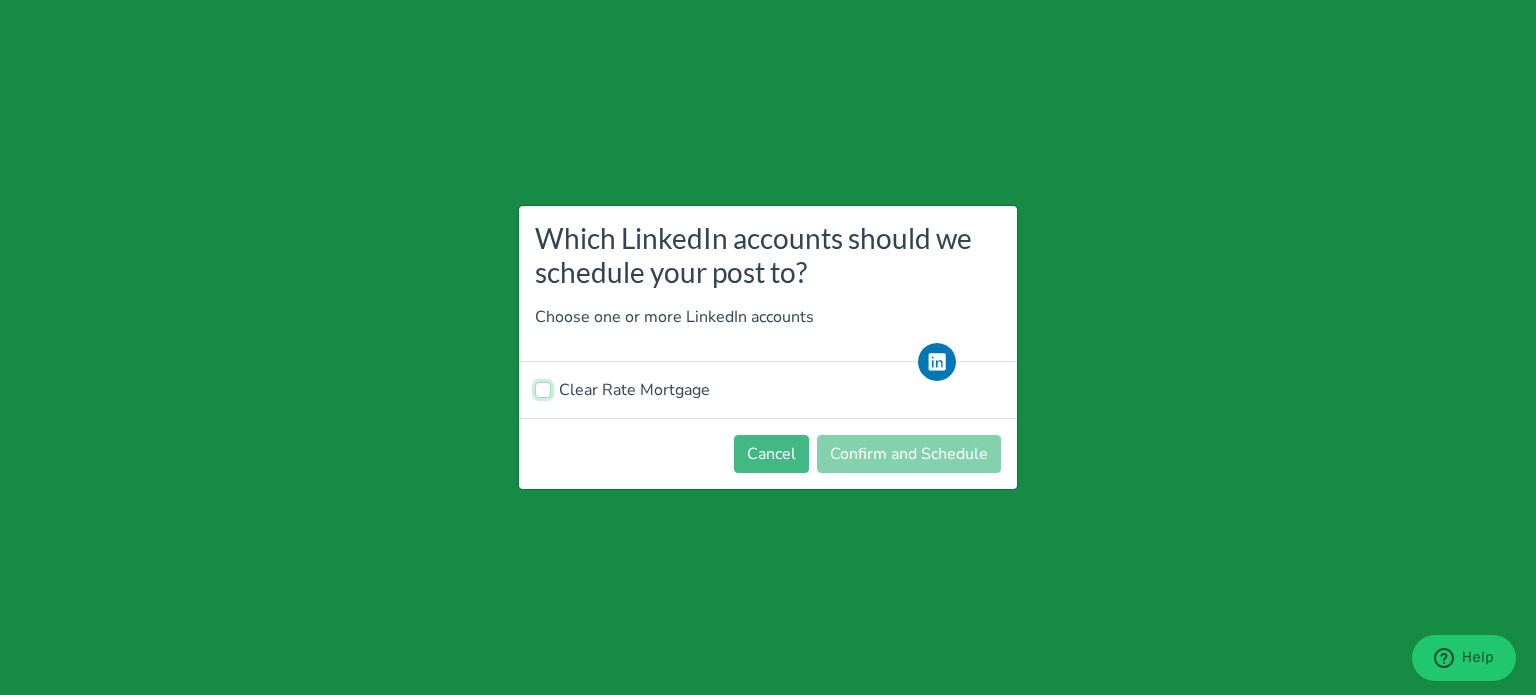 click on "Clear Rate Mortgage" at bounding box center [543, 388] 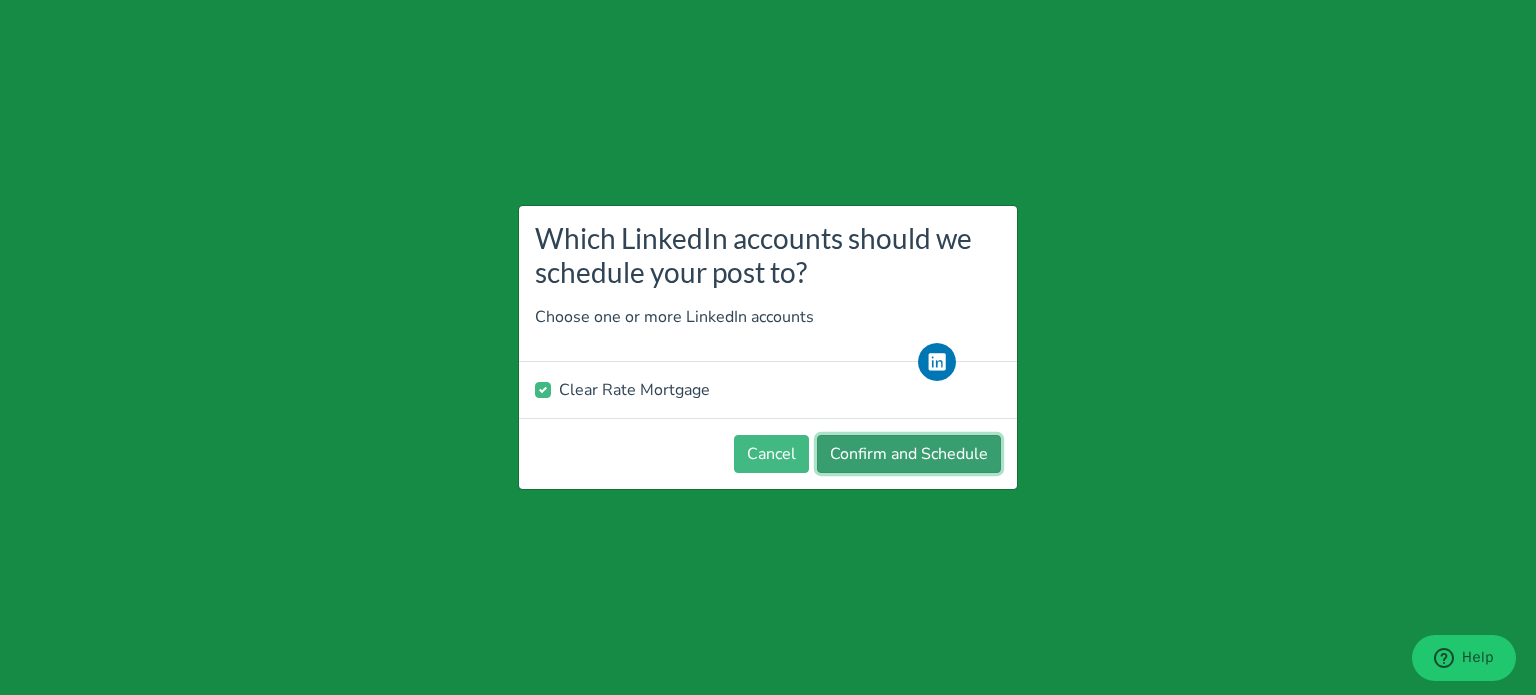 click on "Confirm and Schedule" at bounding box center [909, 454] 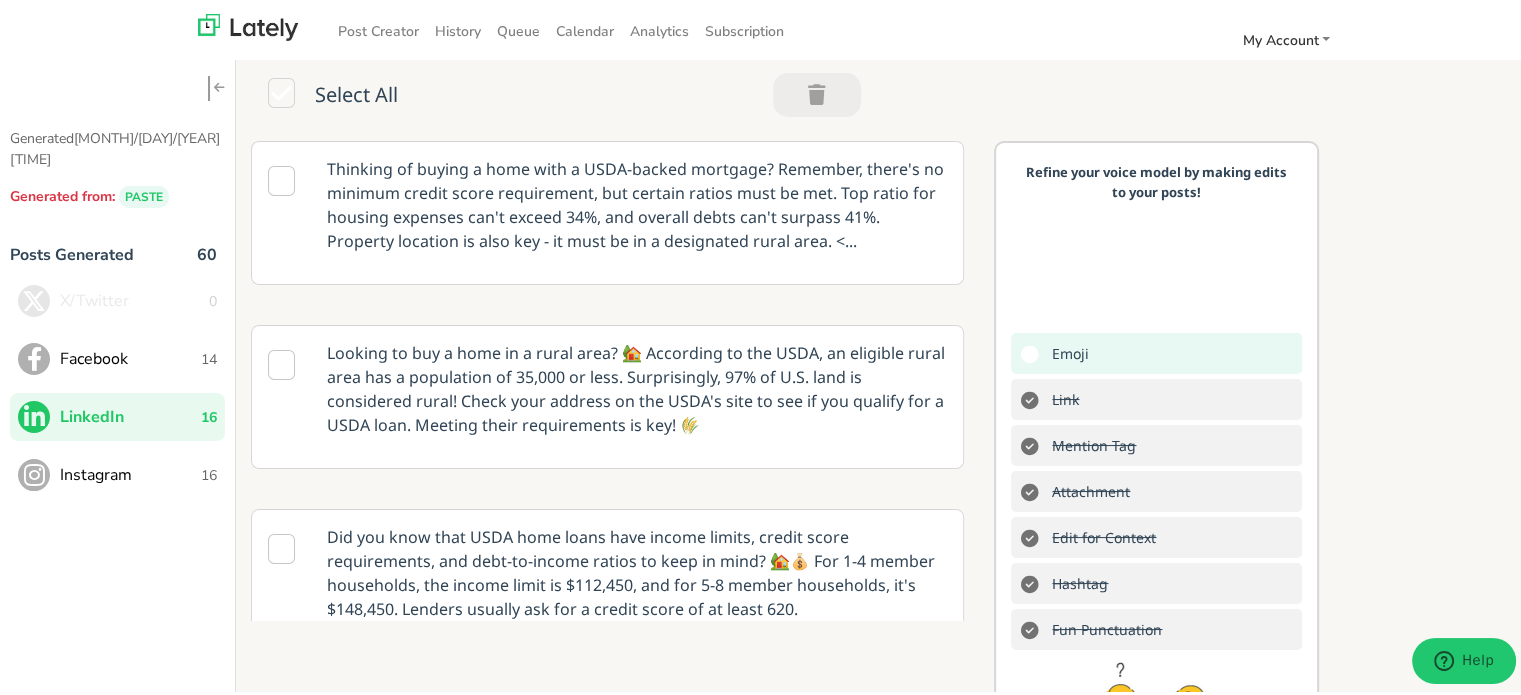 click on "Instagram" at bounding box center [130, 472] 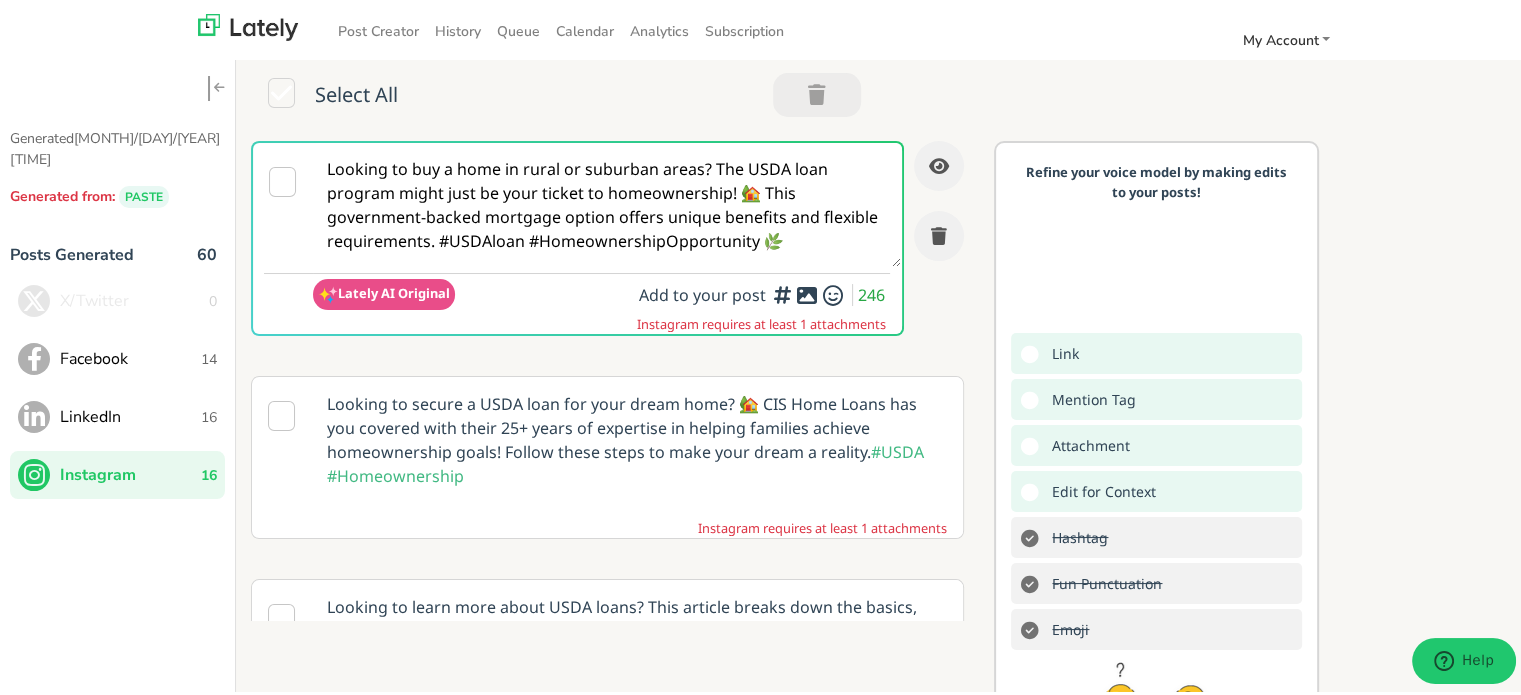 scroll, scrollTop: 0, scrollLeft: 0, axis: both 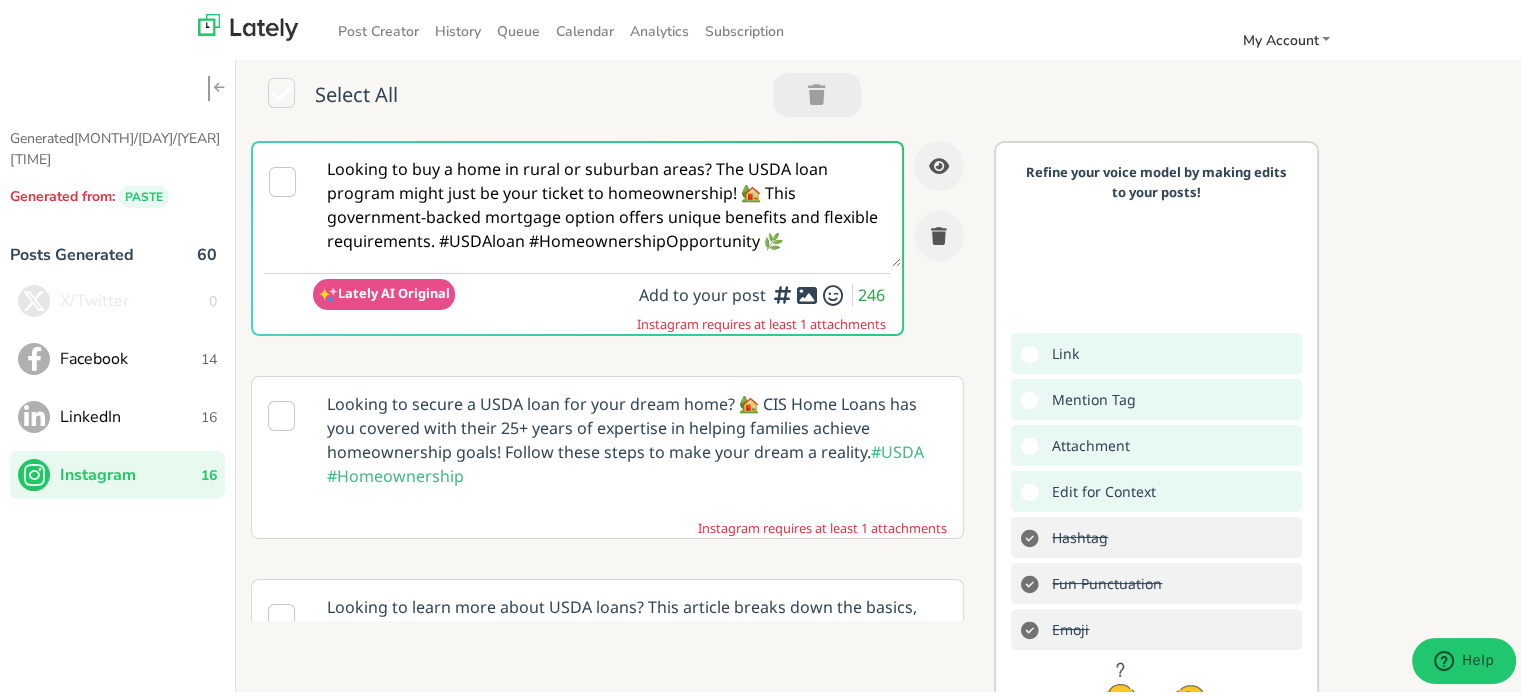 click on "Looking to buy a home in rural or suburban areas? The USDA loan program might just be your ticket to homeownership! 🏡 This government-backed mortgage option offers unique benefits and flexible requirements. #USDAloan #HomeownershipOpportunity 🌿" at bounding box center (607, 202) 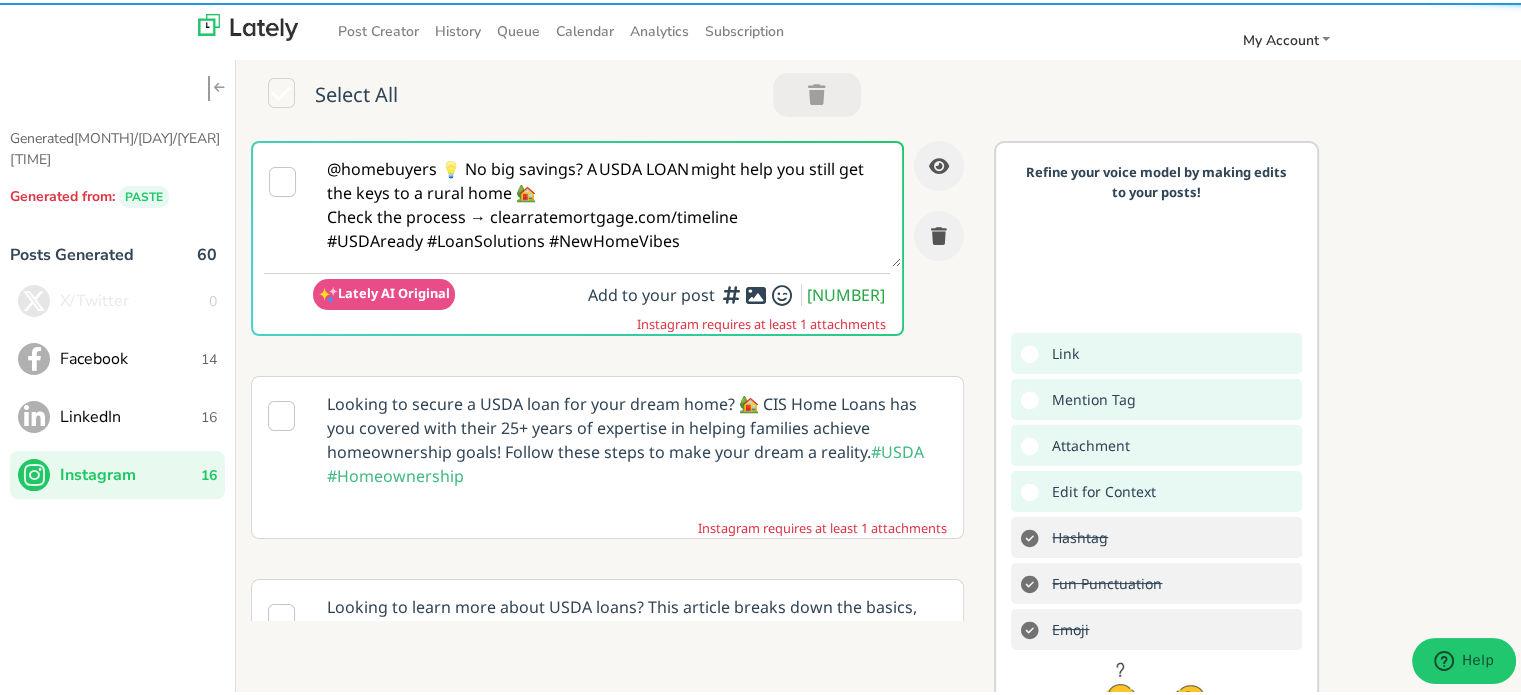 click on "@homebuyers 💡 No big savings? A USDA LOAN might help you still get the keys to a rural home 🏡
Check the process → clearratemortgage.com/timeline
#USDAready #LoanSolutions #NewHomeVibes" at bounding box center (607, 202) 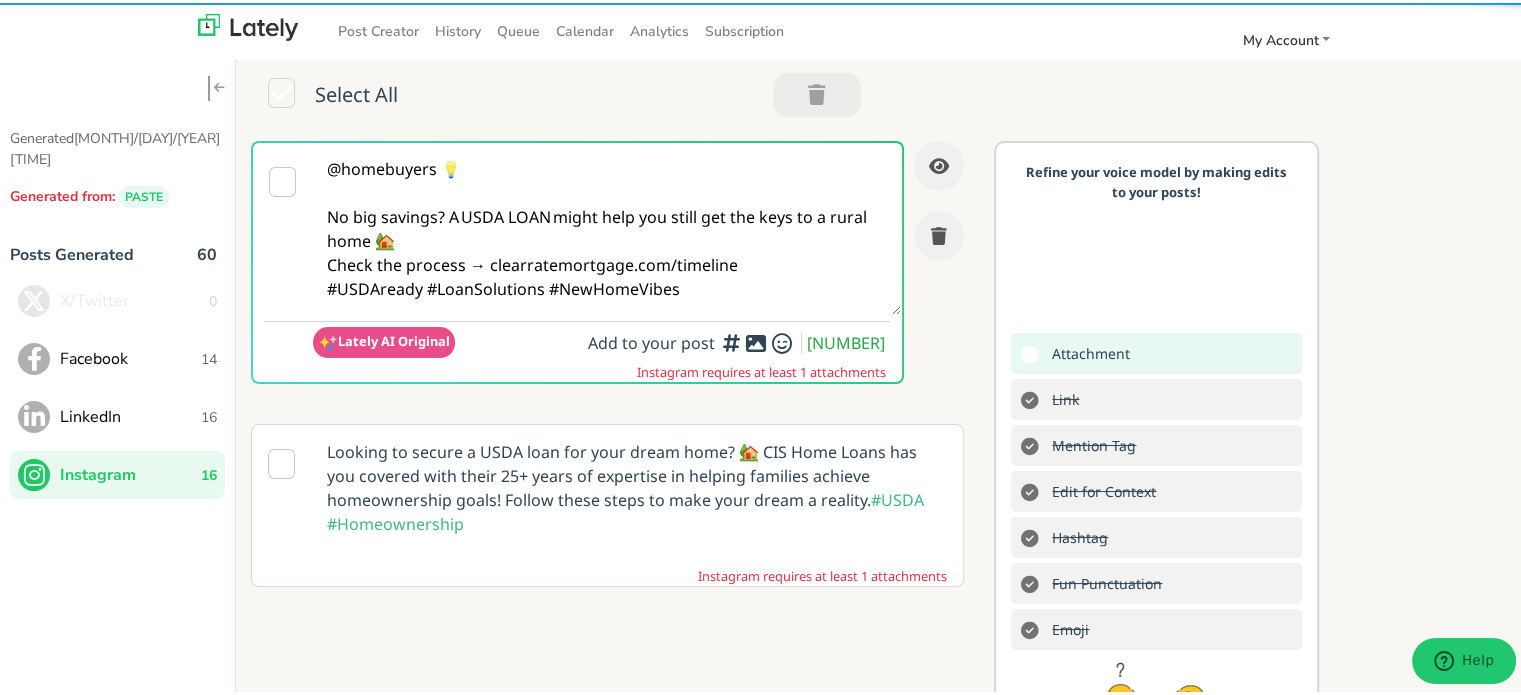 click on "@homebuyers 💡
No big savings? A USDA LOAN might help you still get the keys to a rural home 🏡
Check the process → clearratemortgage.com/timeline
#USDAready #LoanSolutions #NewHomeVibes" at bounding box center (607, 226) 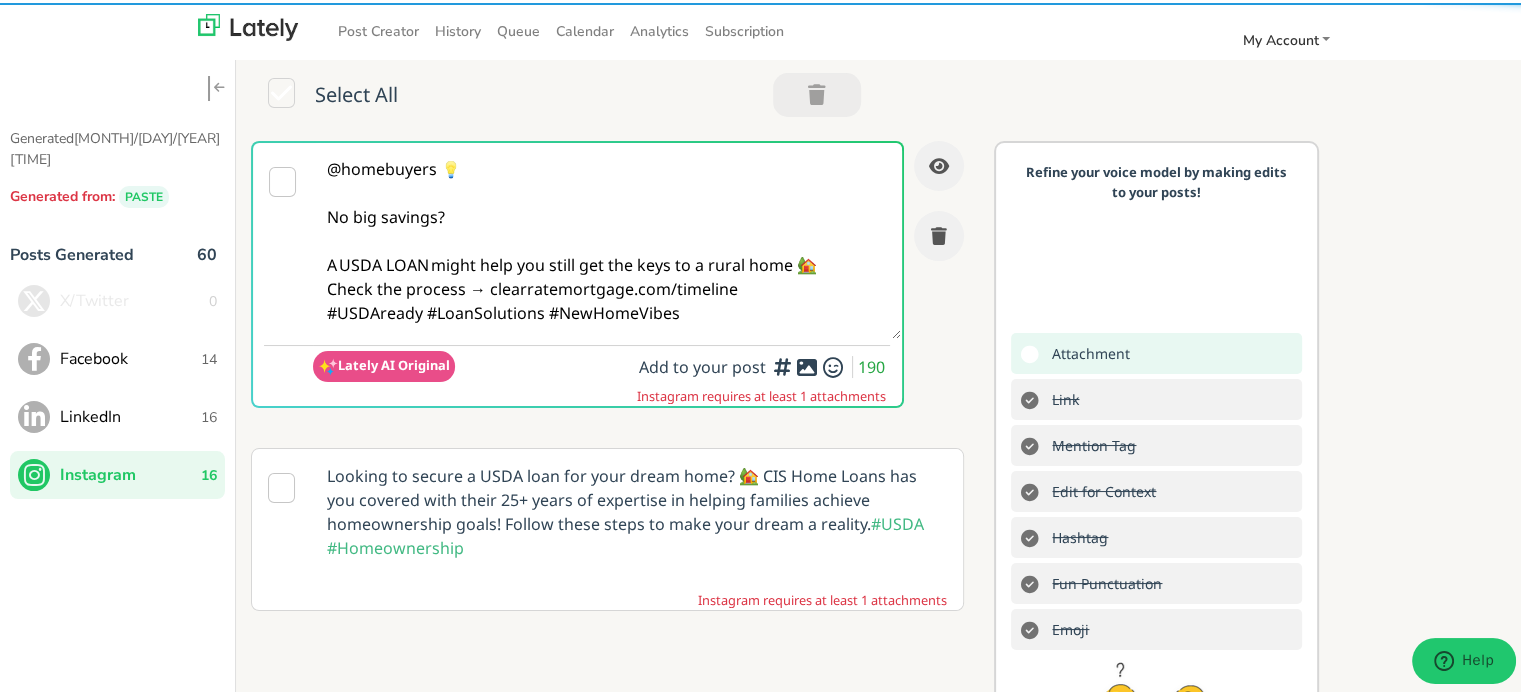 click on "@homebuyers 💡
No big savings?
A USDA LOAN might help you still get the keys to a rural home 🏡
Check the process → clearratemortgage.com/timeline
#USDAready #LoanSolutions #NewHomeVibes" at bounding box center [607, 238] 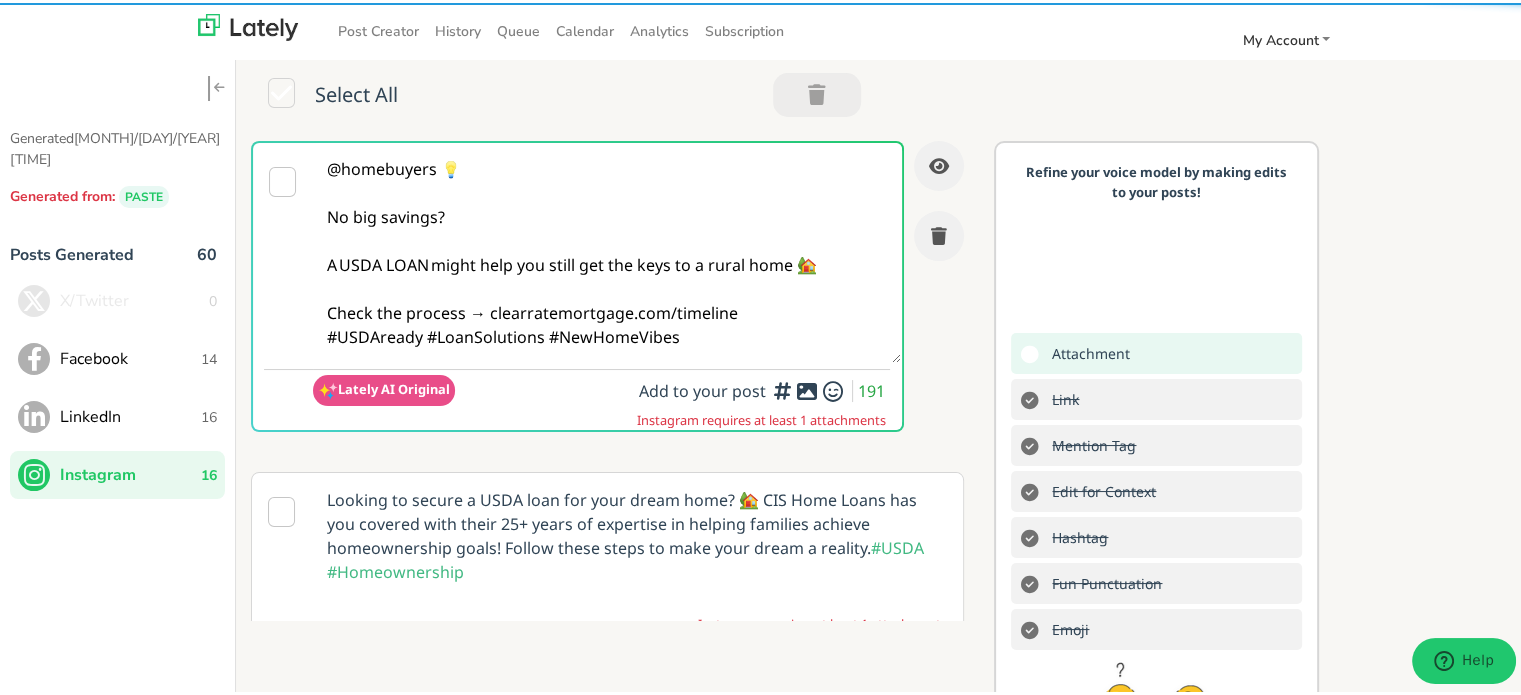 click on "@homebuyers 💡
No big savings?
A USDA LOAN might help you still get the keys to a rural home 🏡
Check the process → clearratemortgage.com/timeline
#USDAready #LoanSolutions #NewHomeVibes" at bounding box center (607, 250) 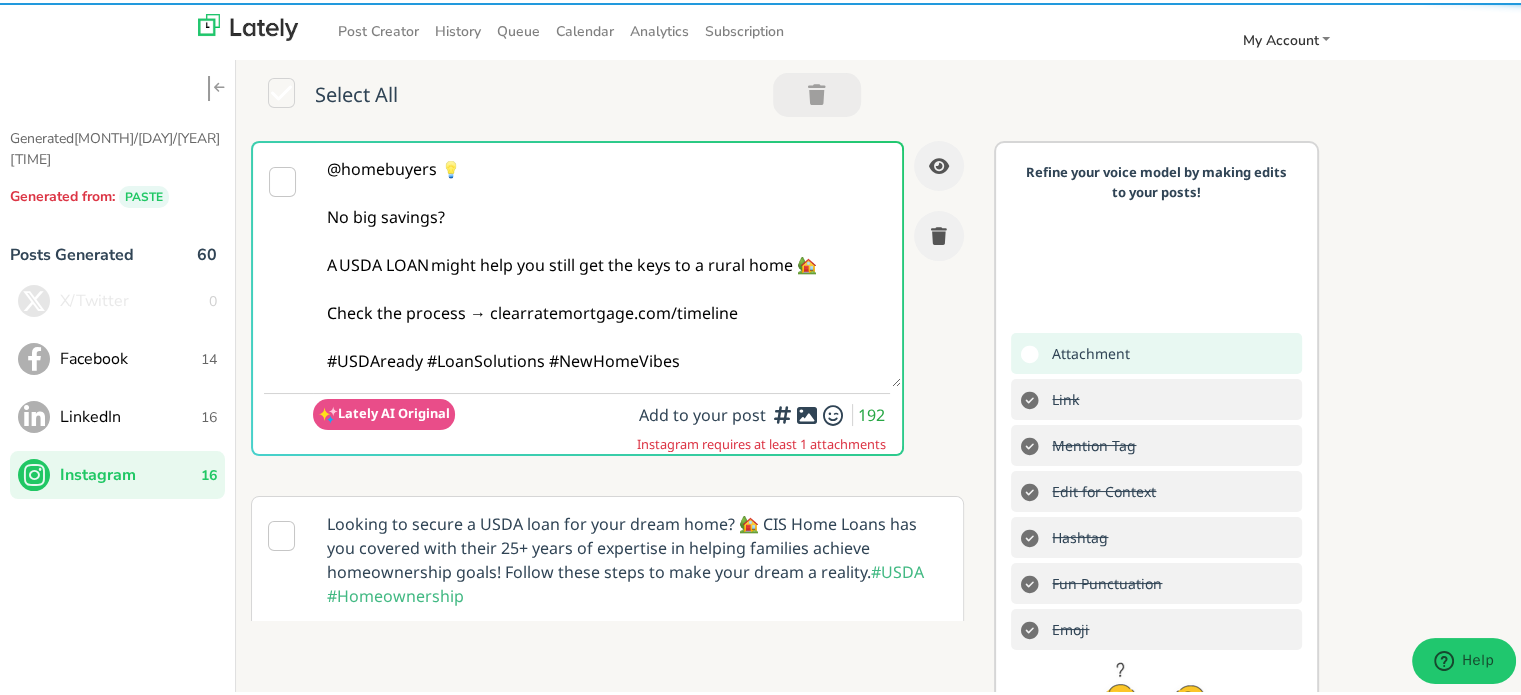 scroll, scrollTop: 100, scrollLeft: 0, axis: vertical 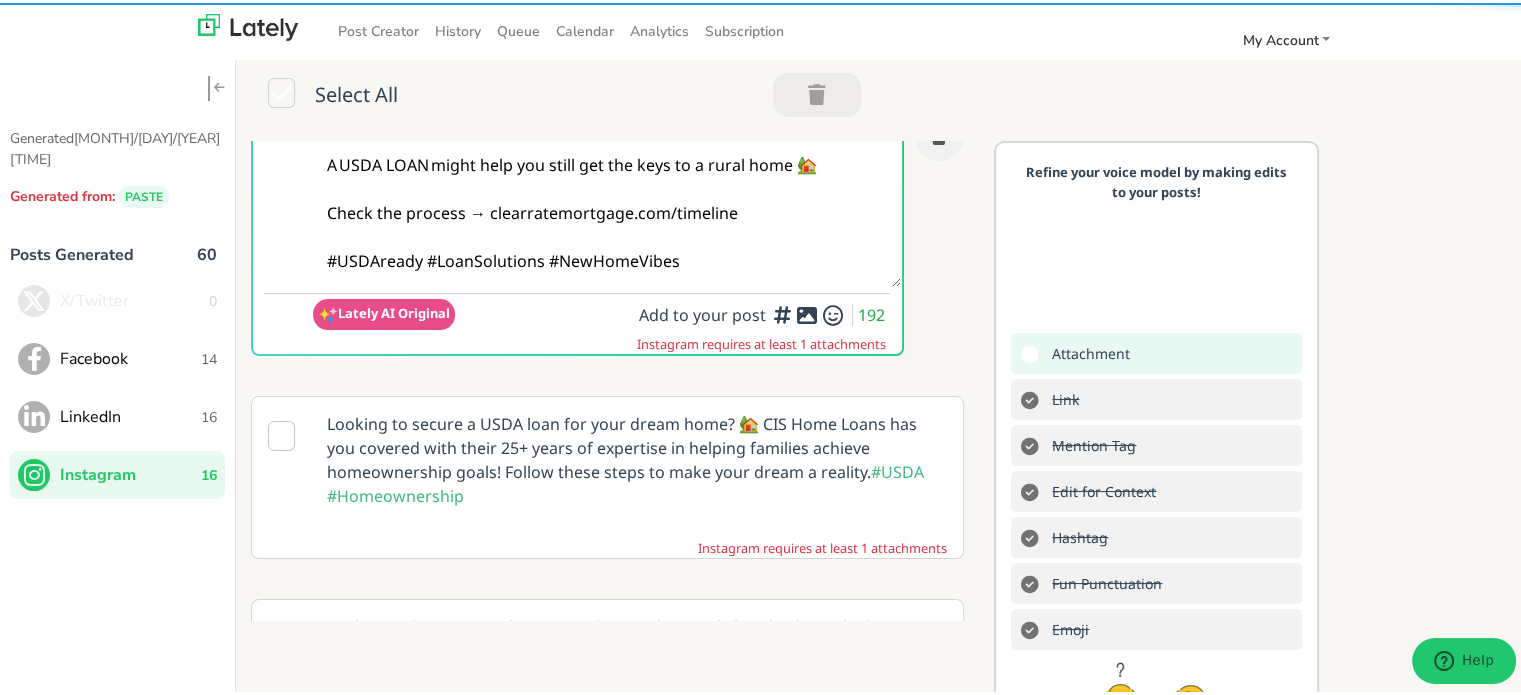 click on "@homebuyers 💡
No big savings?
A USDA LOAN might help you still get the keys to a rural home 🏡
Check the process → clearratemortgage.com/timeline
#USDAready #LoanSolutions #NewHomeVibes" at bounding box center [607, 162] 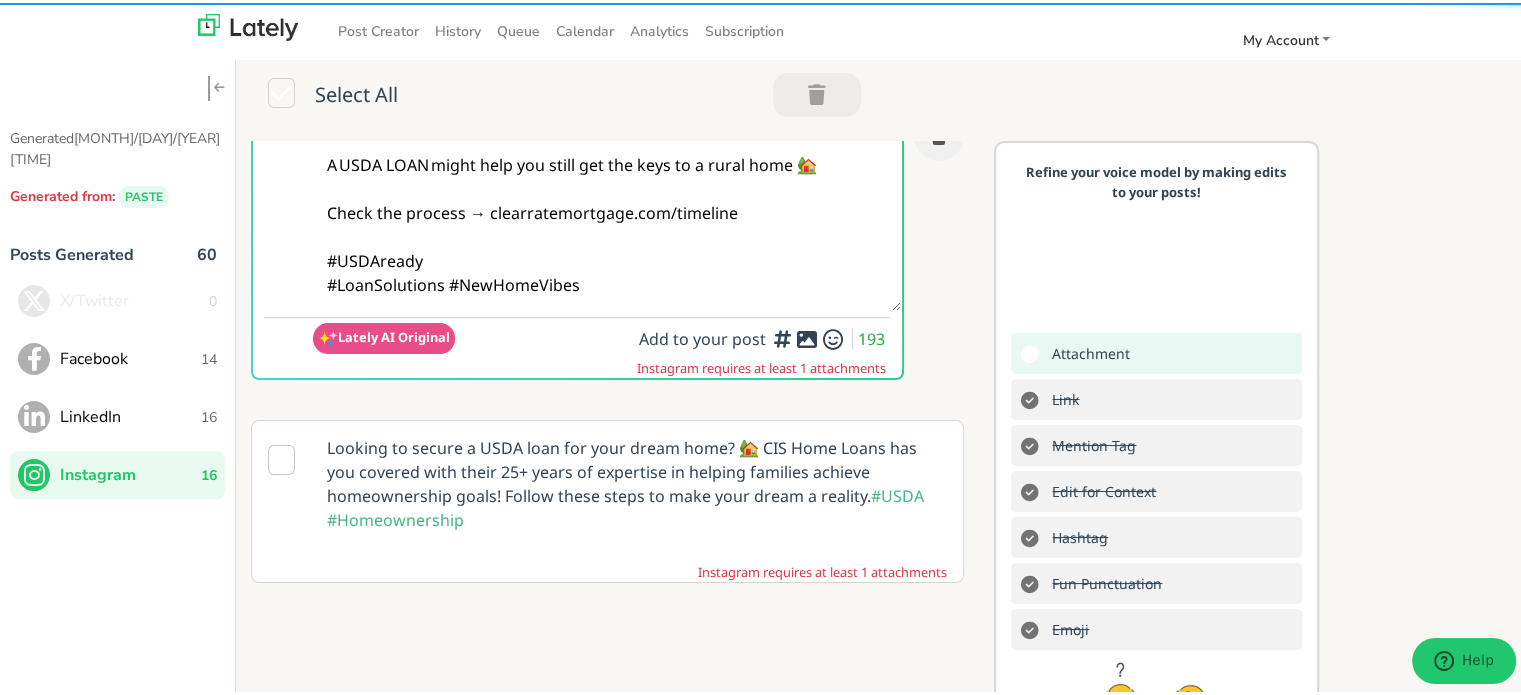 click on "@homebuyers 💡
No big savings?
A USDA LOAN might help you still get the keys to a rural home 🏡
Check the process → clearratemortgage.com/timeline
#USDAready
#LoanSolutions #NewHomeVibes" at bounding box center (607, 174) 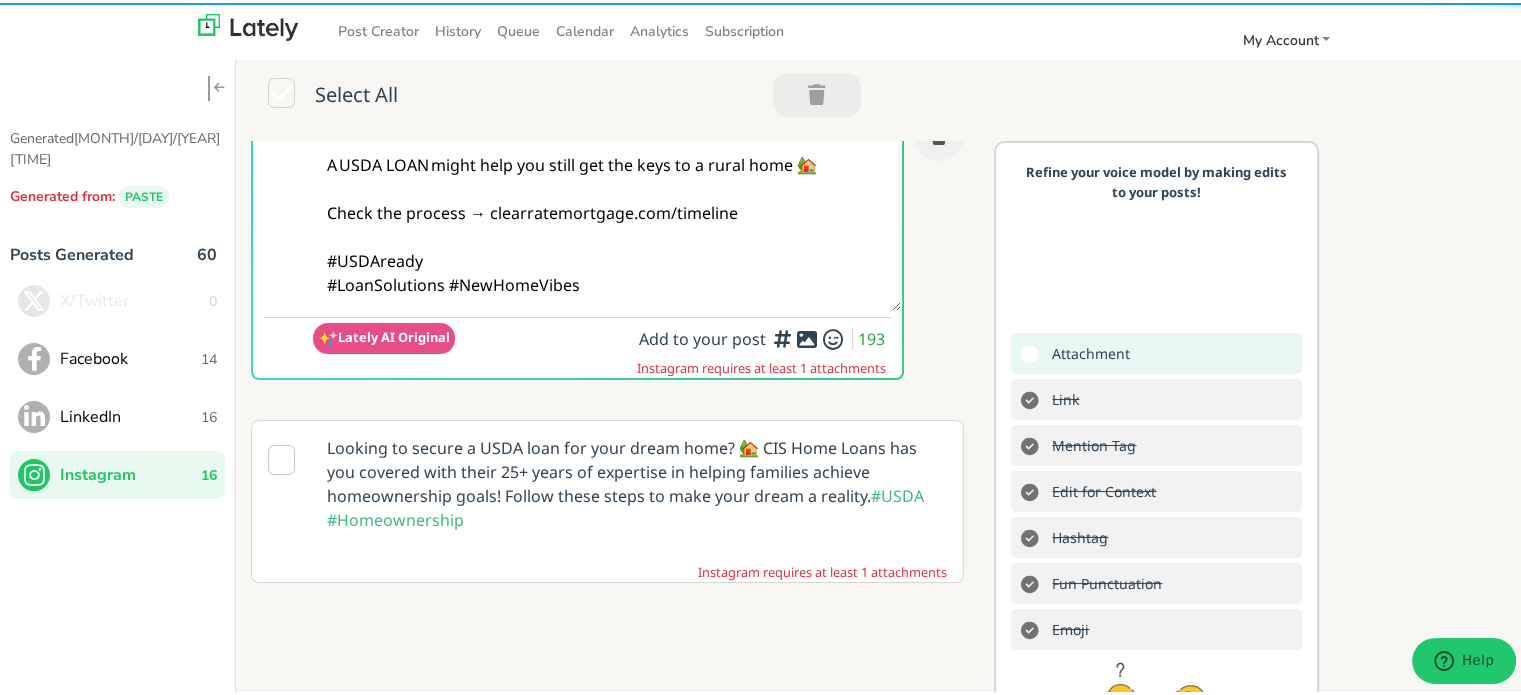 click on "@homebuyers 💡
No big savings?
A USDA LOAN might help you still get the keys to a rural home 🏡
Check the process → clearratemortgage.com/timeline
#USDAready
#LoanSolutions #NewHomeVibes" at bounding box center [607, 174] 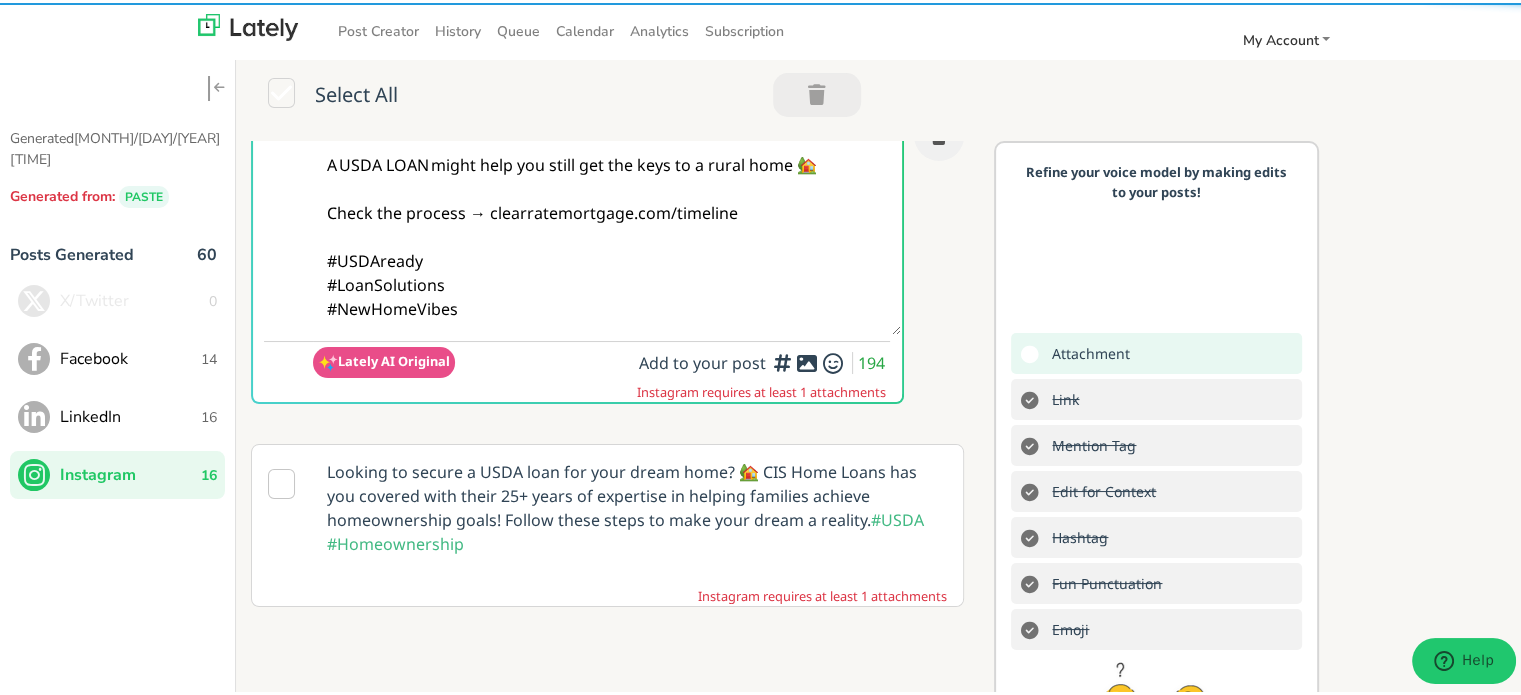 click on "@homebuyers 💡
No big savings?
A USDA LOAN might help you still get the keys to a rural home 🏡
Check the process → clearratemortgage.com/timeline
#USDAready
#LoanSolutions
#NewHomeVibes" at bounding box center (607, 186) 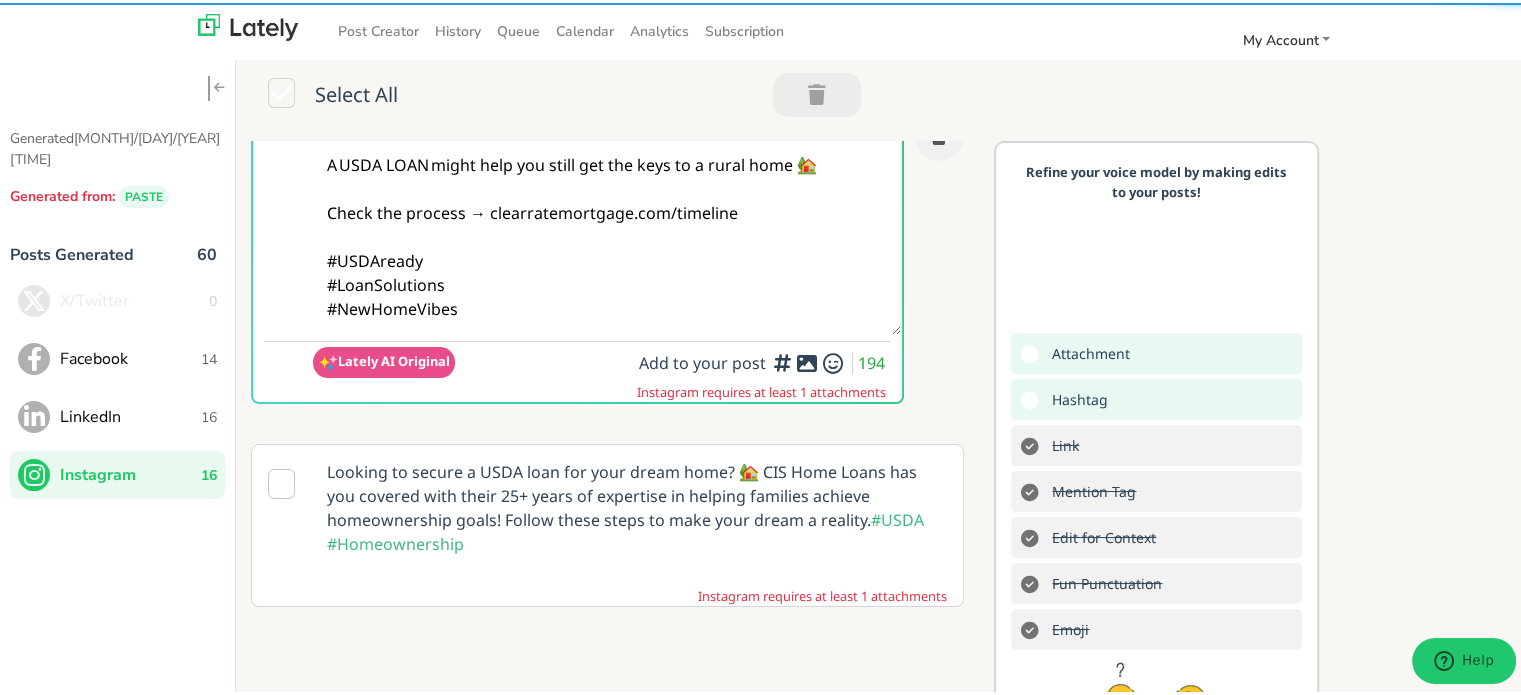 click on "@homebuyers 💡
No big savings?
A USDA LOAN might help you still get the keys to a rural home 🏡
Check the process → clearratemortgage.com/timeline
#USDAready
#LoanSolutions
#NewHomeVibes" at bounding box center (607, 186) 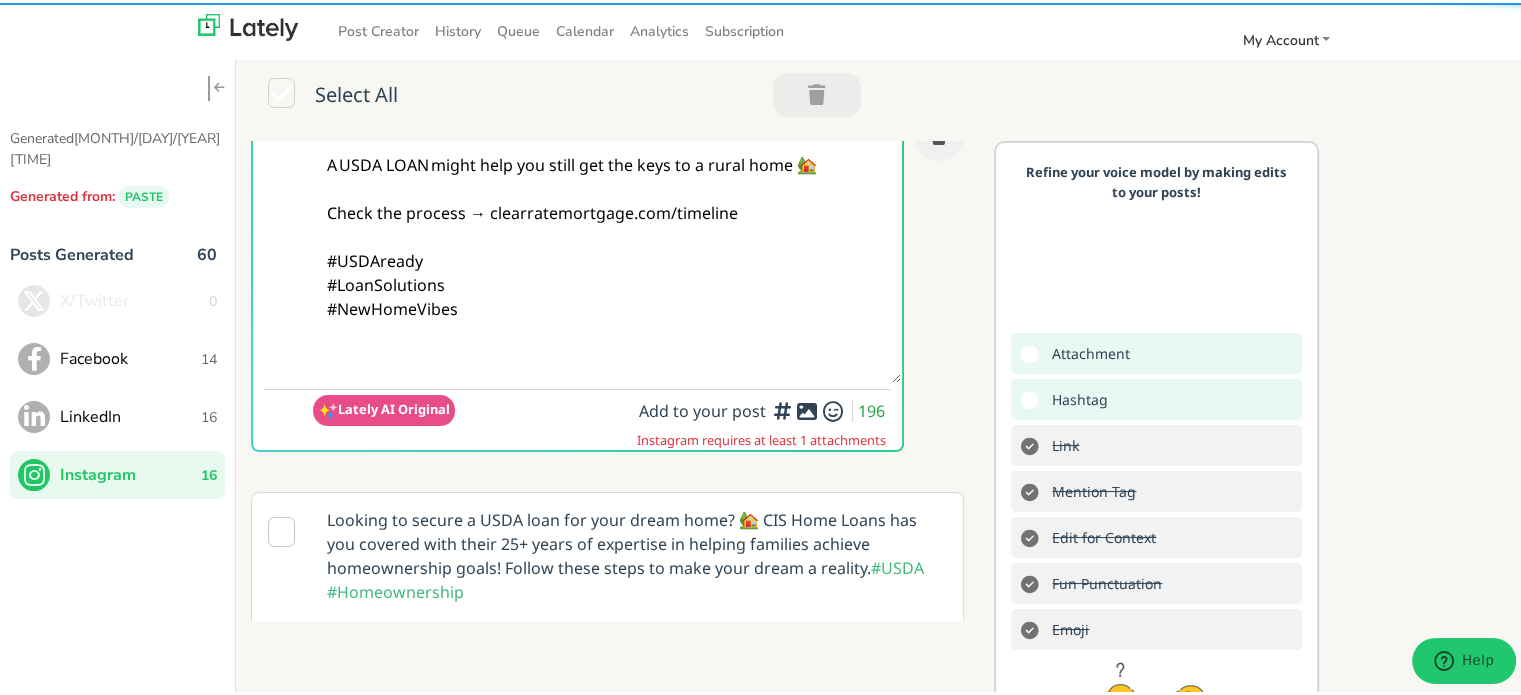 paste on "Follow Us On Our Social Media Platforms!
Facebook: https://www.facebook.com/clearratemortgage
LinkedIn: https://www.linkedin.com/company/clear-rate-mortgage/posts/?feedView=all
Instagram: https://www.instagram.com/clear.rate.mortgage/" 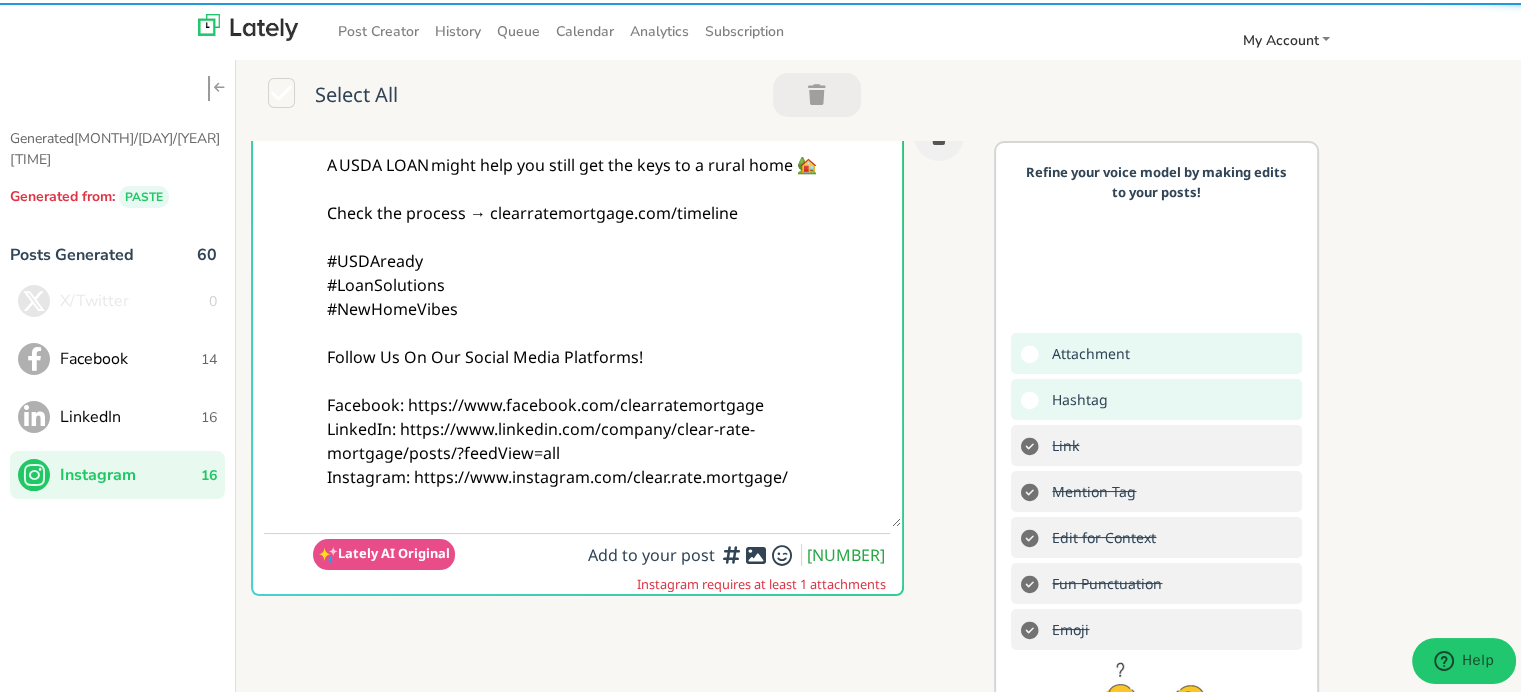 type on "@homebuyers 💡
No big savings?
A USDA LOAN might help you still get the keys to a rural home 🏡
Check the process → clearratemortgage.com/timeline
#USDAready
#LoanSolutions
#NewHomeVibes
Follow Us On Our Social Media Platforms!
Facebook: https://www.facebook.com/clearratemortgage
LinkedIn: https://www.linkedin.com/company/clear-rate-mortgage/posts/?feedView=all
Instagram: https://www.instagram.com/clear.rate.mortgage/" 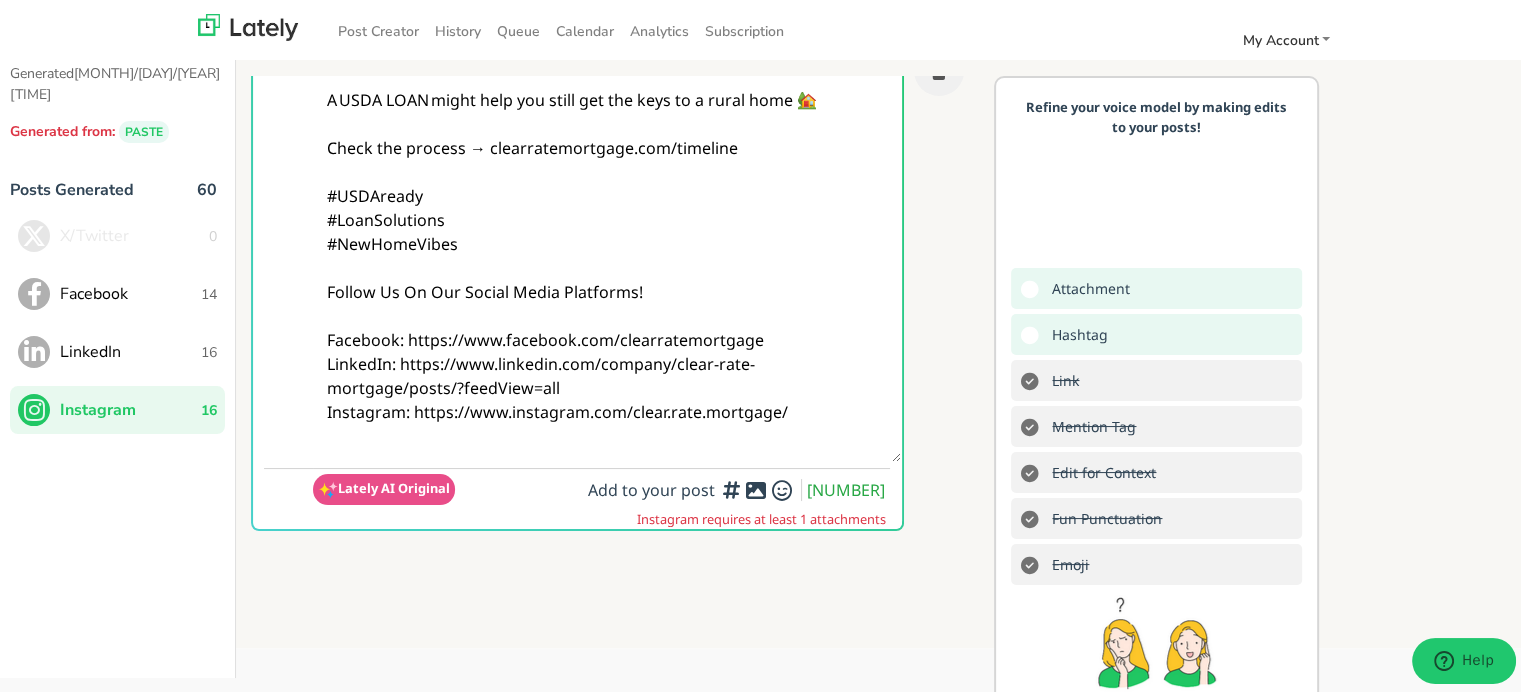 scroll, scrollTop: 100, scrollLeft: 0, axis: vertical 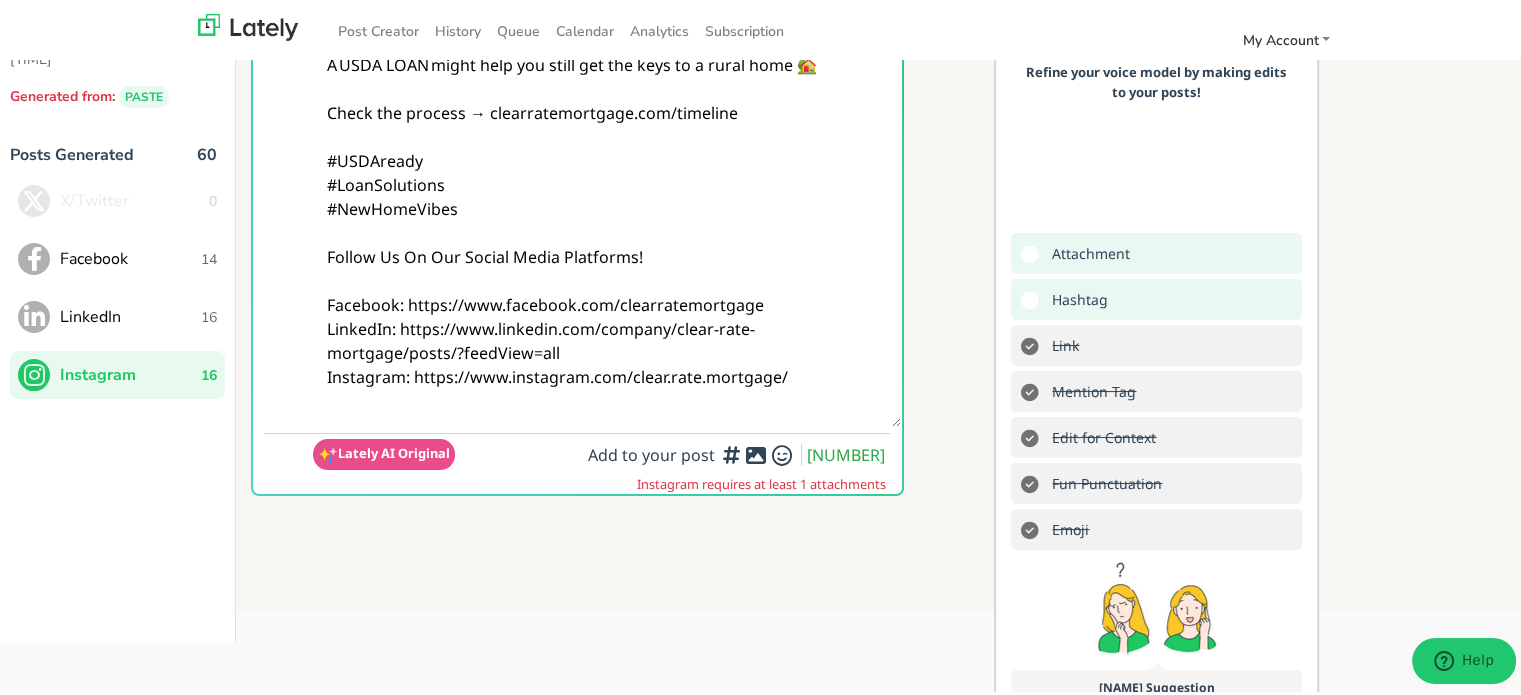 click at bounding box center [756, 452] 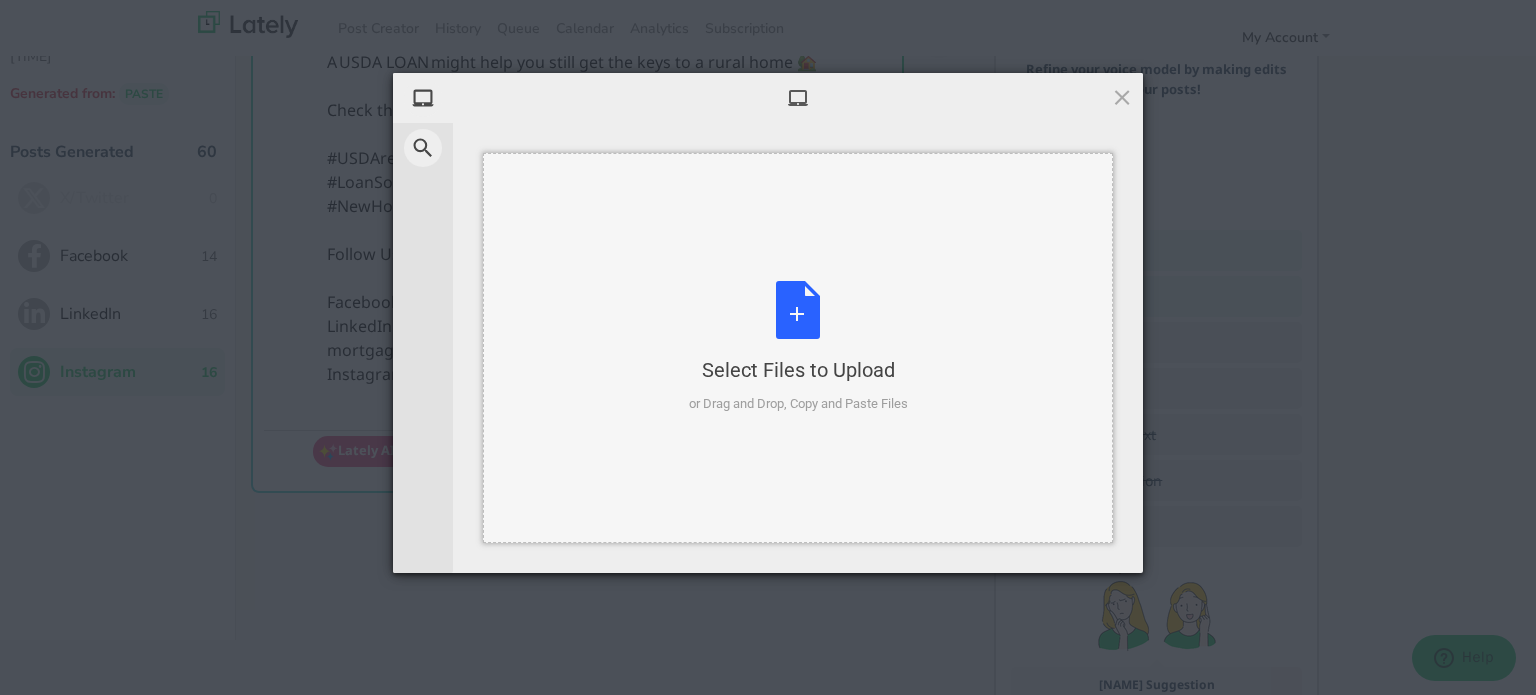 click on "Select Files to Upload
or Drag and Drop, Copy and Paste Files" at bounding box center [798, 347] 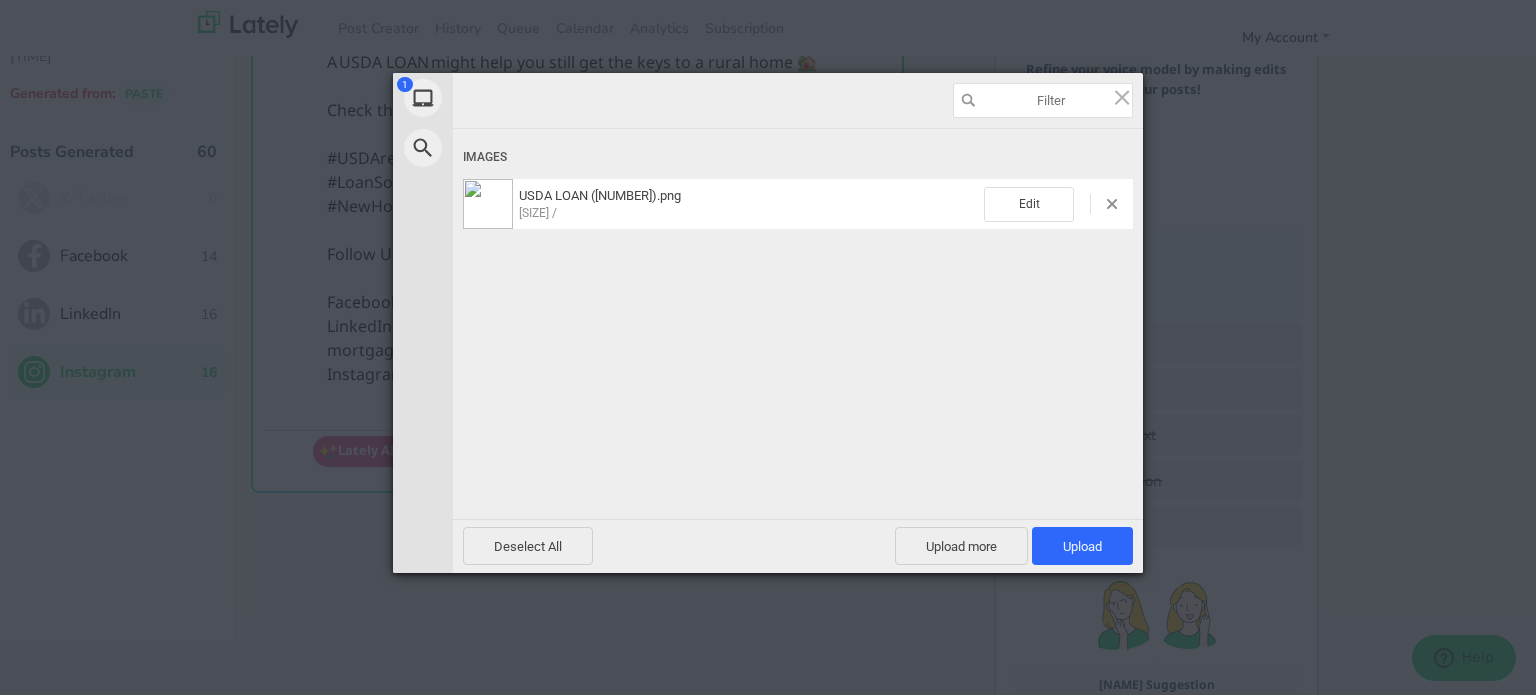 click on "Deselect All
Upload more
Upload
1" at bounding box center [798, 546] 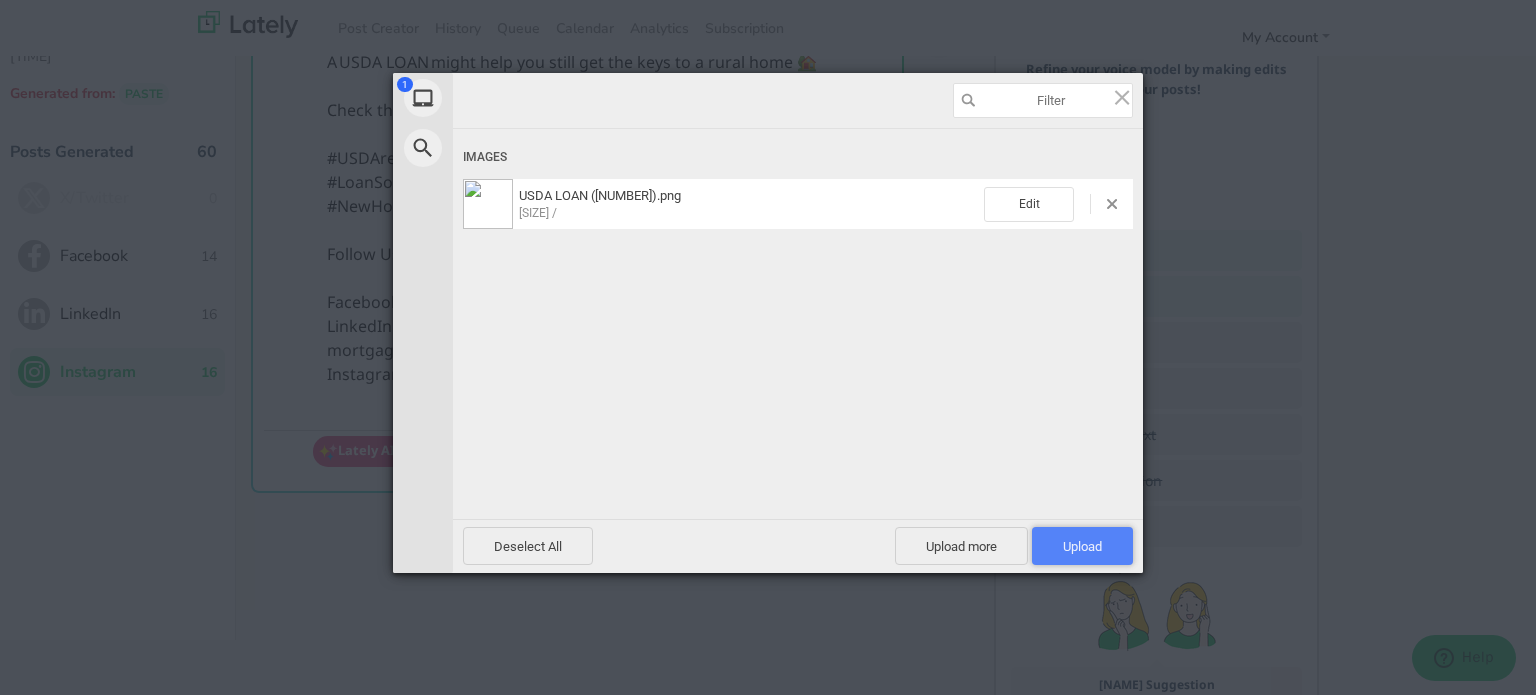 click on "Upload
1" at bounding box center (1082, 546) 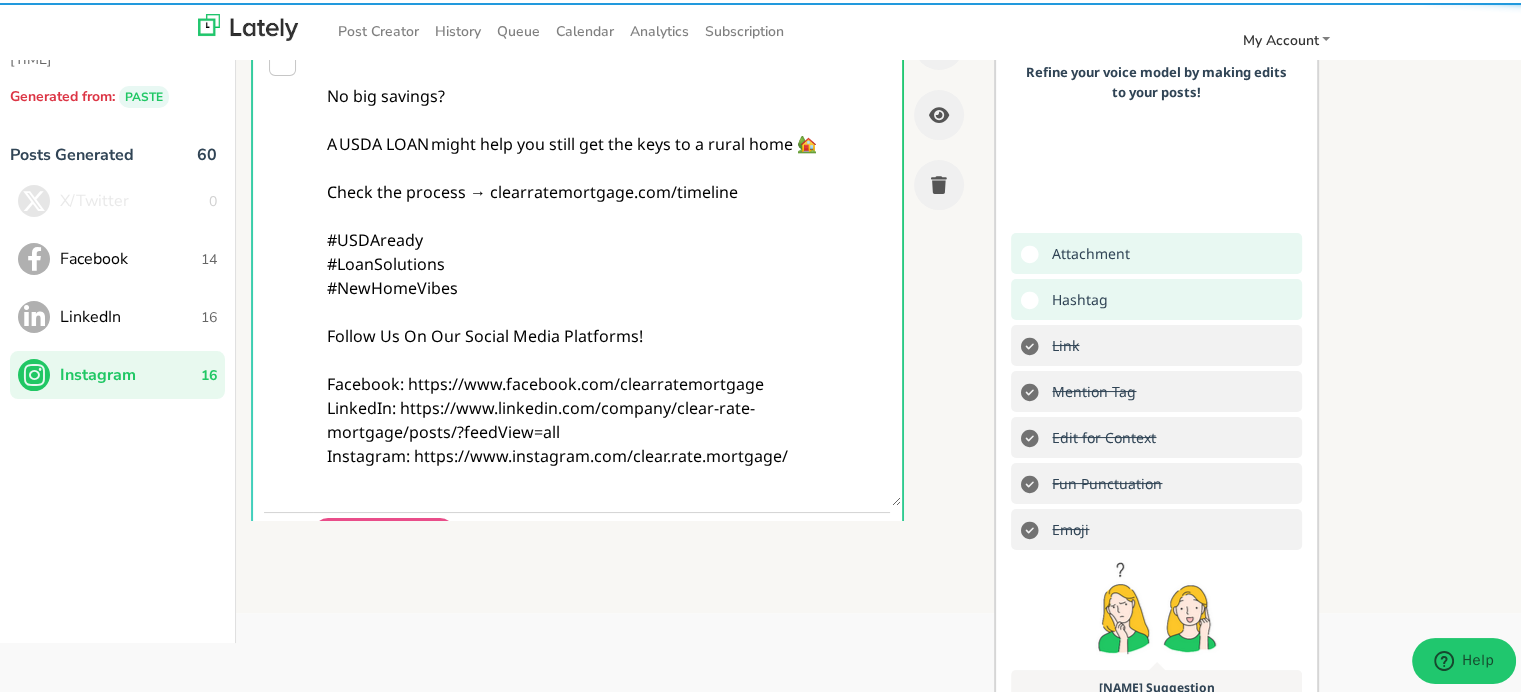 scroll, scrollTop: 0, scrollLeft: 0, axis: both 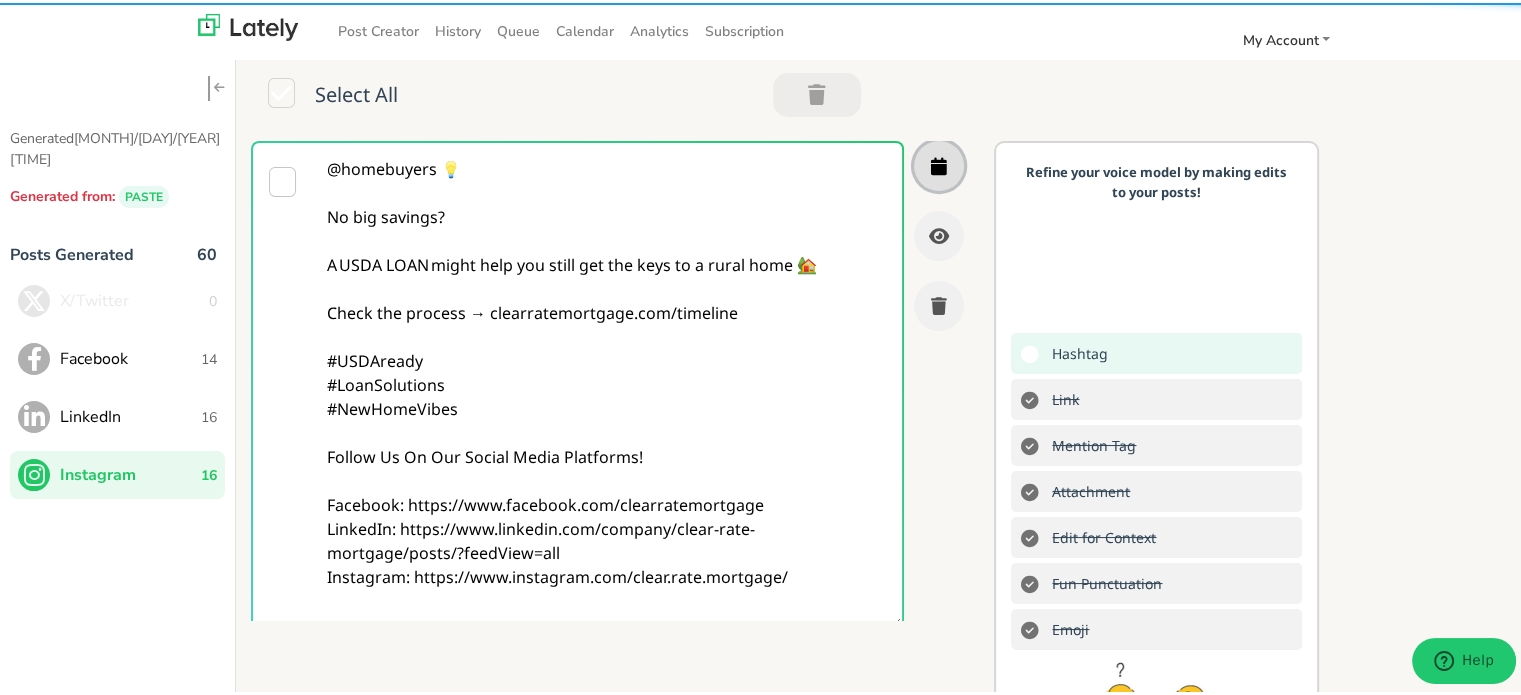click at bounding box center [939, 163] 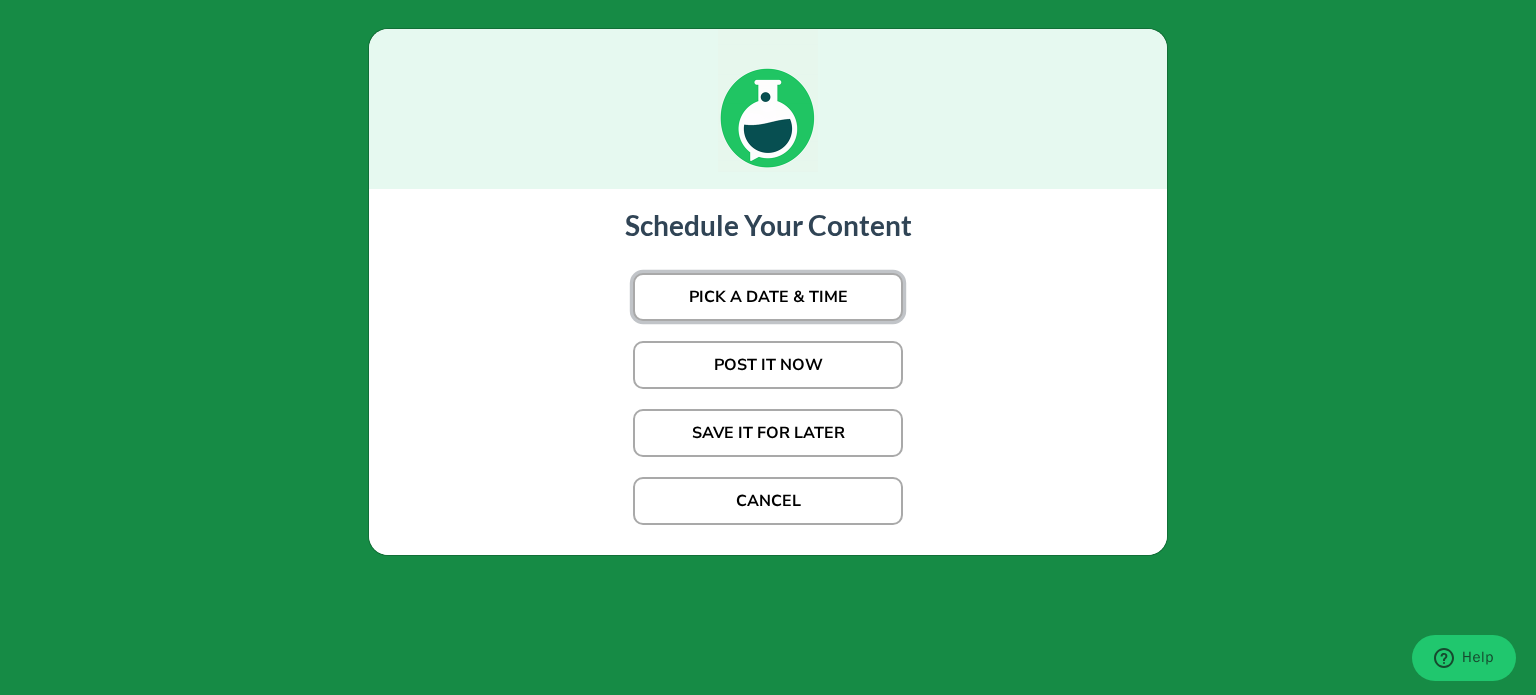 click on "PICK A DATE & TIME" at bounding box center [768, 297] 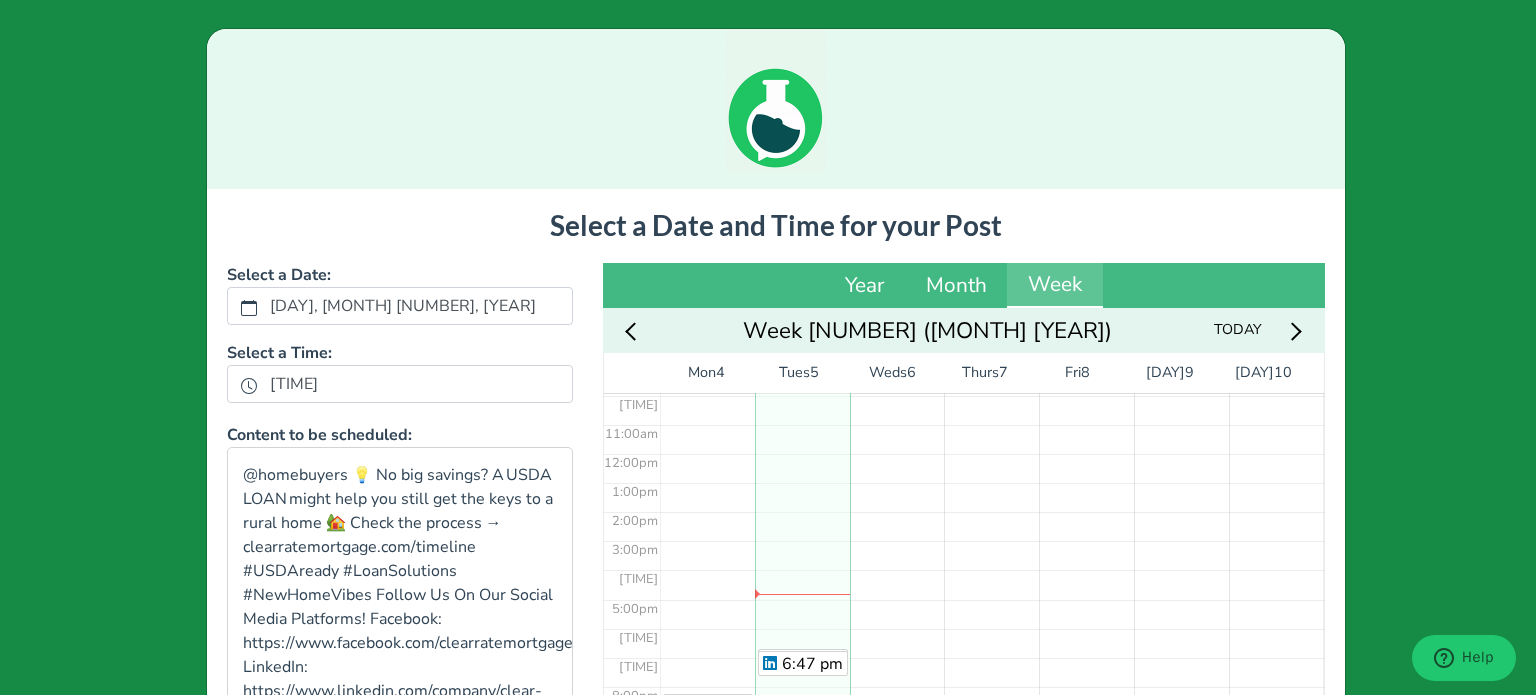 scroll, scrollTop: 303, scrollLeft: 0, axis: vertical 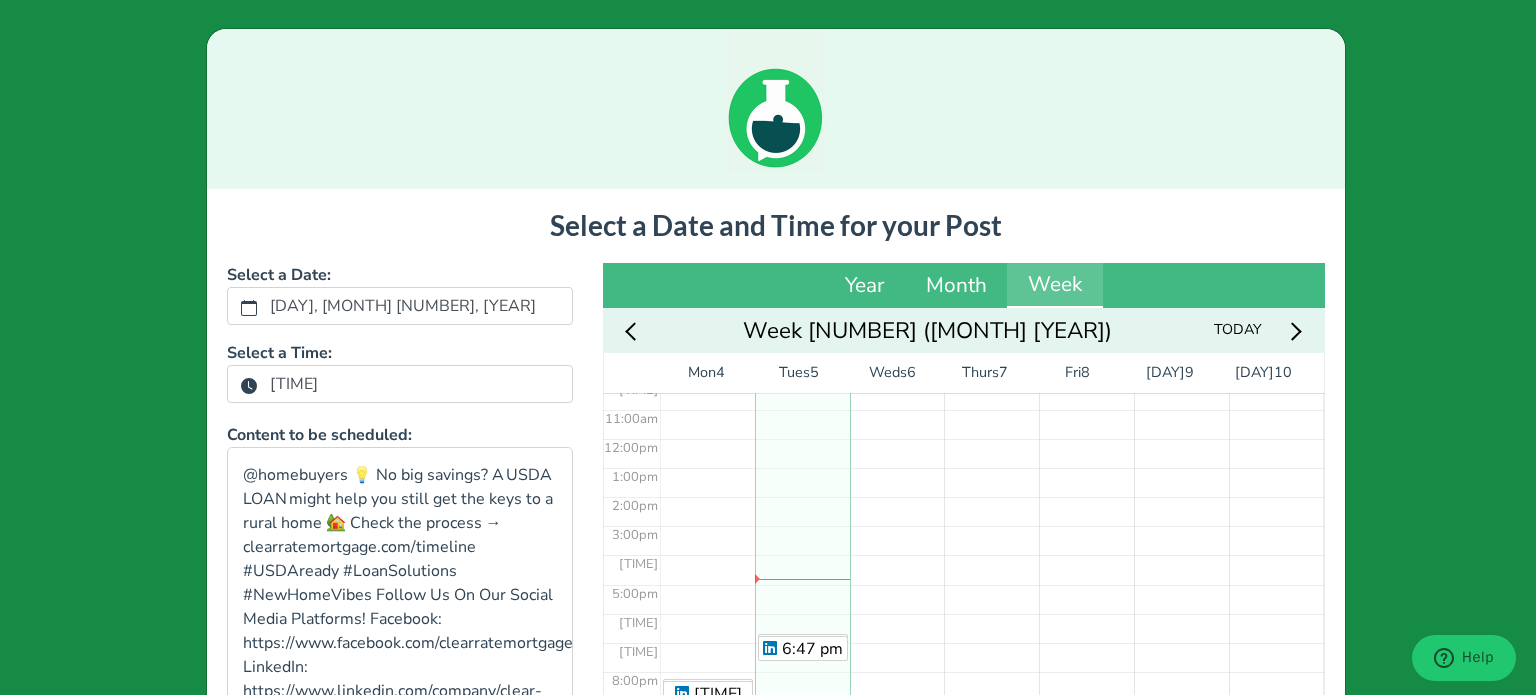 click on "[TIME]" at bounding box center [294, 384] 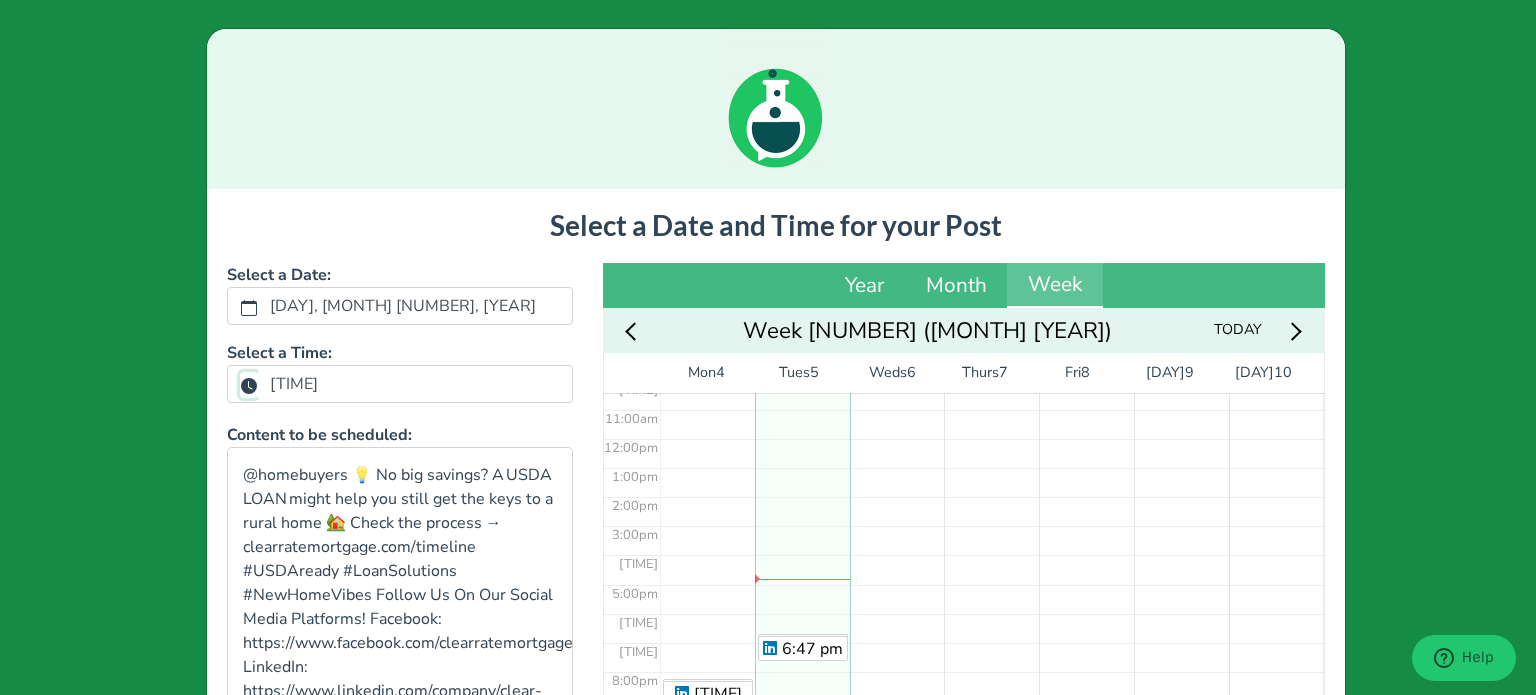 click on "[TIME]" at bounding box center (249, 385) 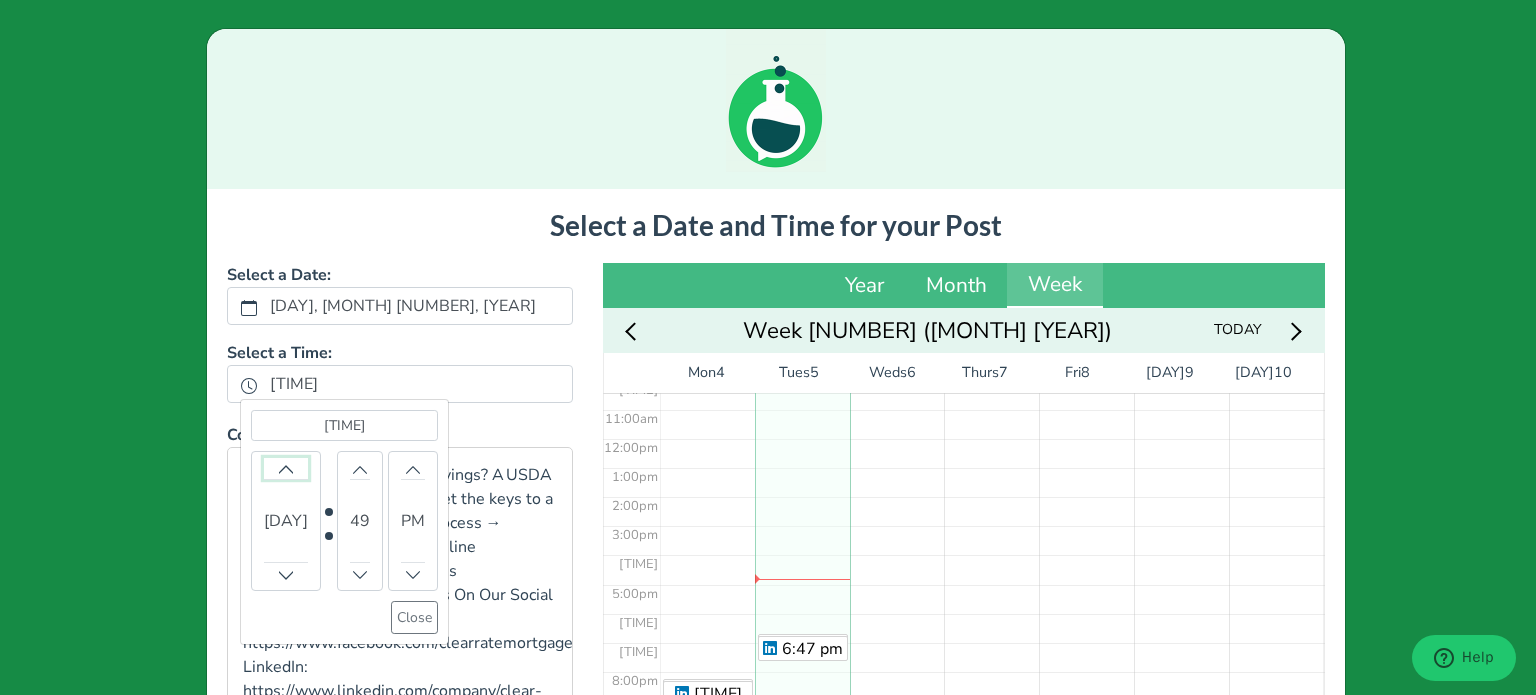 click 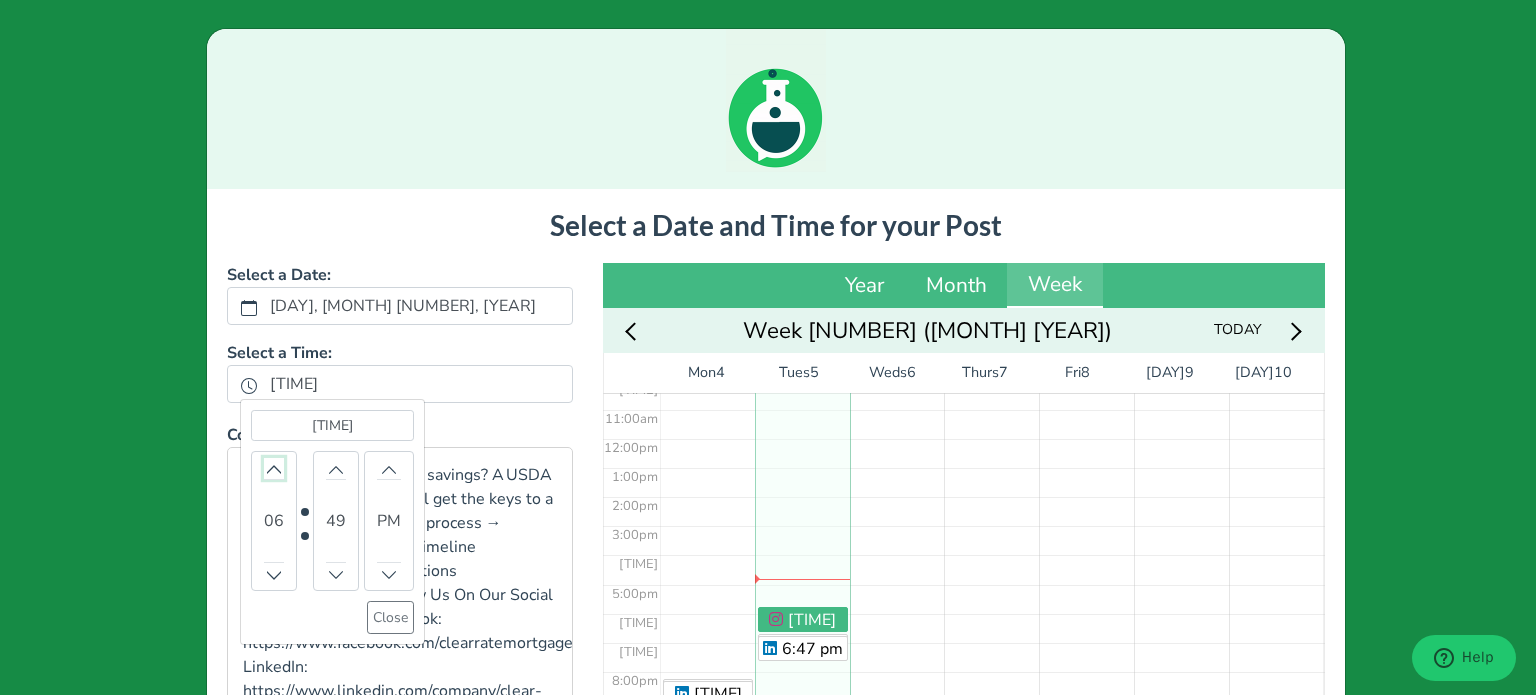 click 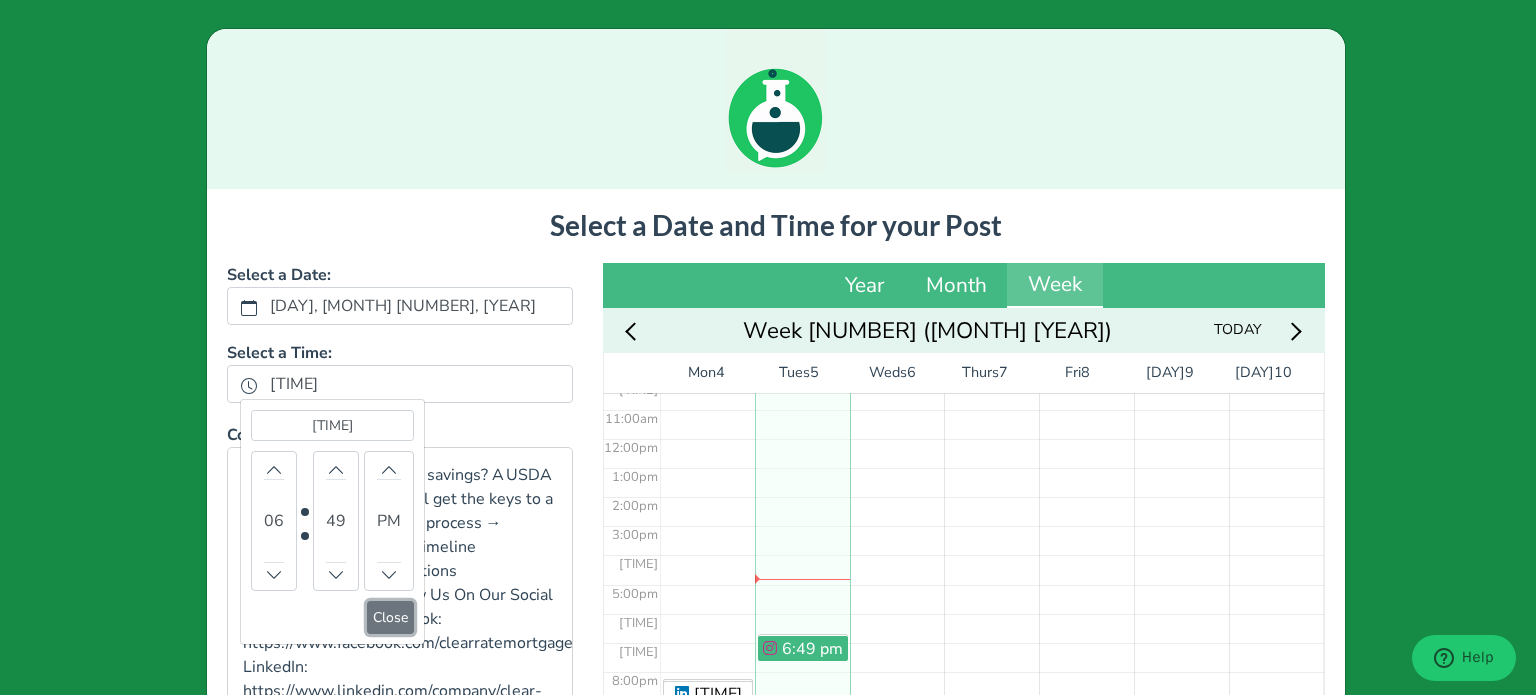 click on "Close" at bounding box center [390, 617] 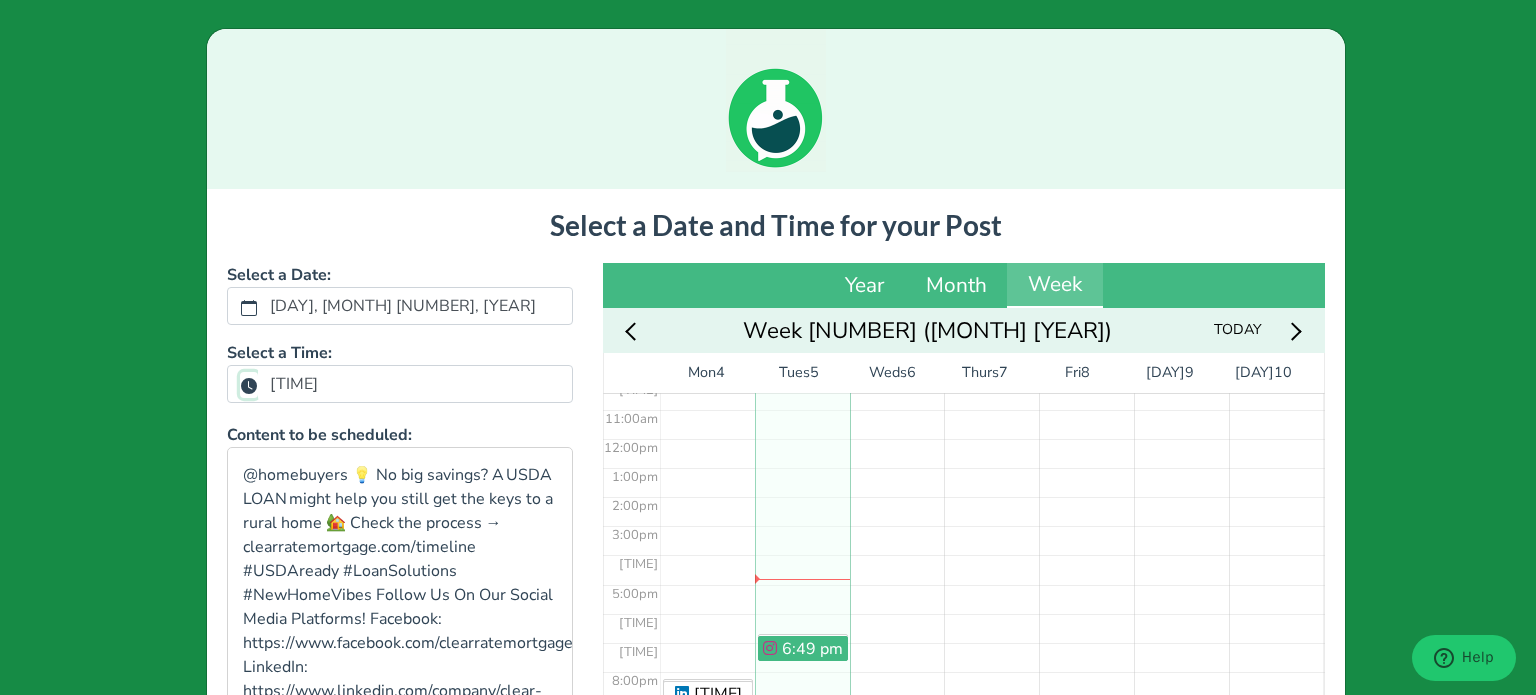 scroll, scrollTop: 302, scrollLeft: 0, axis: vertical 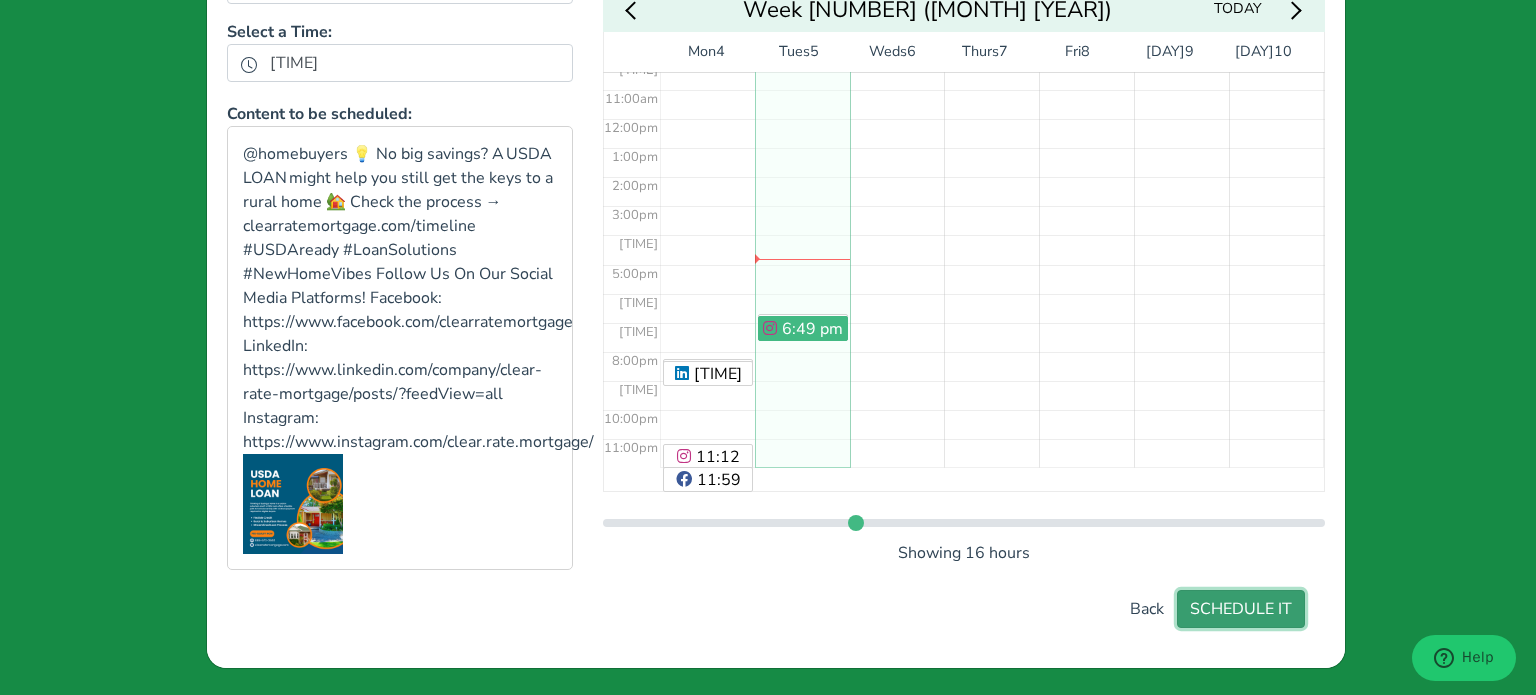 click on "SCHEDULE IT" at bounding box center (1241, 609) 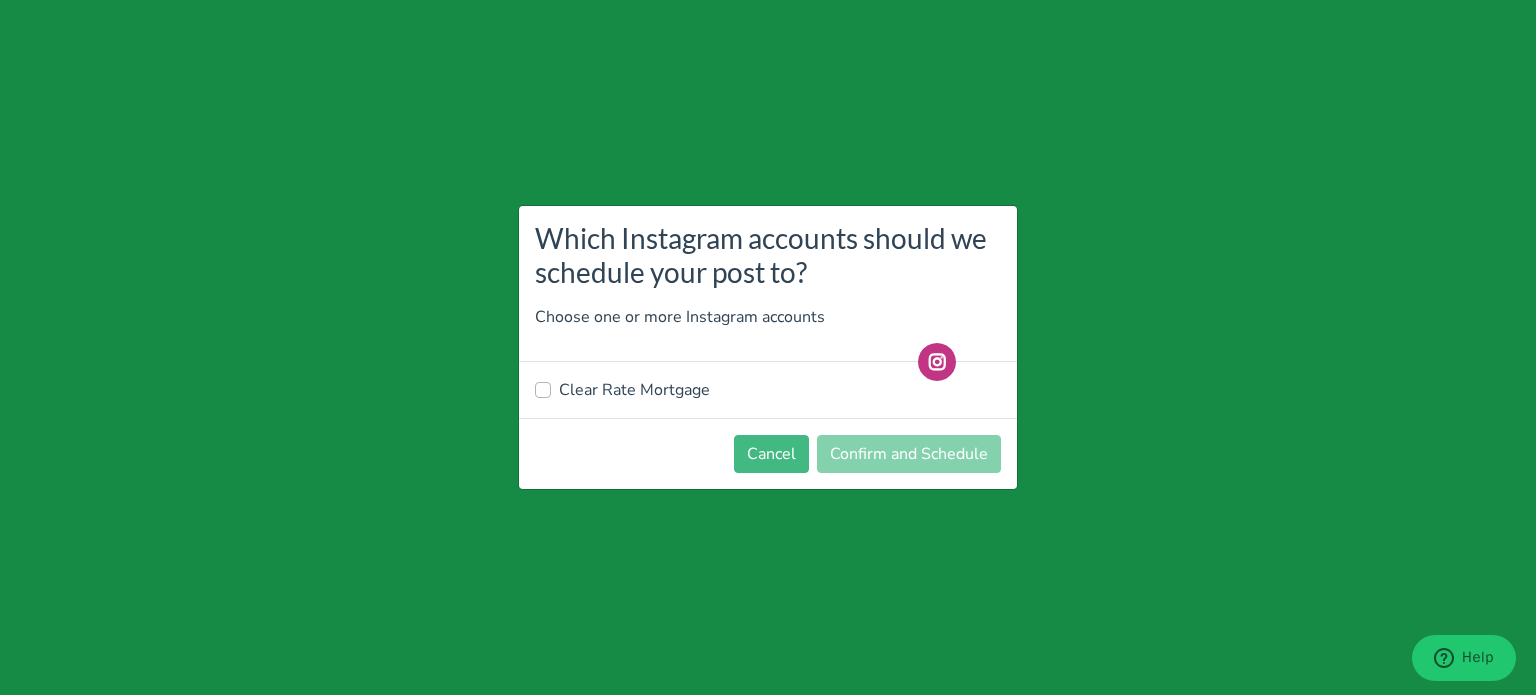 click on "Clear Rate Mortgage" at bounding box center (634, 390) 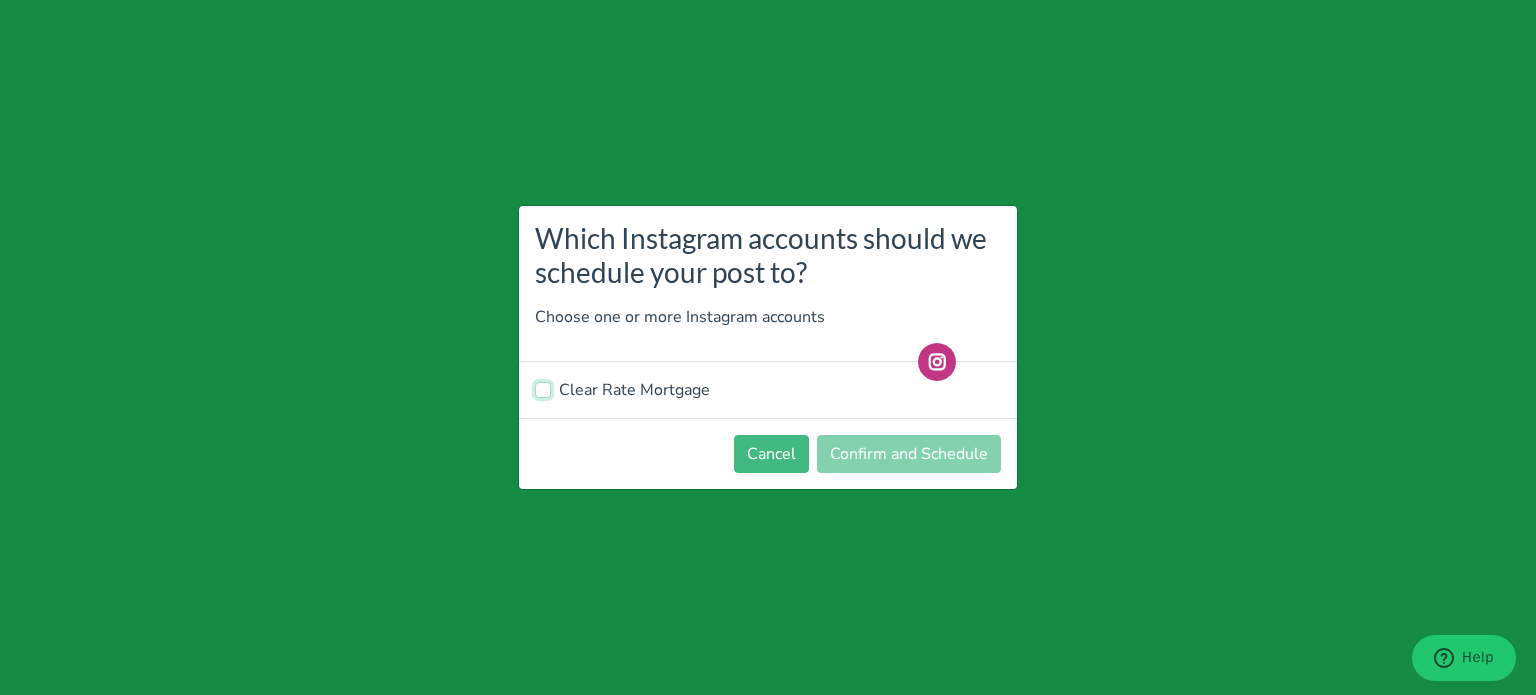 click on "Clear Rate Mortgage" at bounding box center [543, 388] 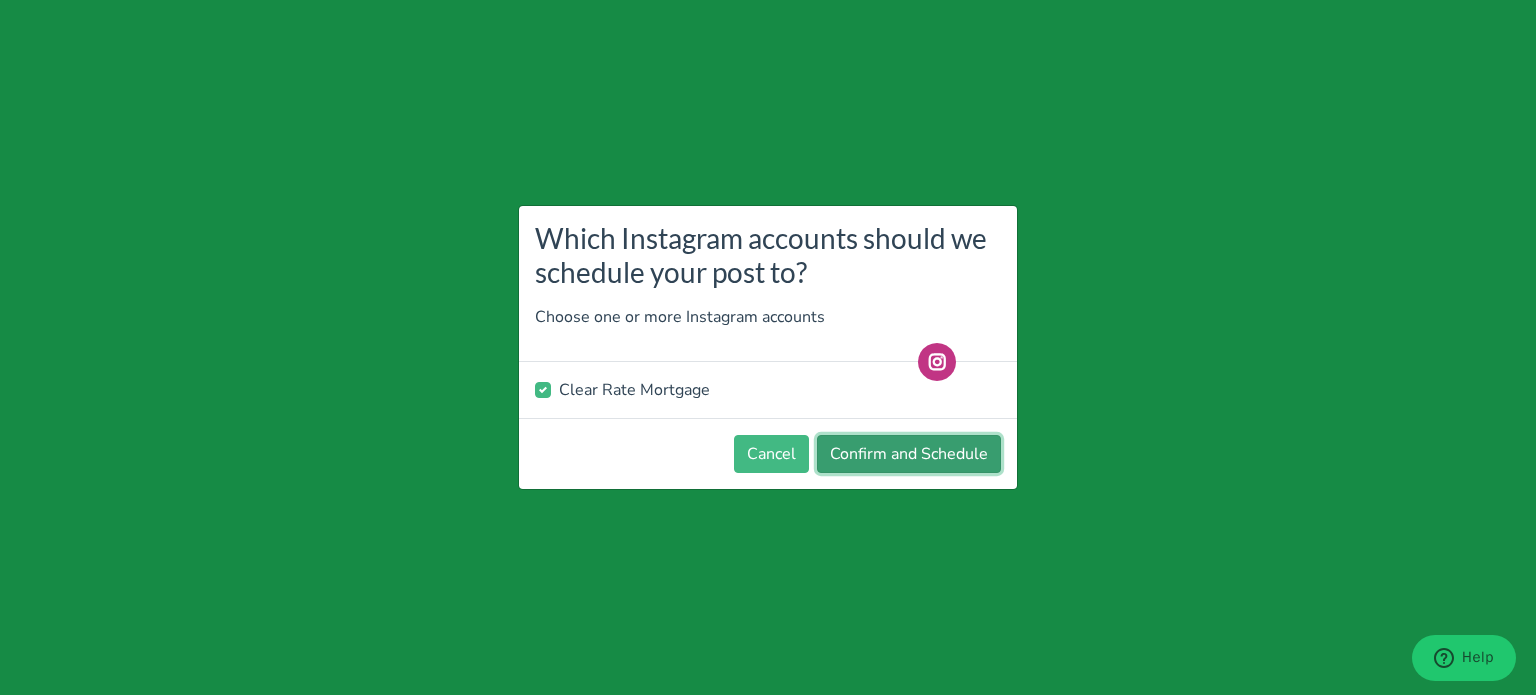 click on "Confirm and Schedule" at bounding box center (909, 454) 